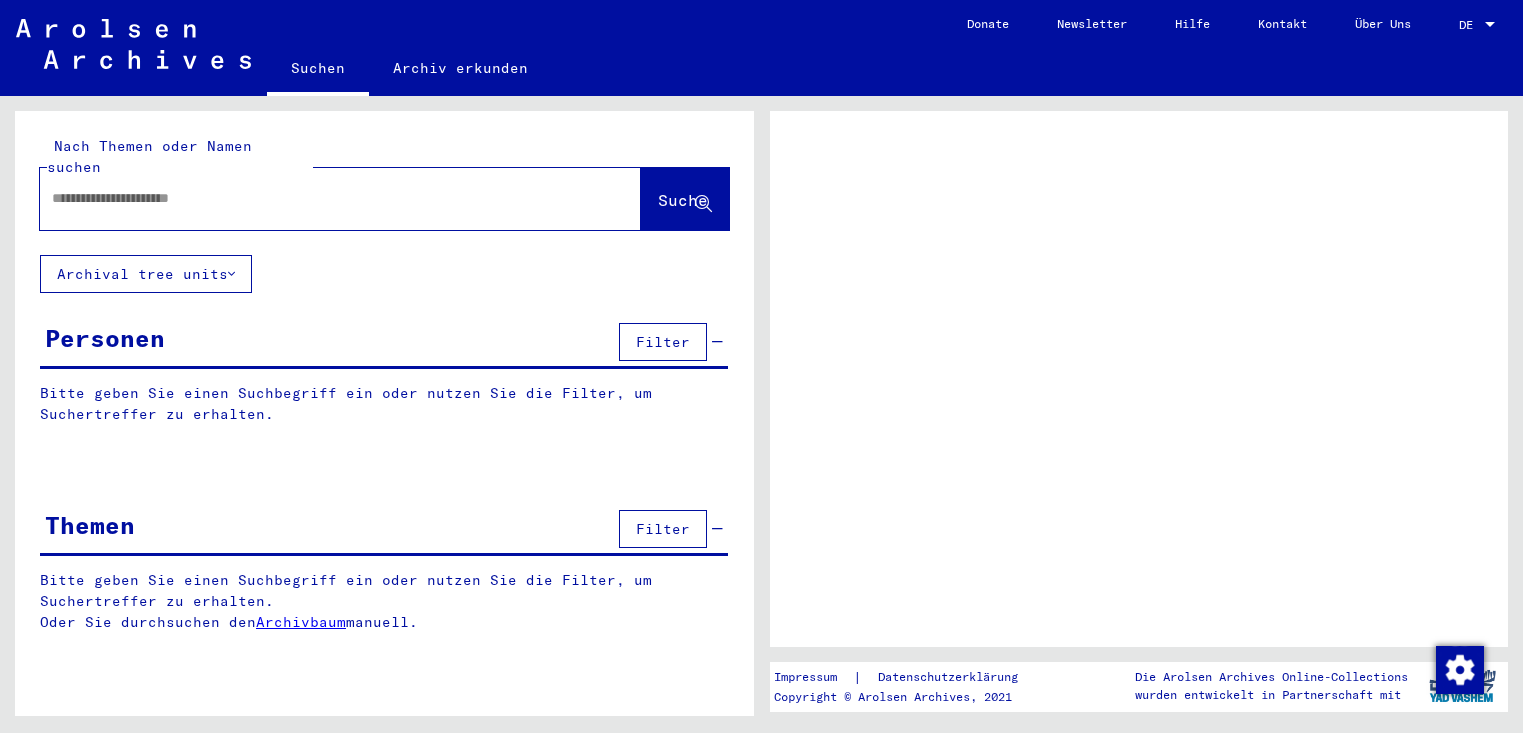 scroll, scrollTop: 0, scrollLeft: 0, axis: both 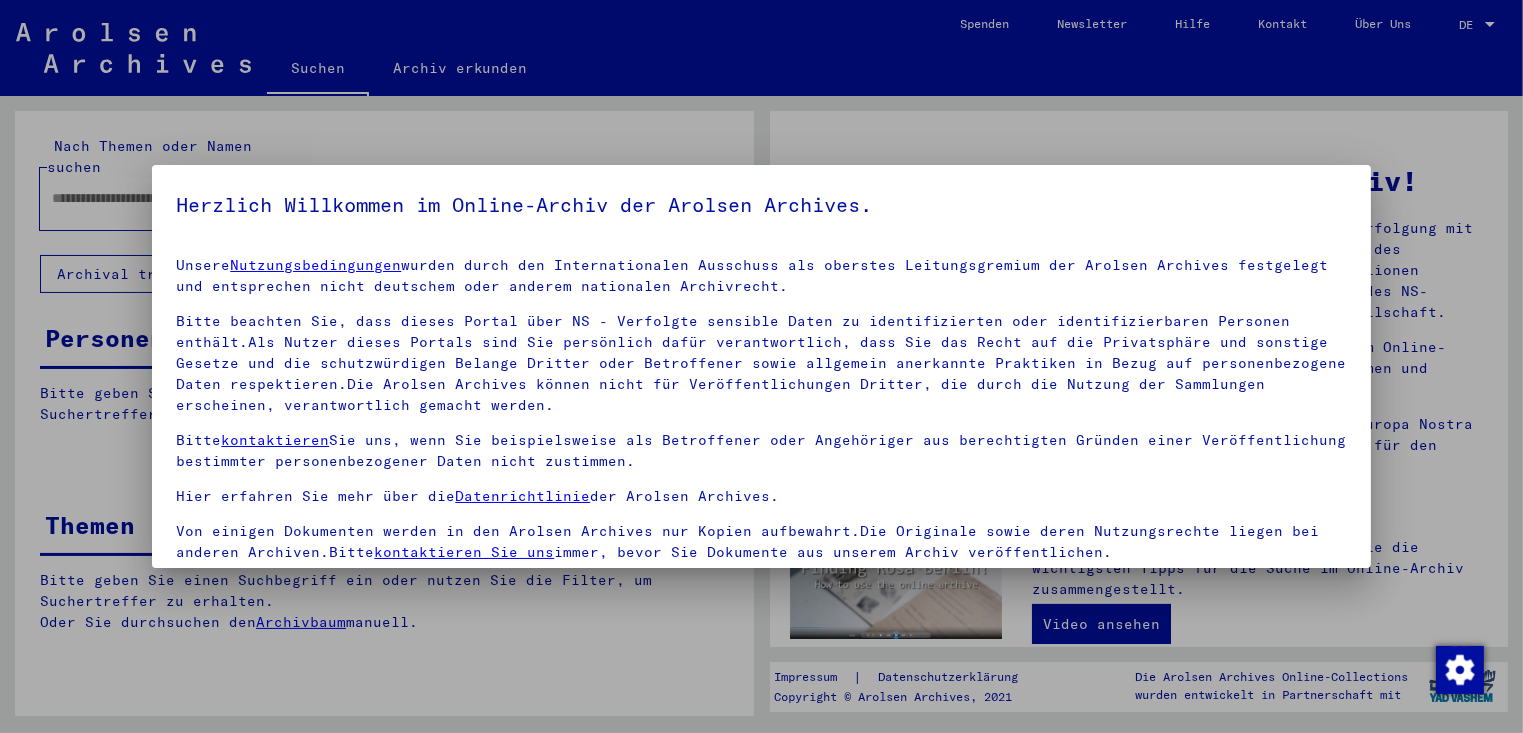 click on "Bitte  kontaktieren  Sie uns, wenn Sie beispielsweise als Betroffener oder Angehöriger aus berechtigten Gründen einer Veröffentlichung bestimmter personenbezogener Daten nicht zustimmen." at bounding box center (761, 451) 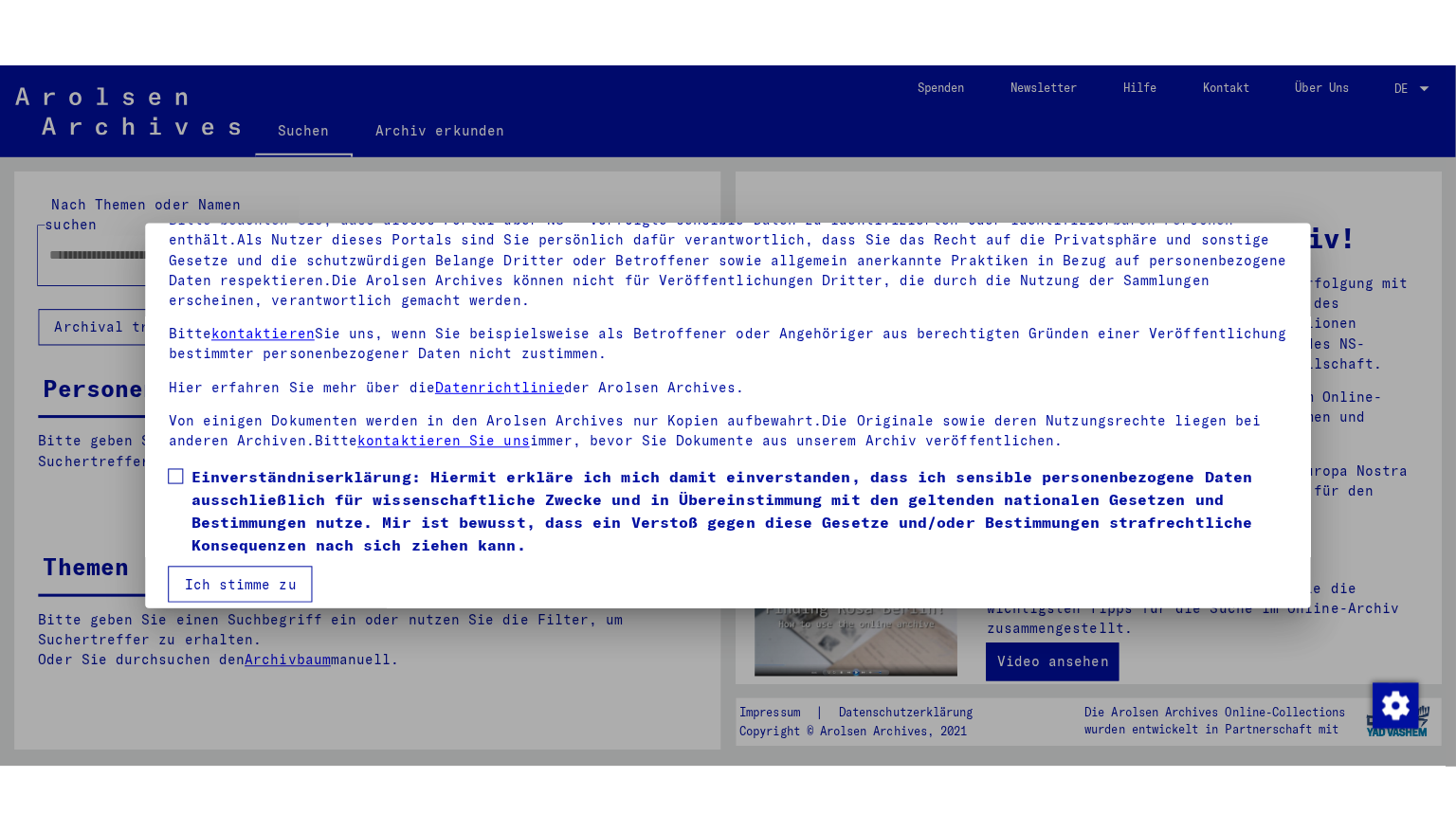 scroll, scrollTop: 163, scrollLeft: 0, axis: vertical 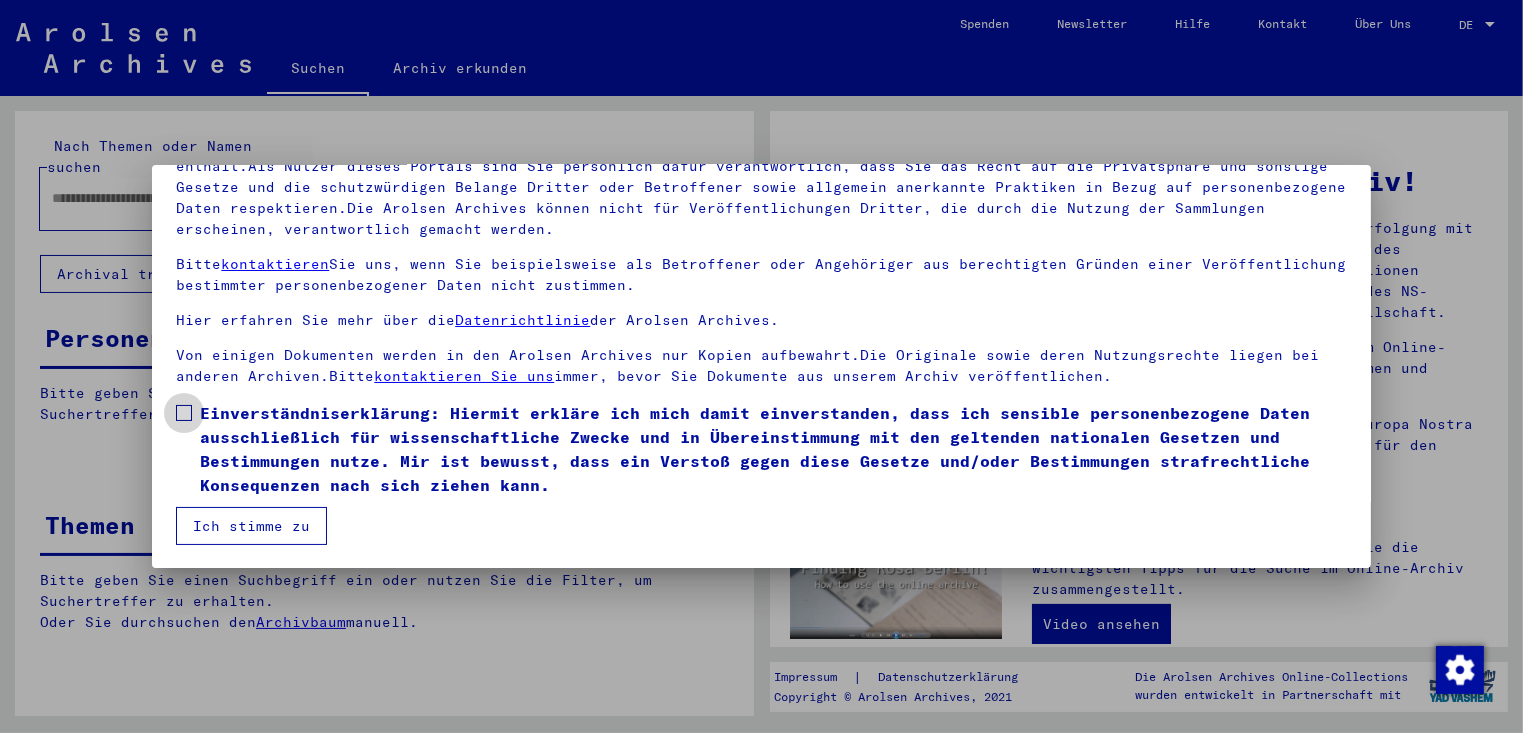 click at bounding box center [184, 413] 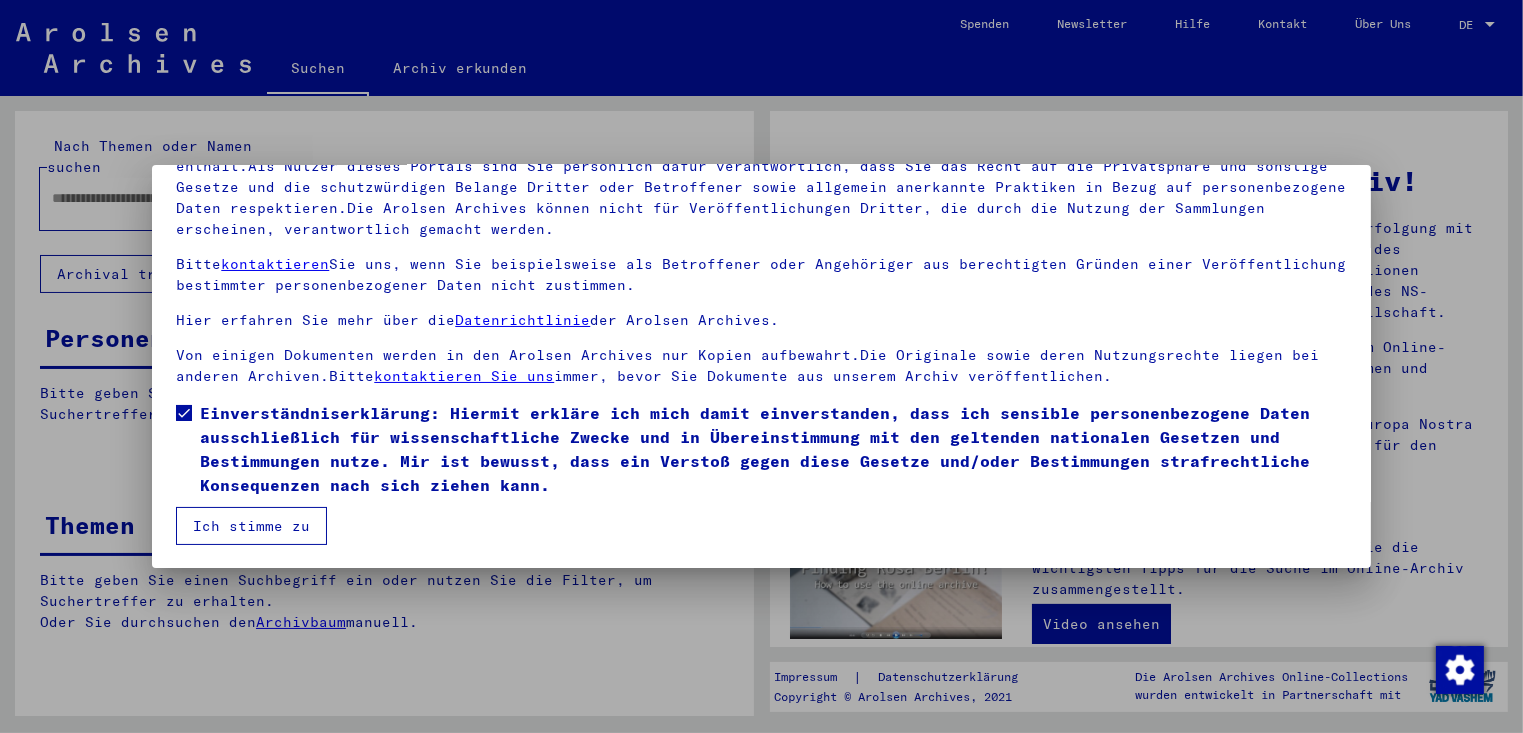 click on "Ich stimme zu" at bounding box center (251, 526) 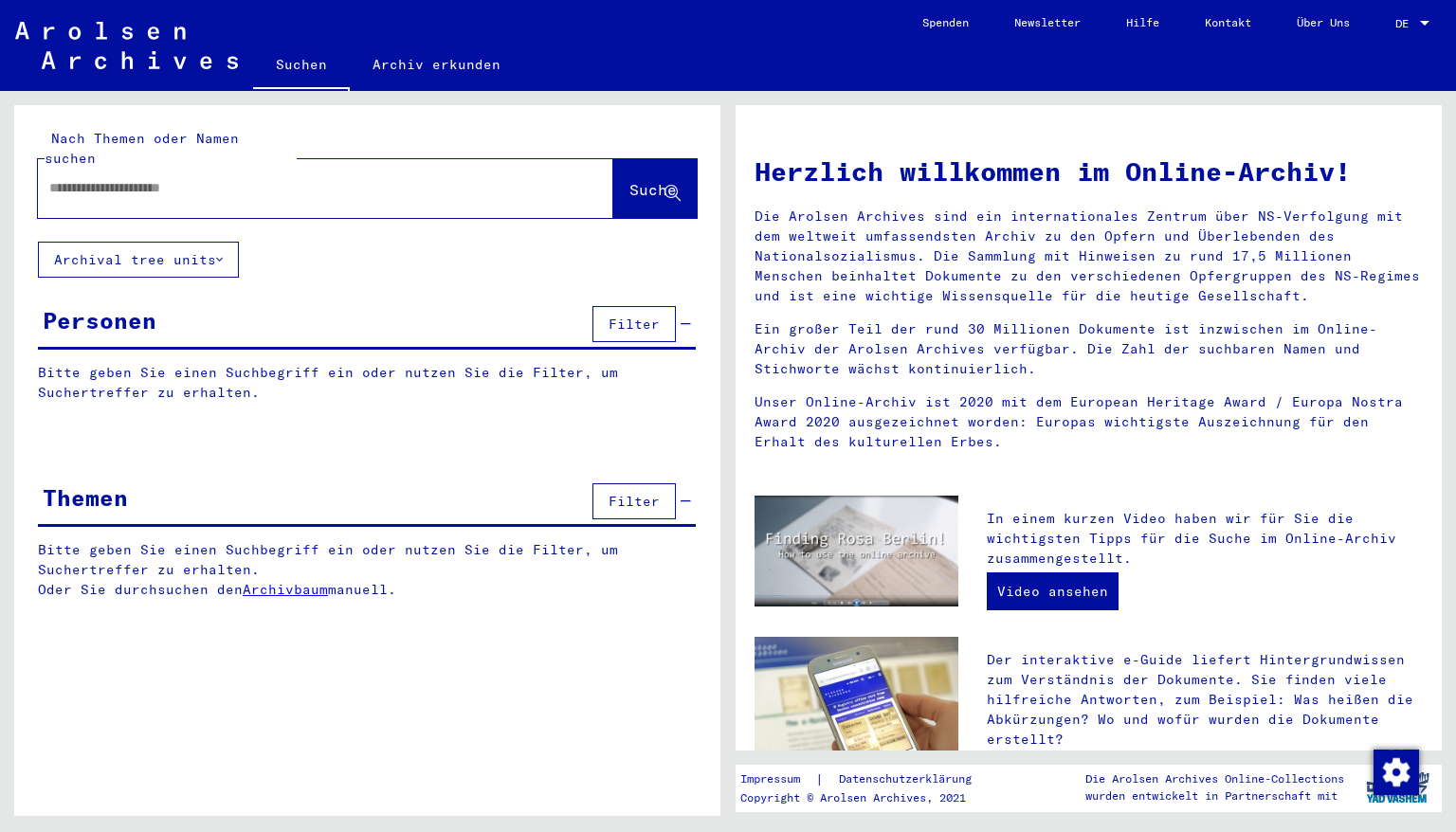drag, startPoint x: 226, startPoint y: 167, endPoint x: 70, endPoint y: 155, distance: 156.46086 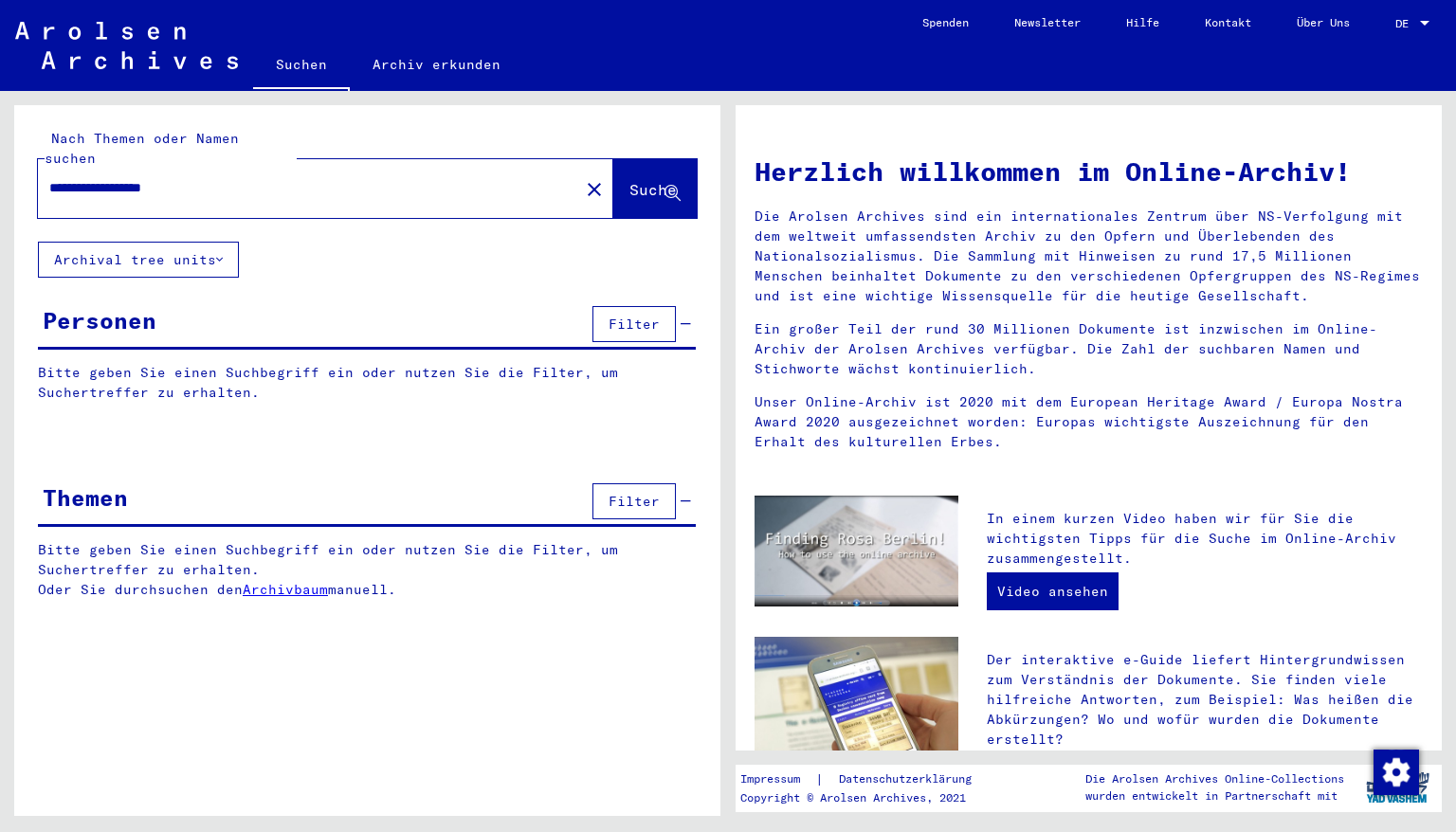 click on "Suche" 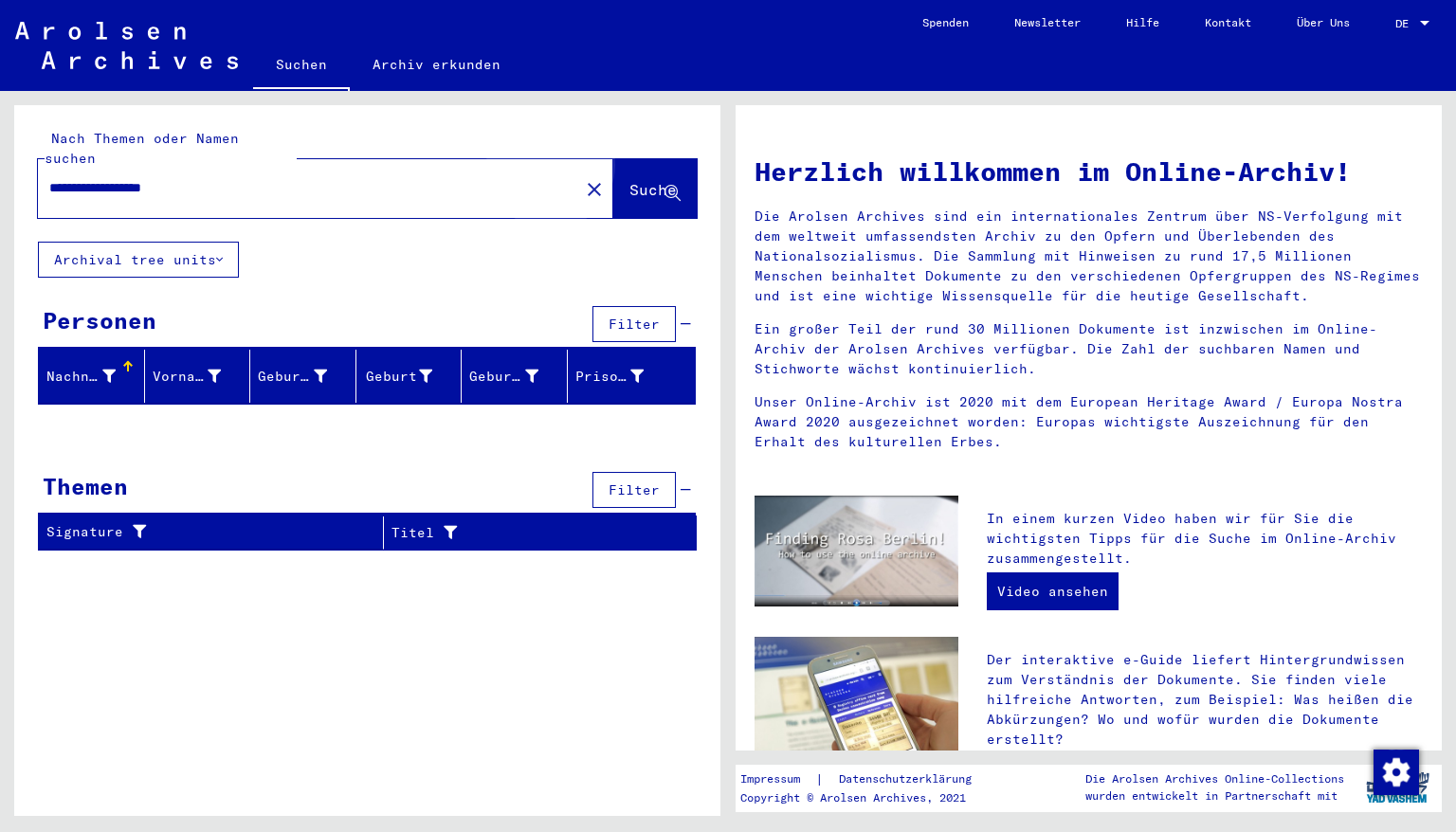 click on "Suche" 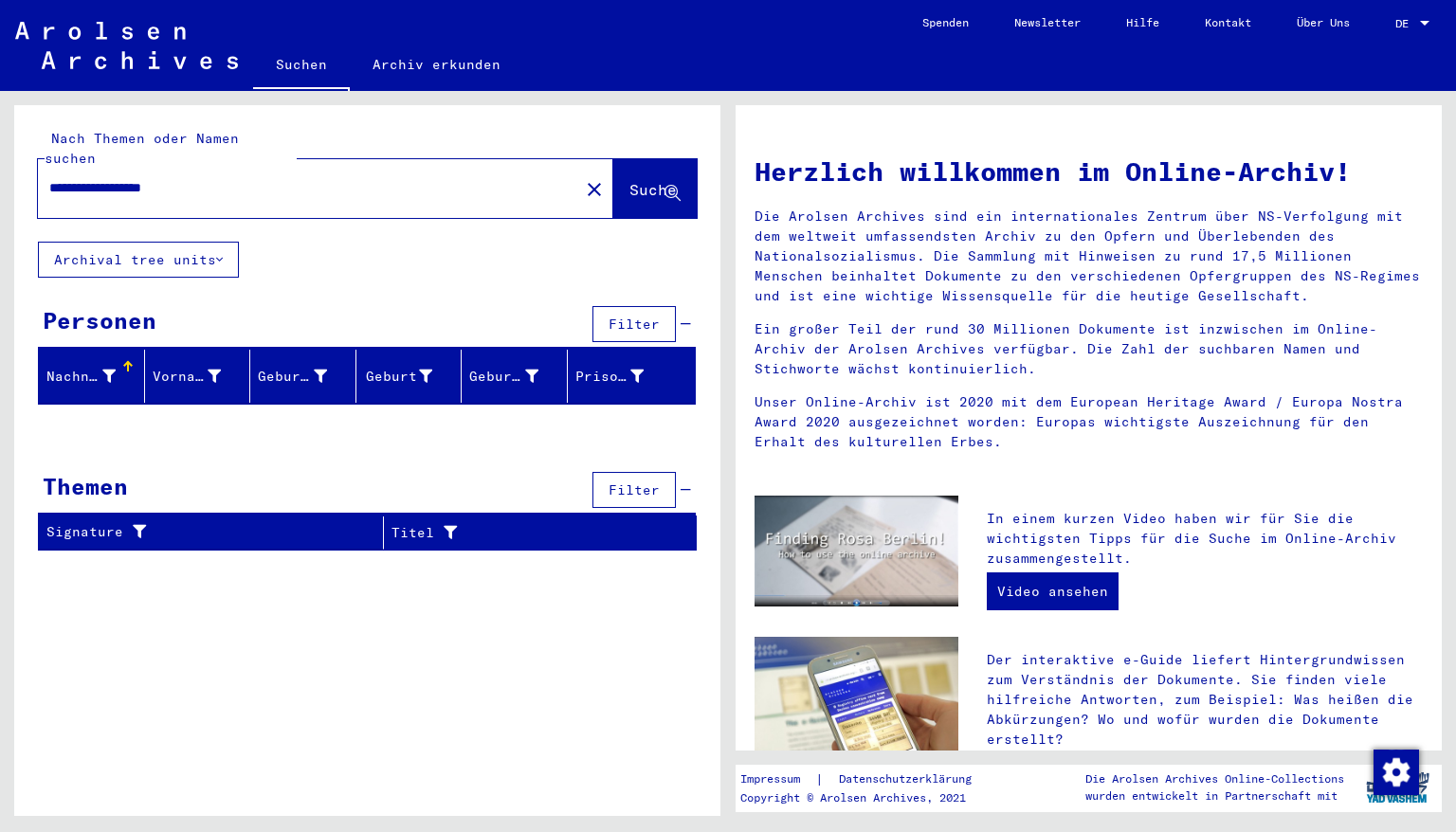 drag, startPoint x: 121, startPoint y: 168, endPoint x: 18, endPoint y: 151, distance: 104.39349 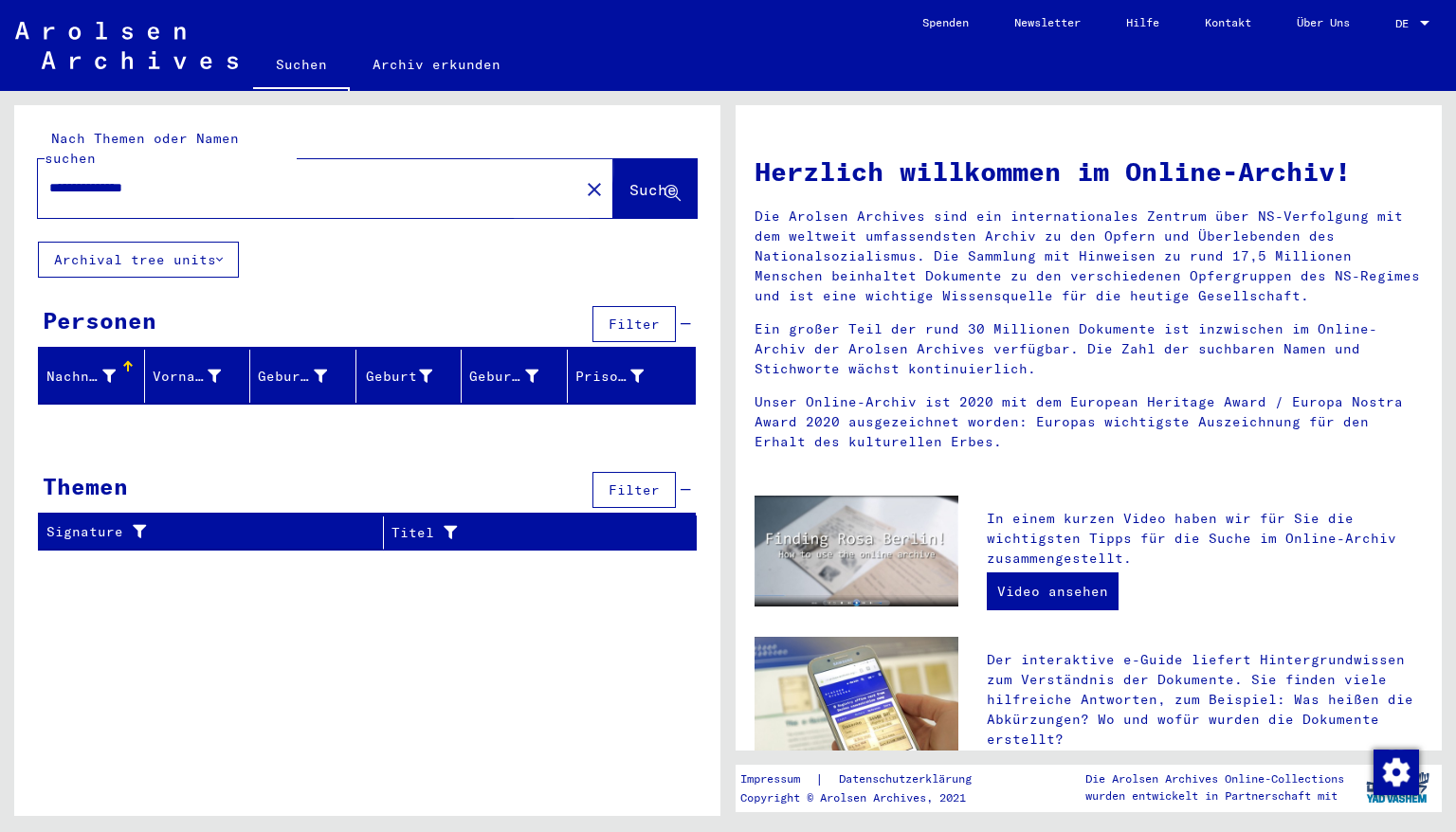 click on "Suche" 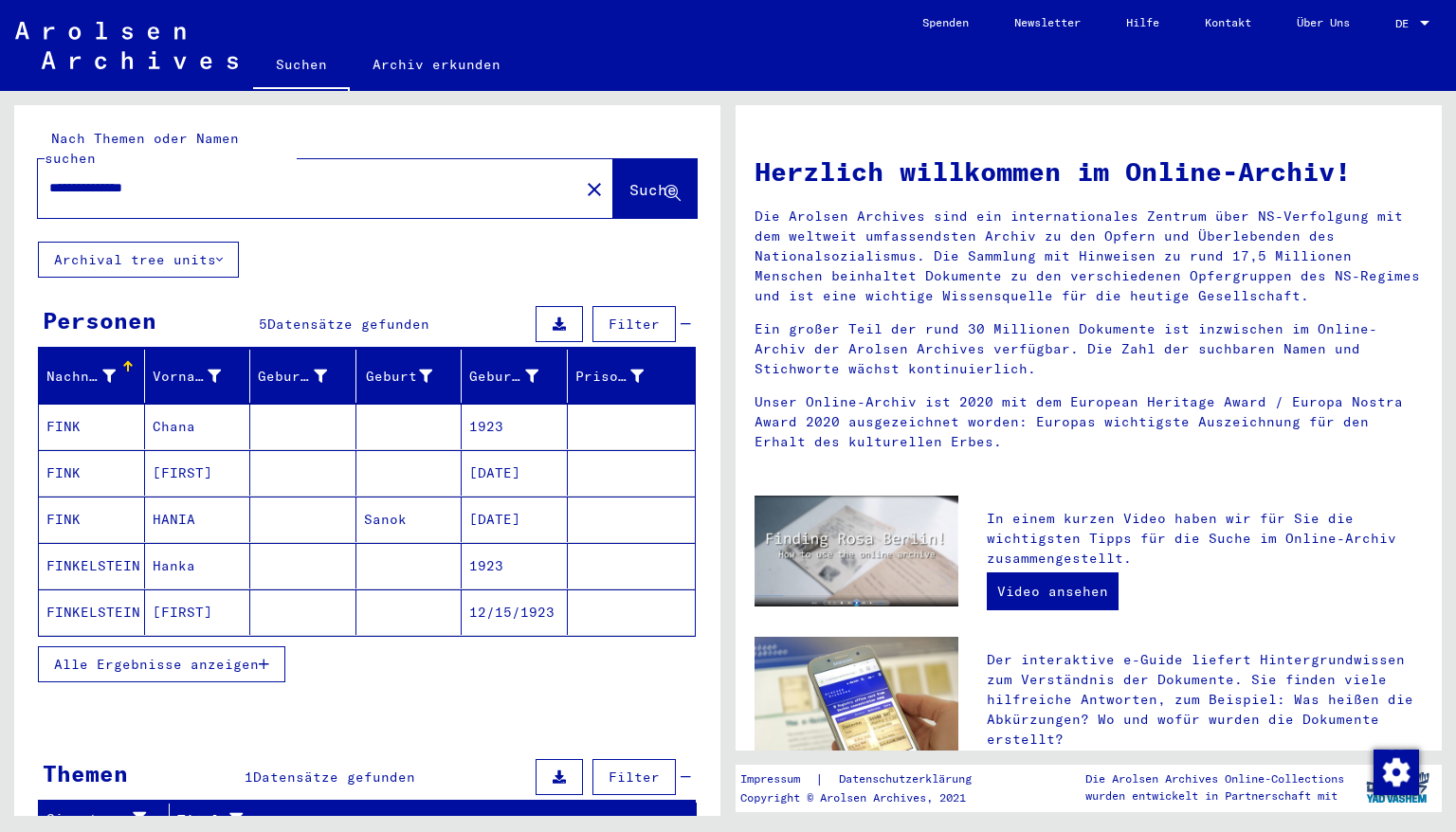 click on "**********" at bounding box center (302, 188) 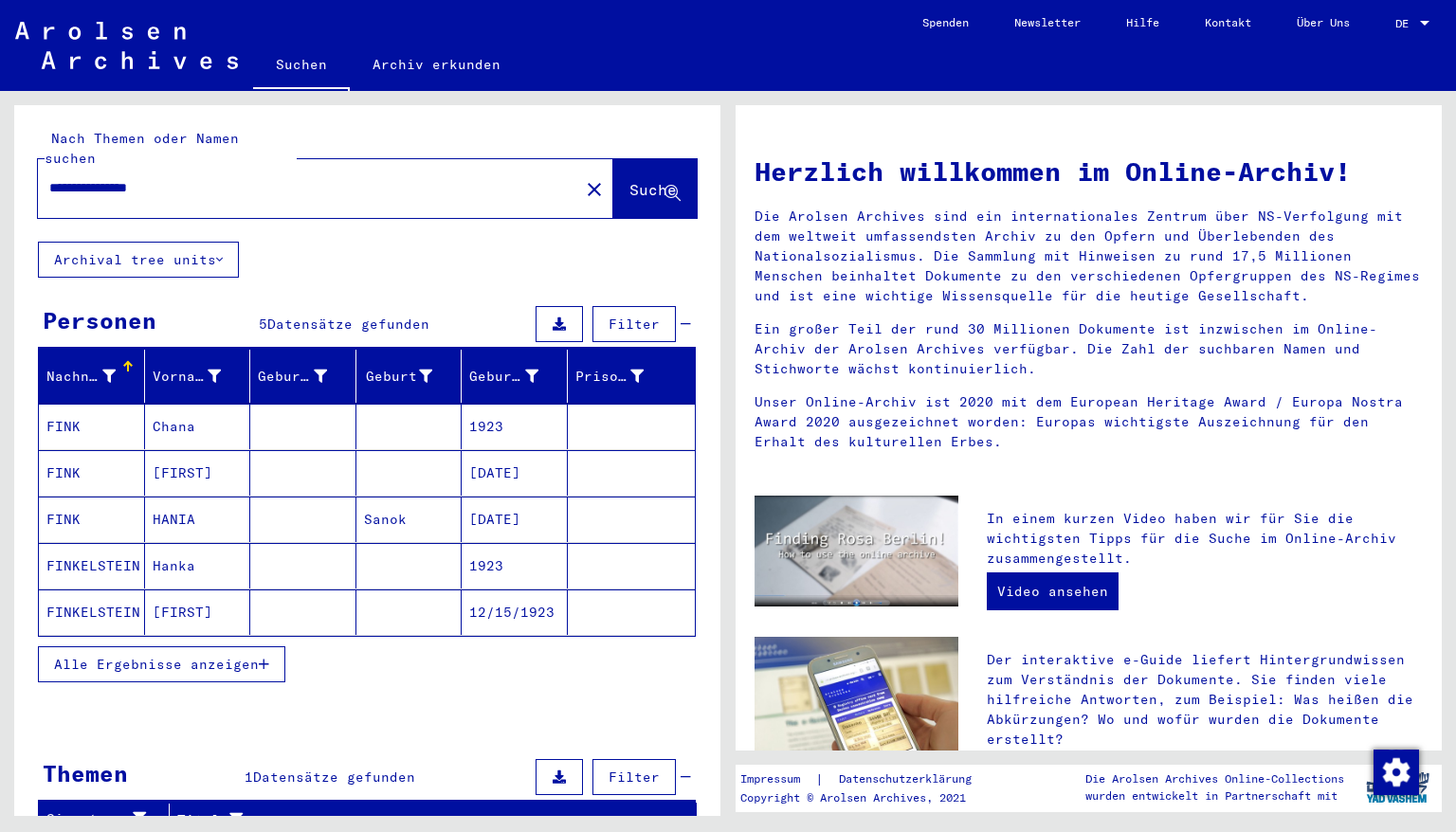 click on "Suche" 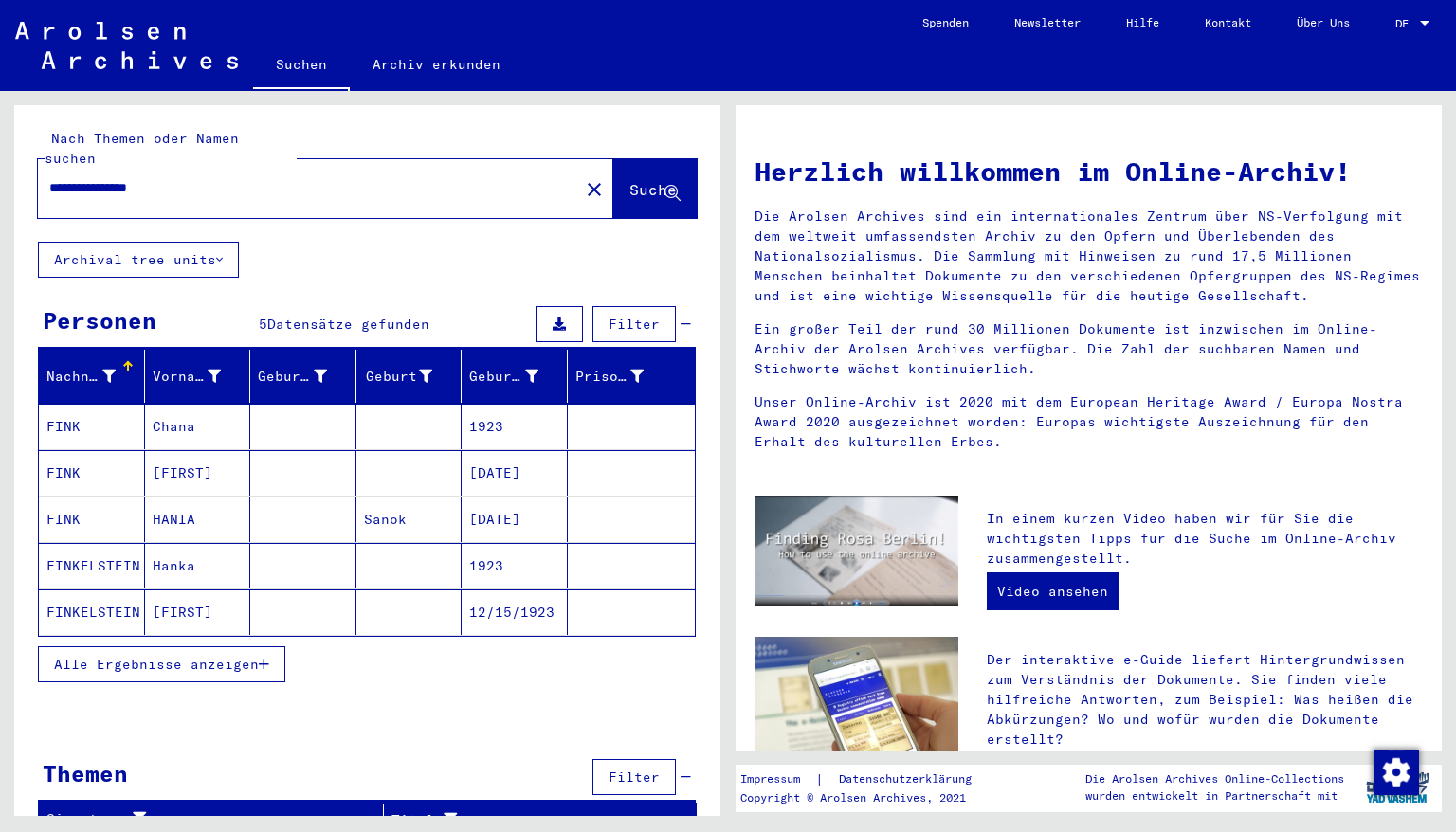 click on "1923" at bounding box center (515, 473) 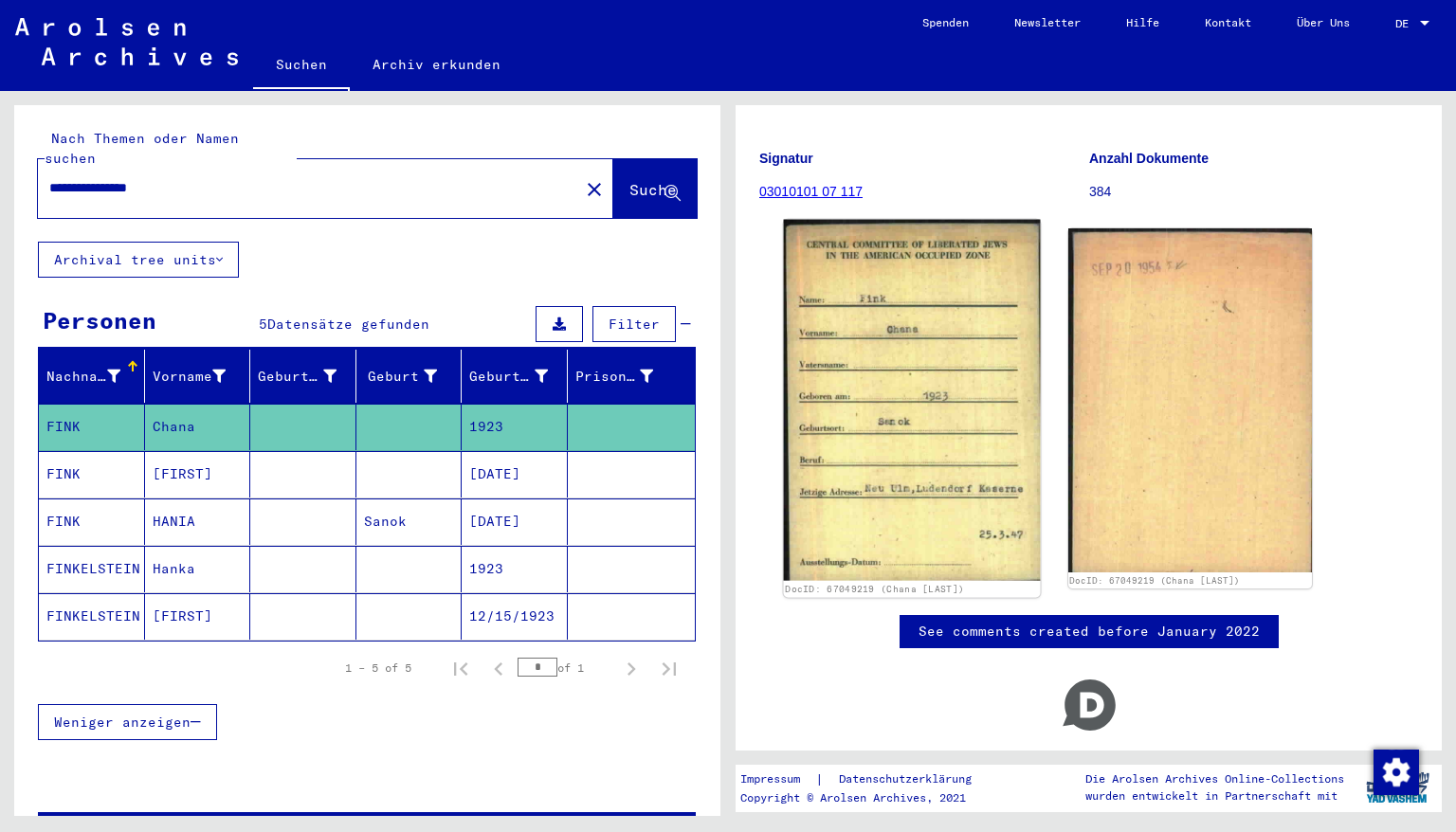 scroll, scrollTop: 227, scrollLeft: 0, axis: vertical 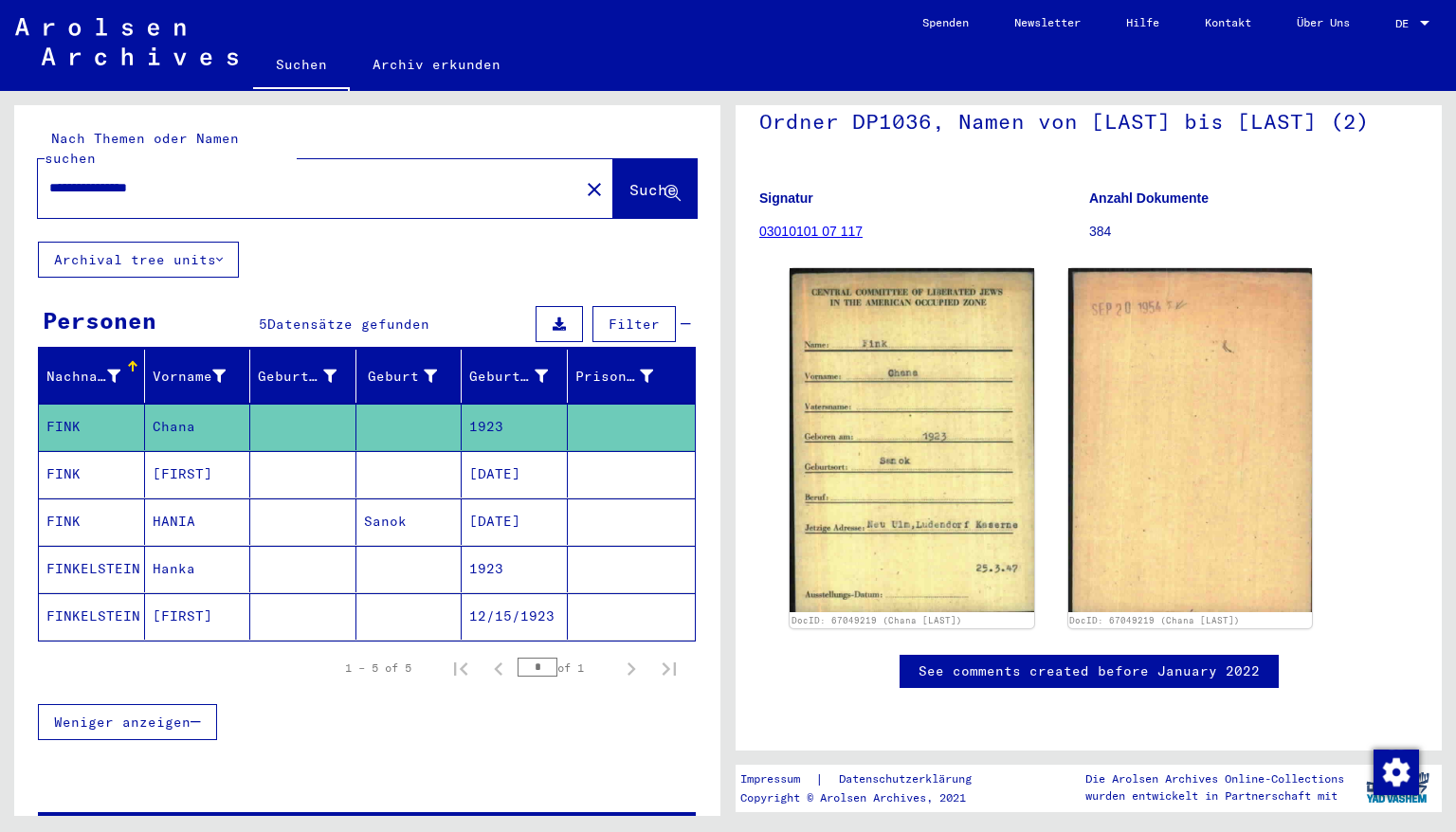 drag, startPoint x: 102, startPoint y: 168, endPoint x: 33, endPoint y: 154, distance: 70.40597 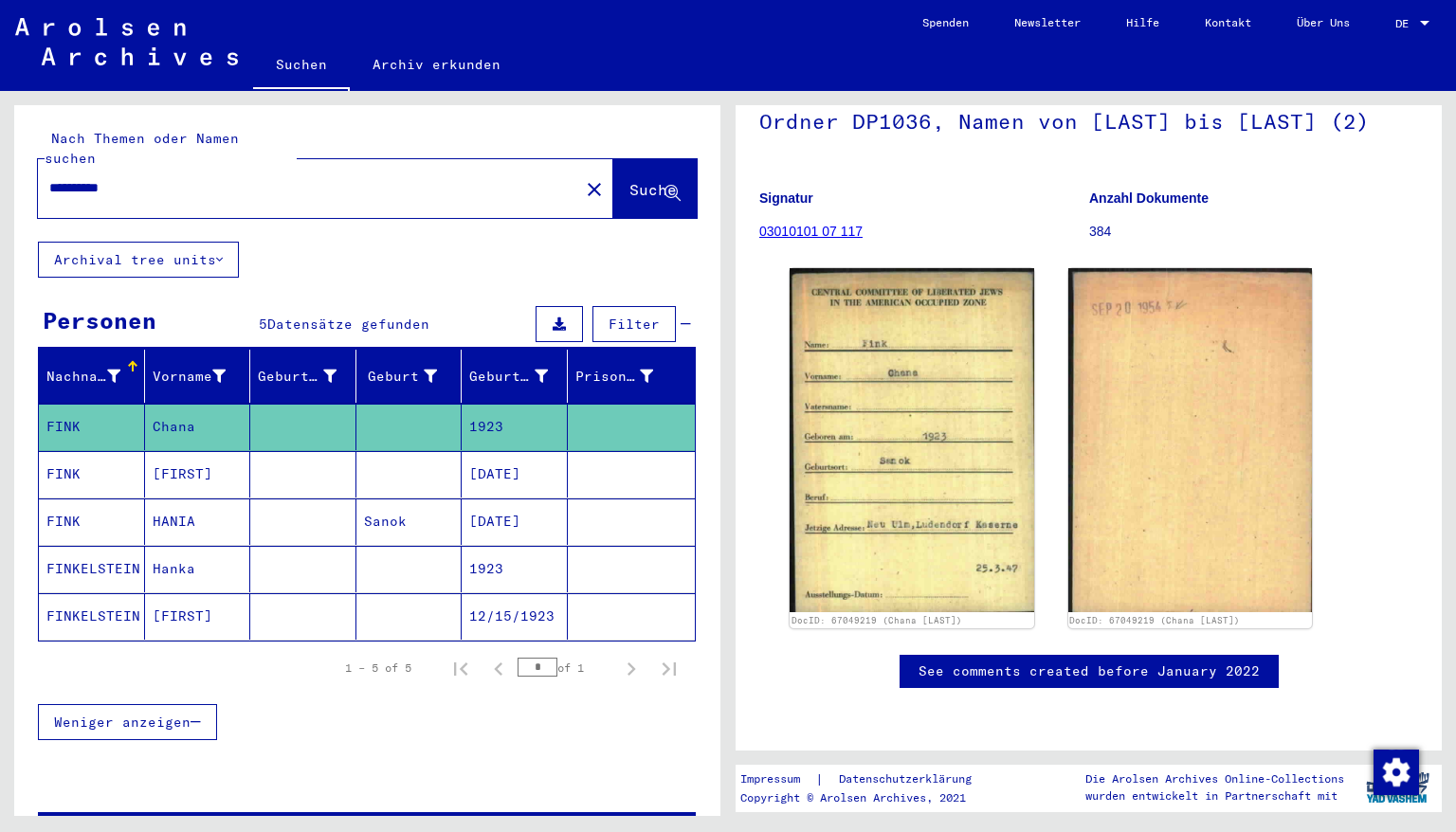 type on "*********" 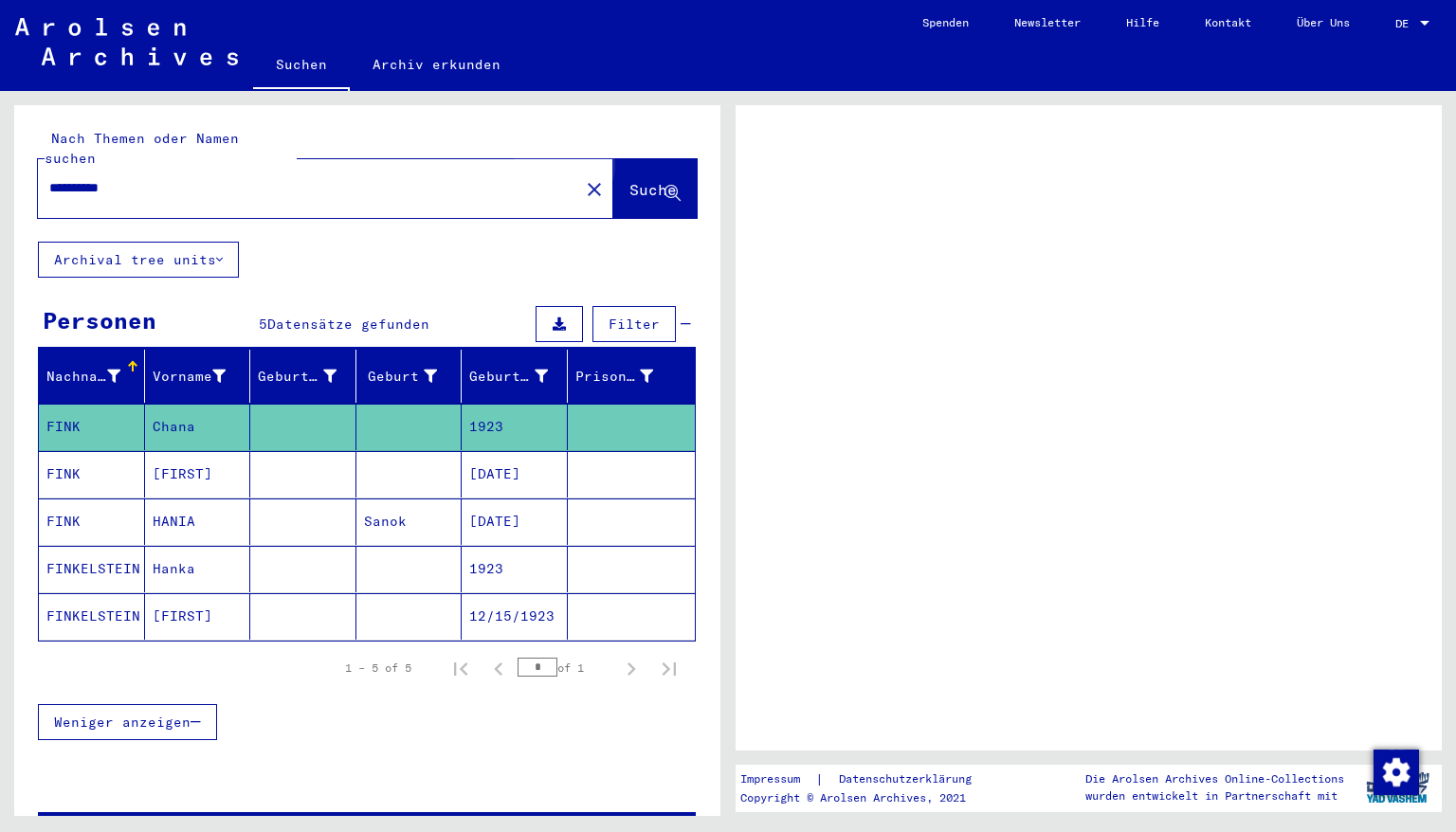 scroll, scrollTop: 0, scrollLeft: 0, axis: both 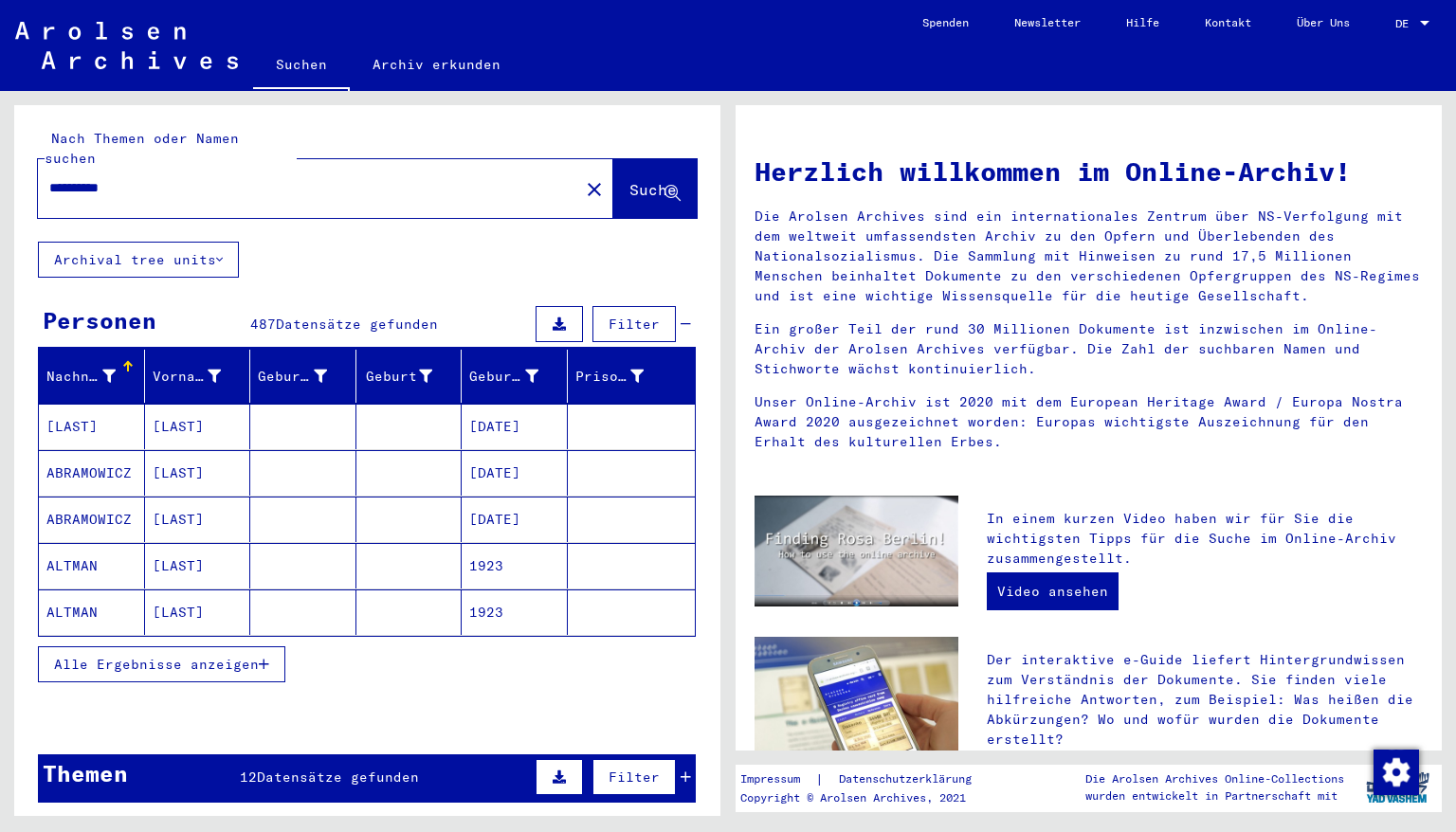 click on "Alle Ergebnisse anzeigen" at bounding box center (156, 664) 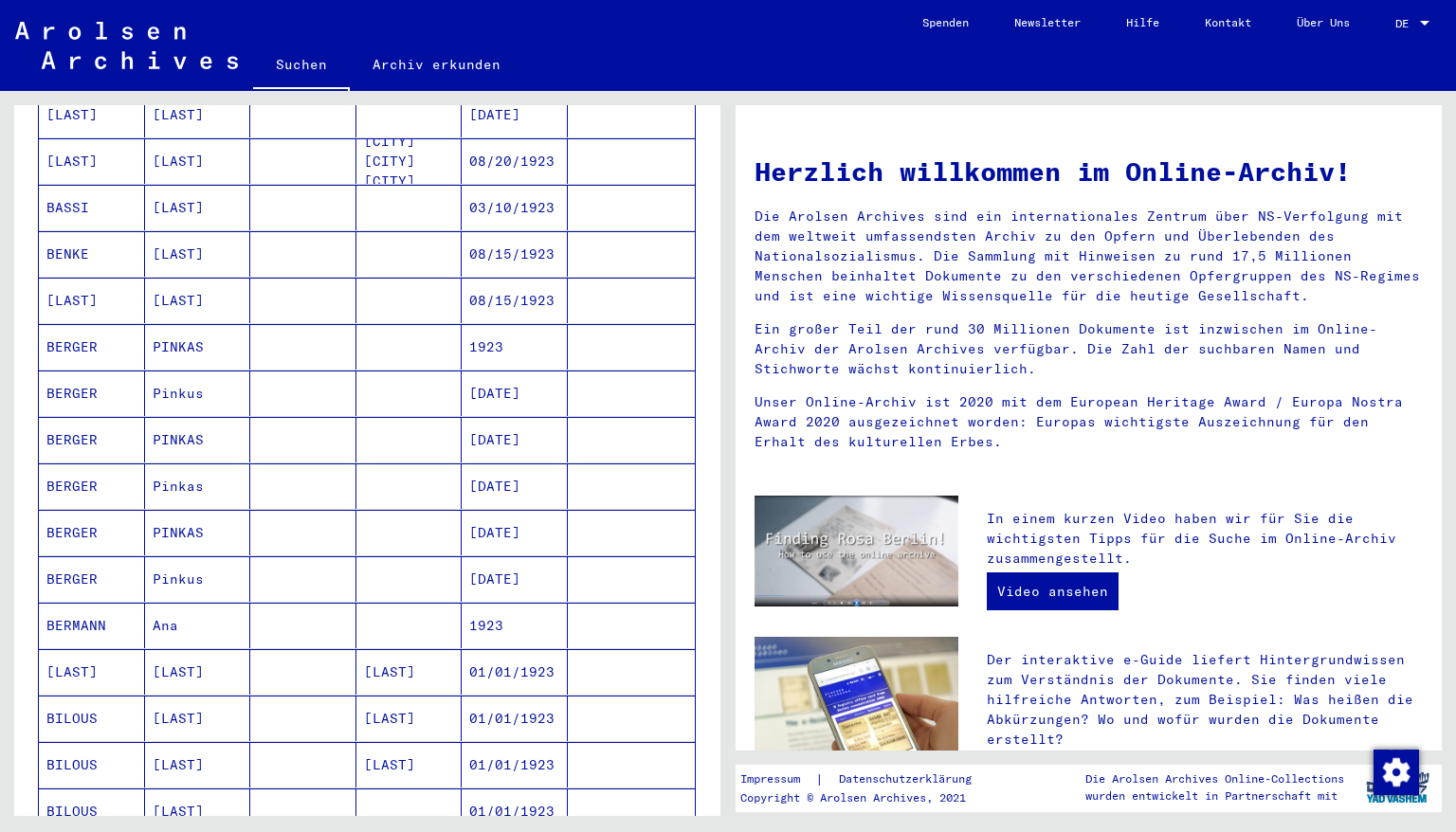scroll, scrollTop: 834, scrollLeft: 0, axis: vertical 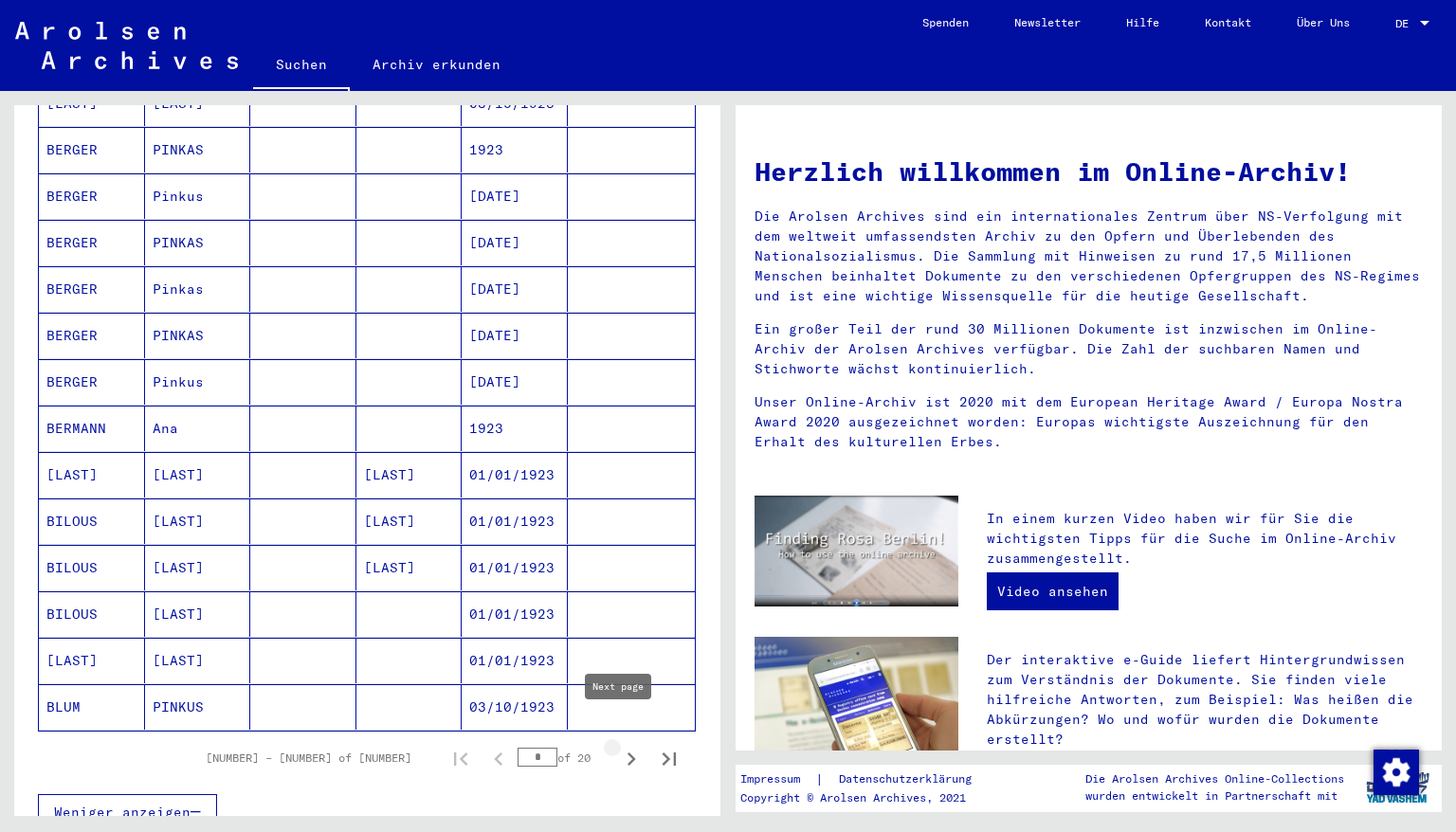 click 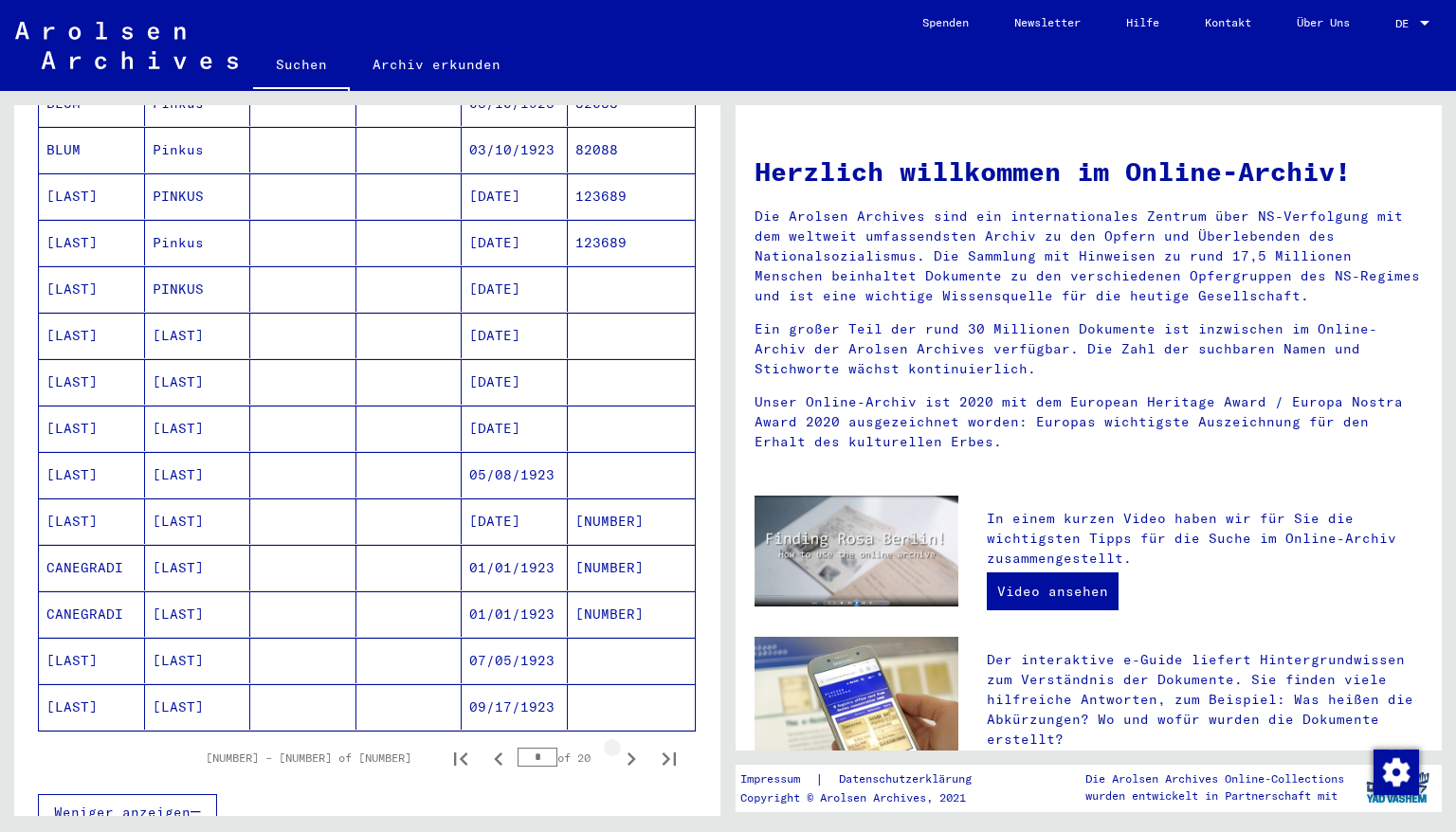 click 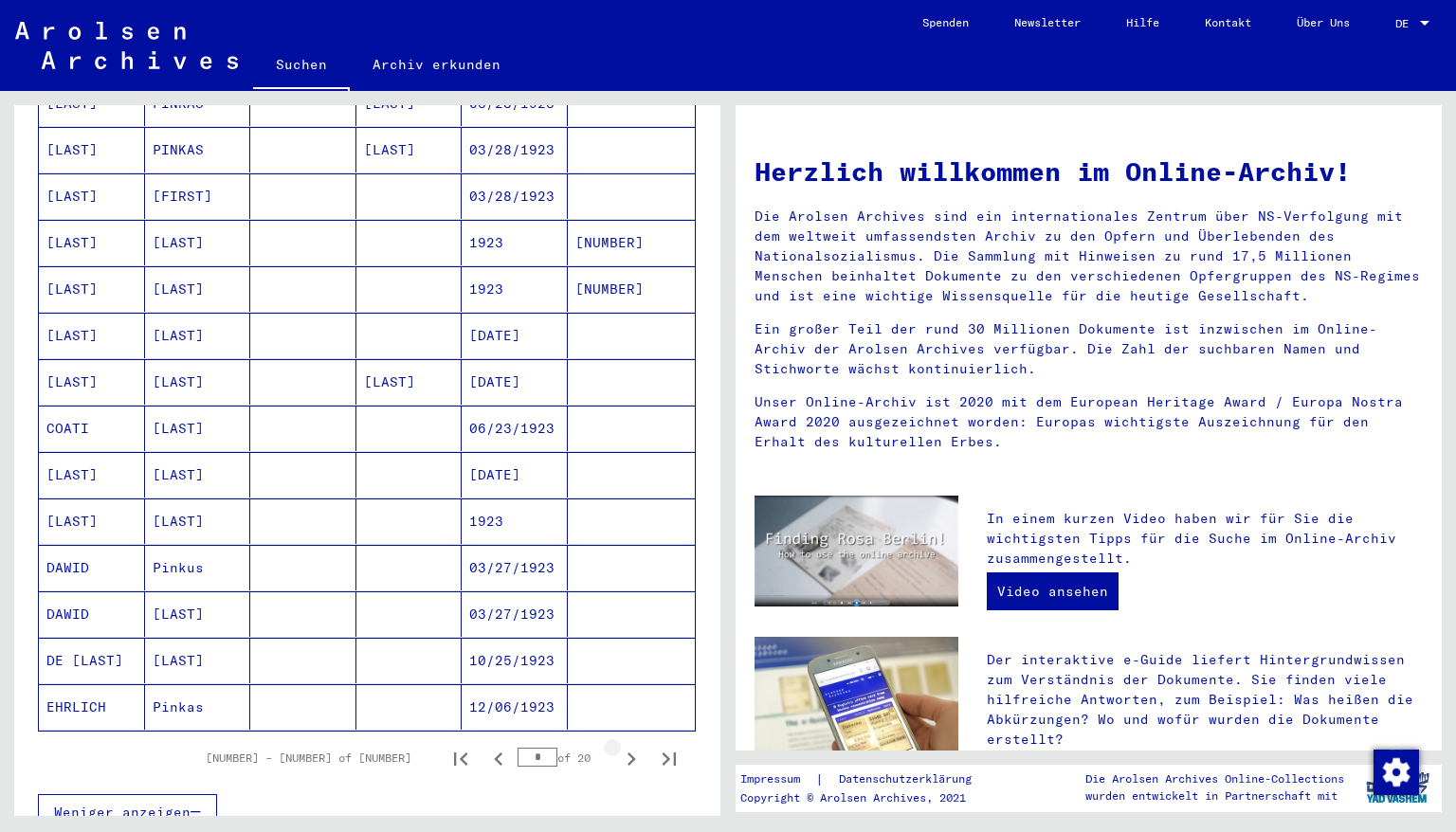 click 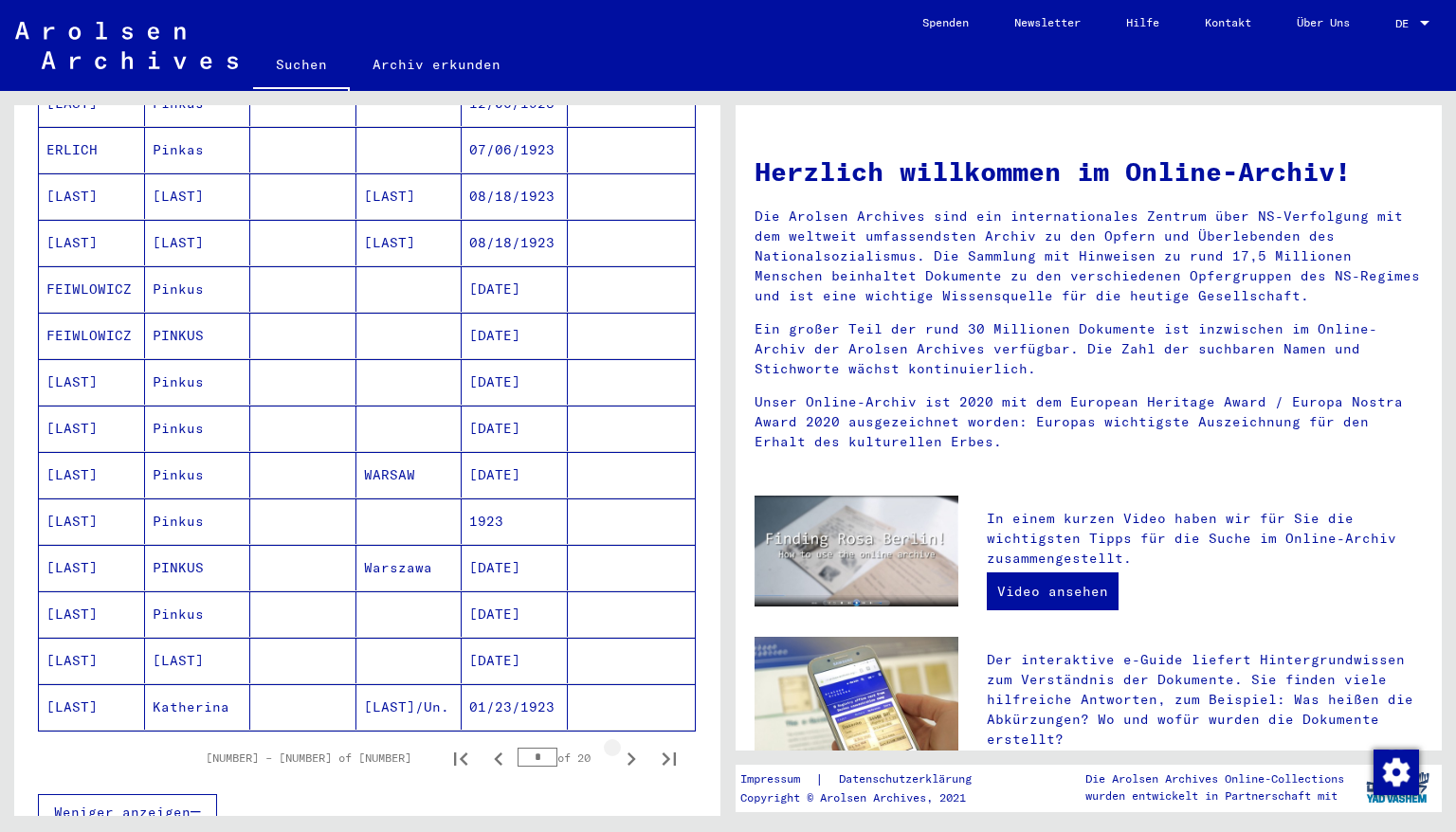 click 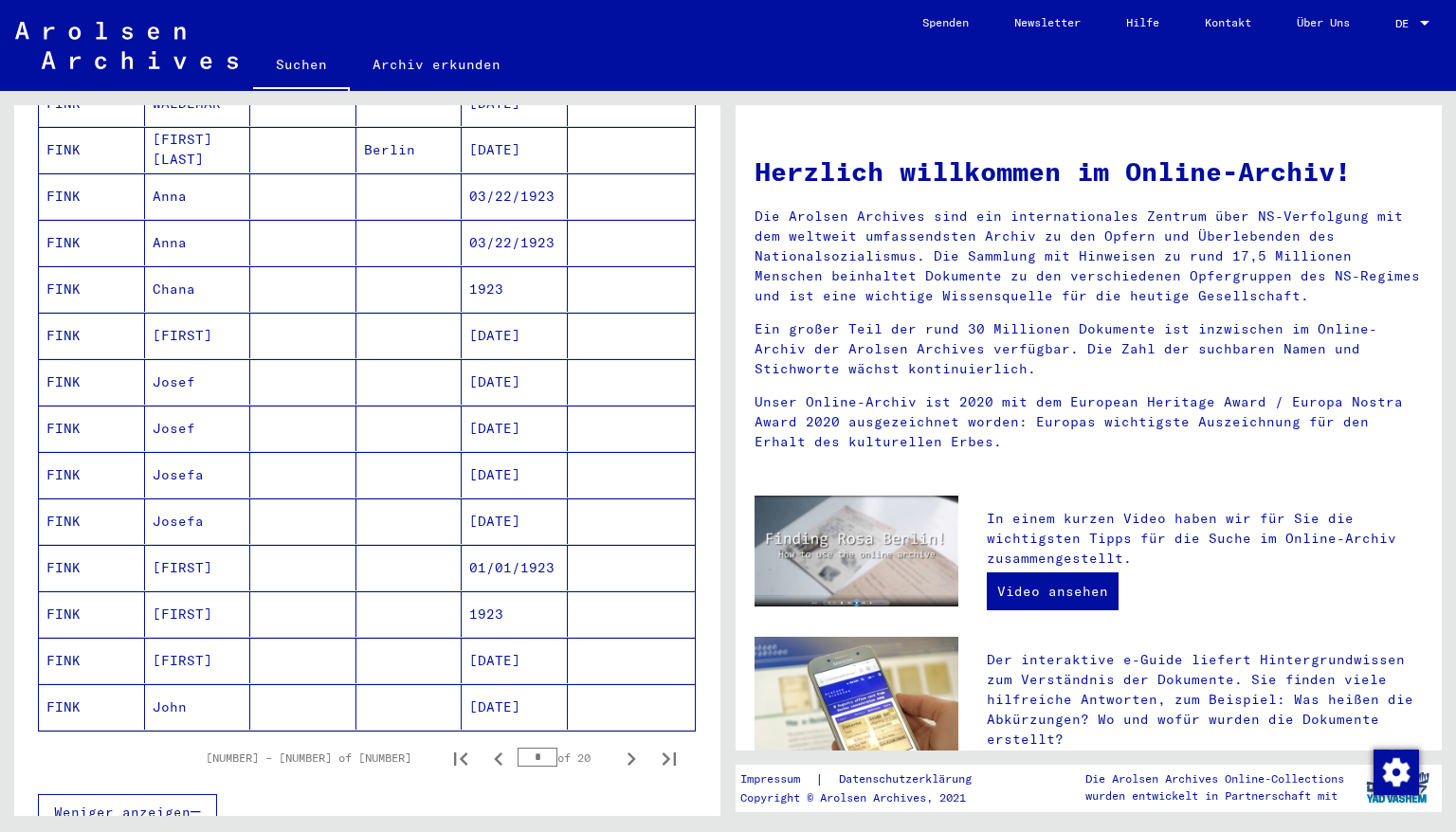 scroll, scrollTop: 910, scrollLeft: 0, axis: vertical 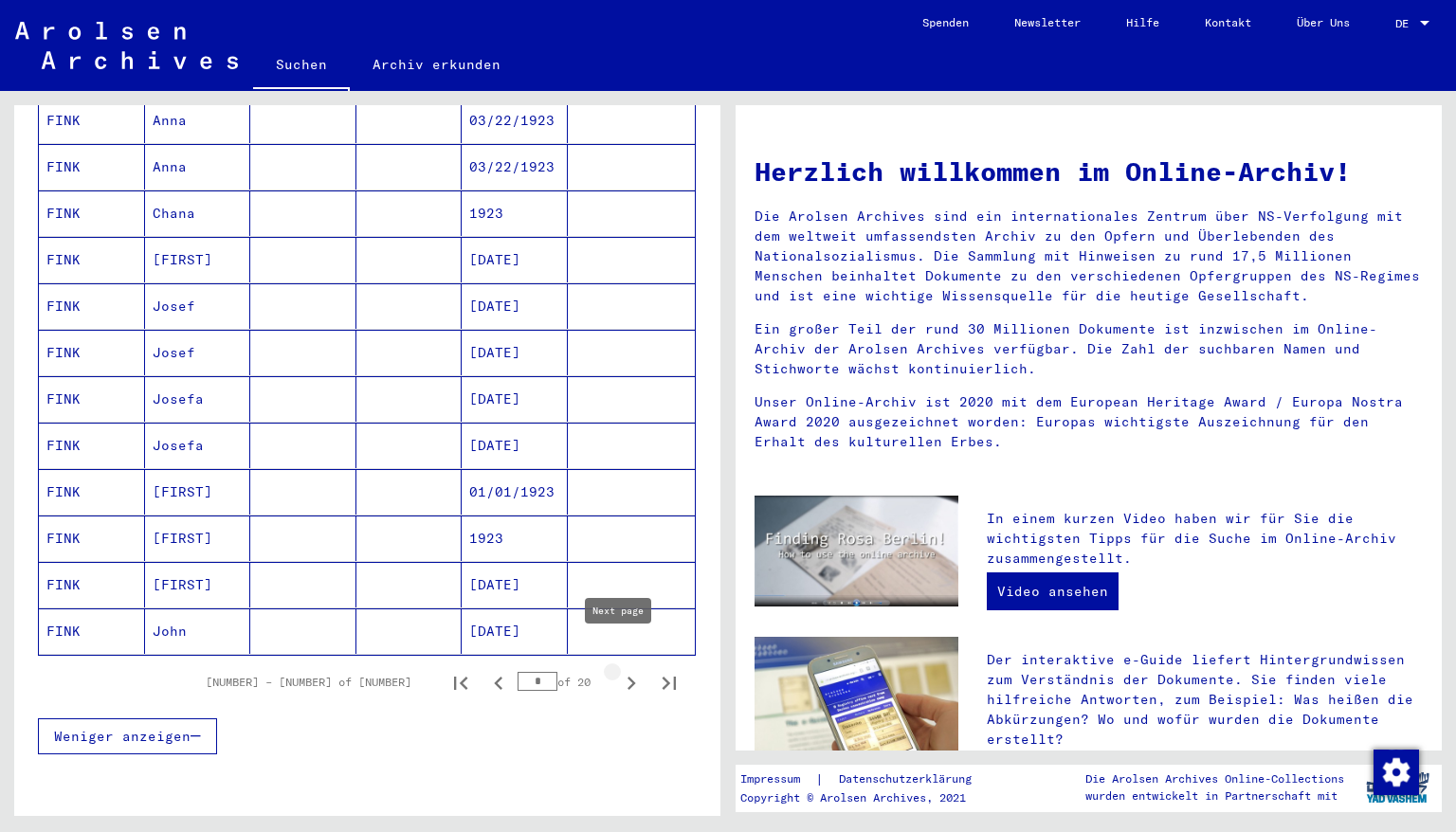 click 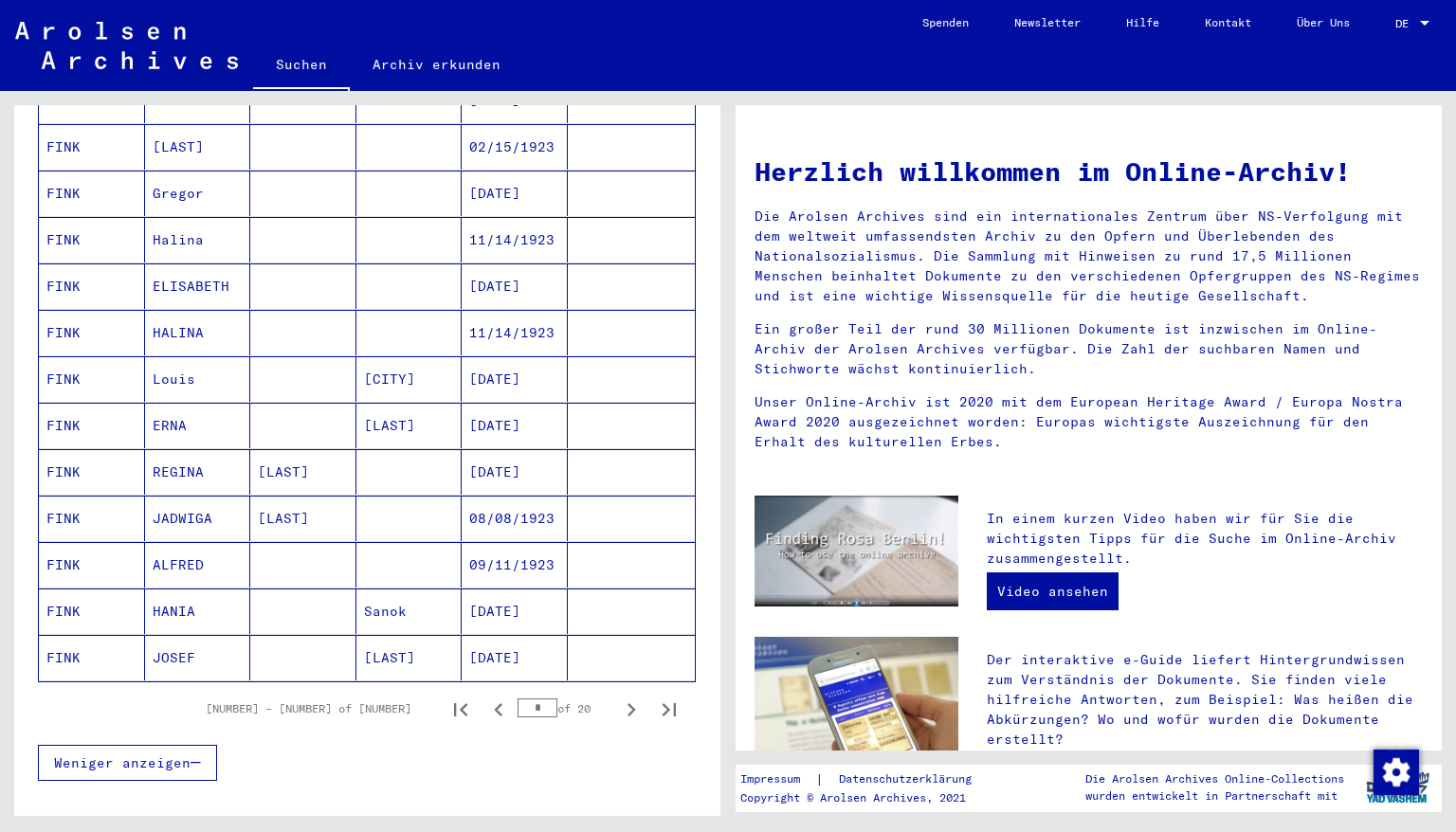 scroll, scrollTop: 910, scrollLeft: 0, axis: vertical 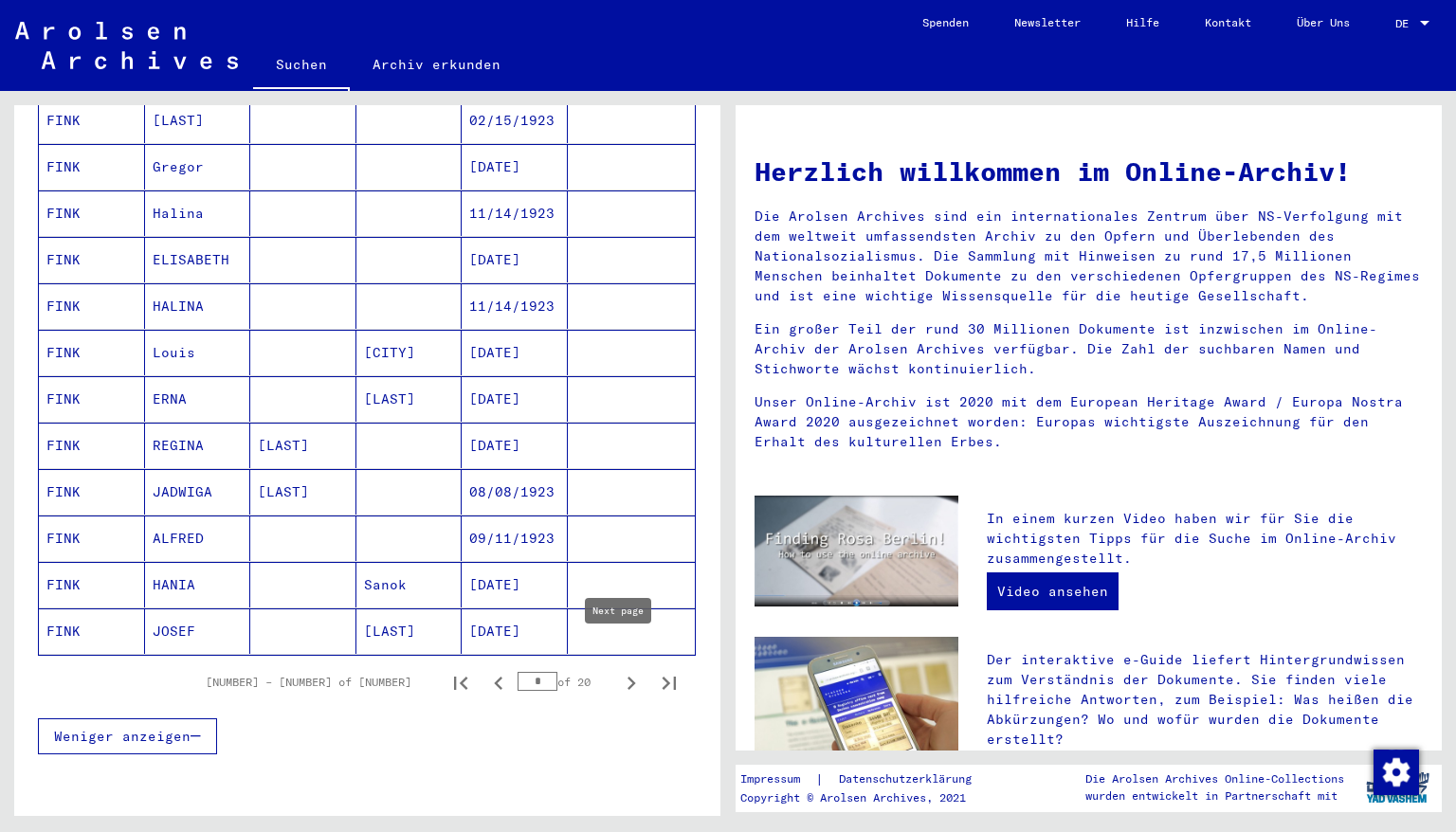 click 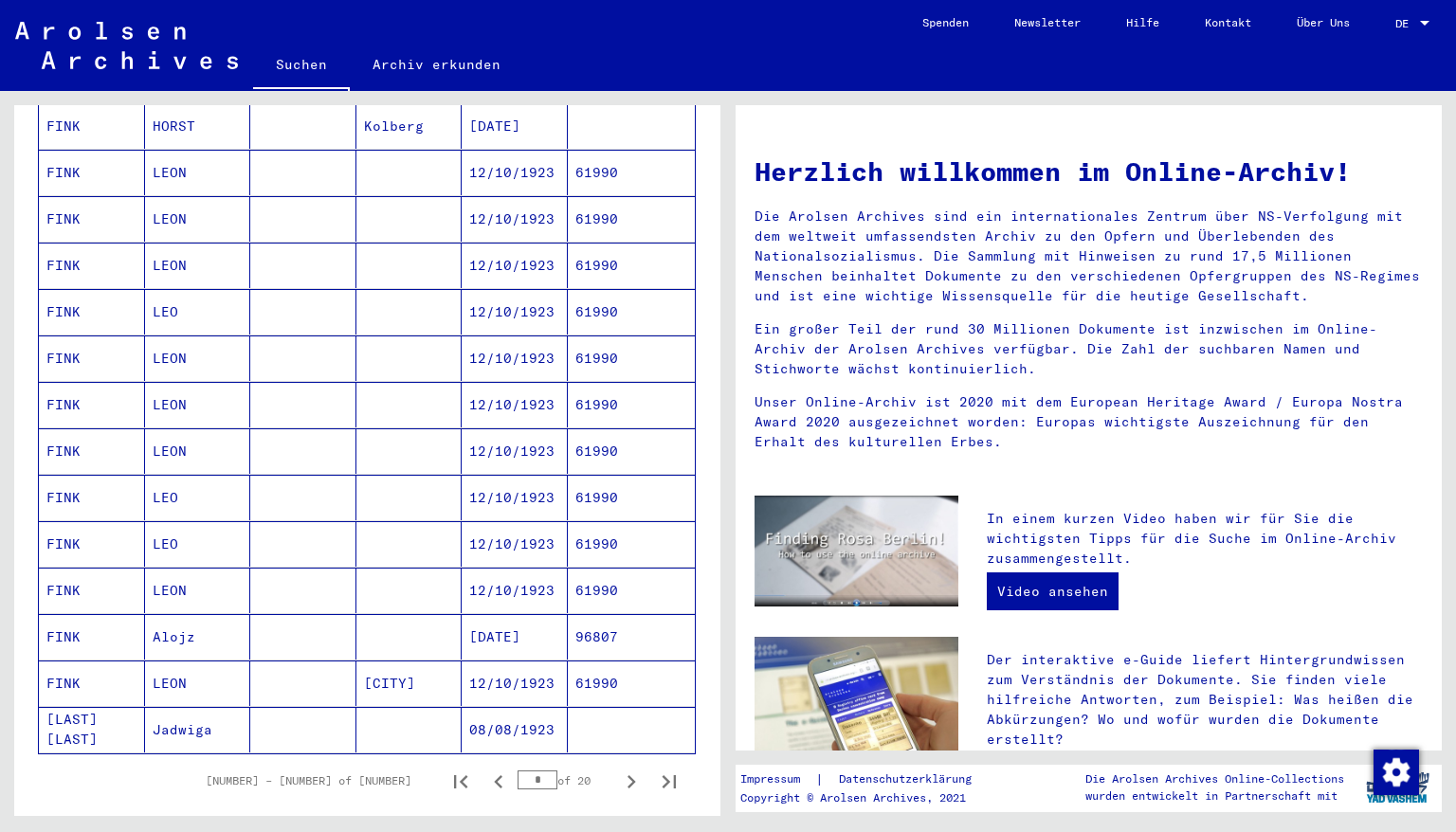 scroll, scrollTop: 834, scrollLeft: 0, axis: vertical 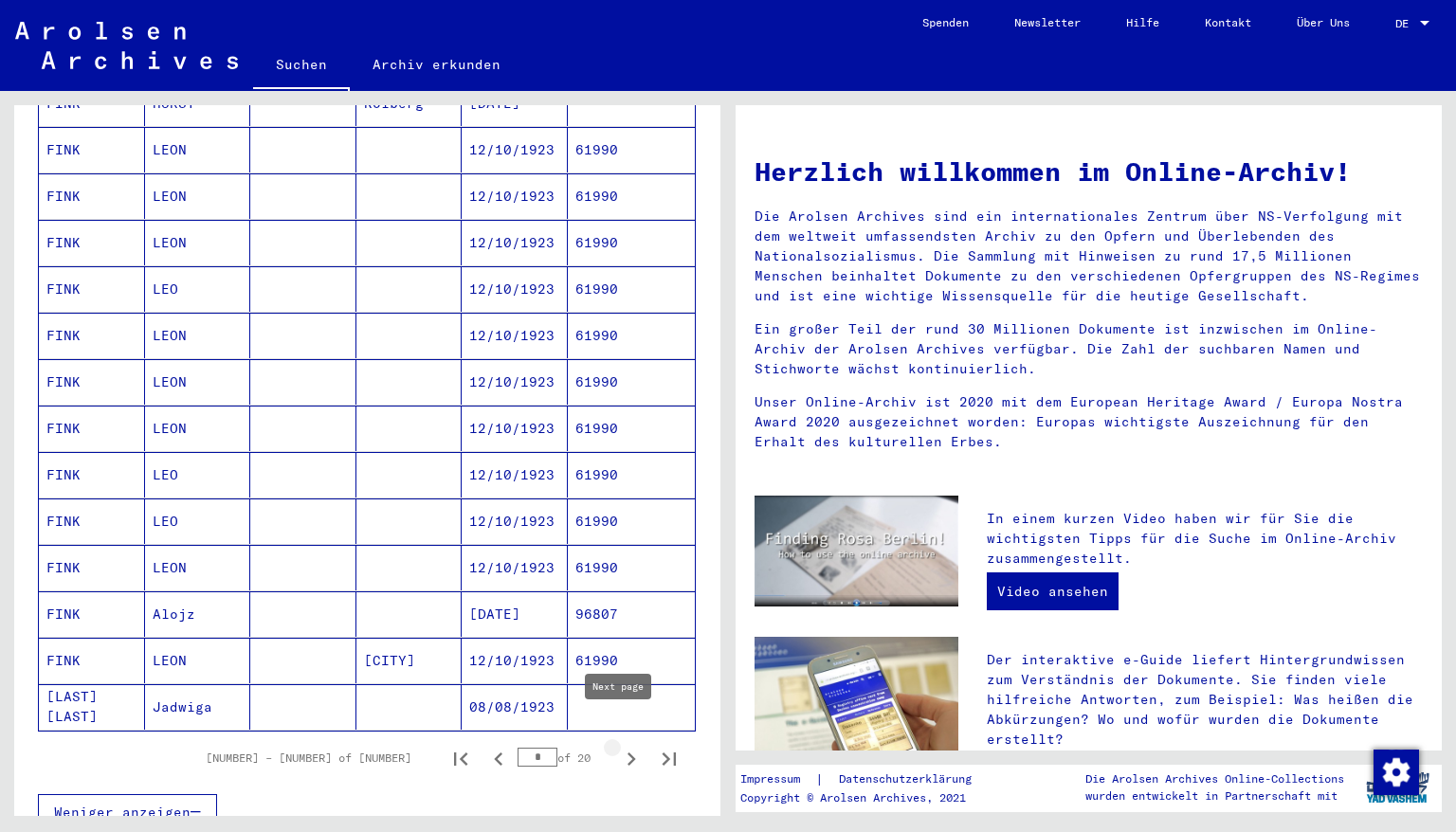 click 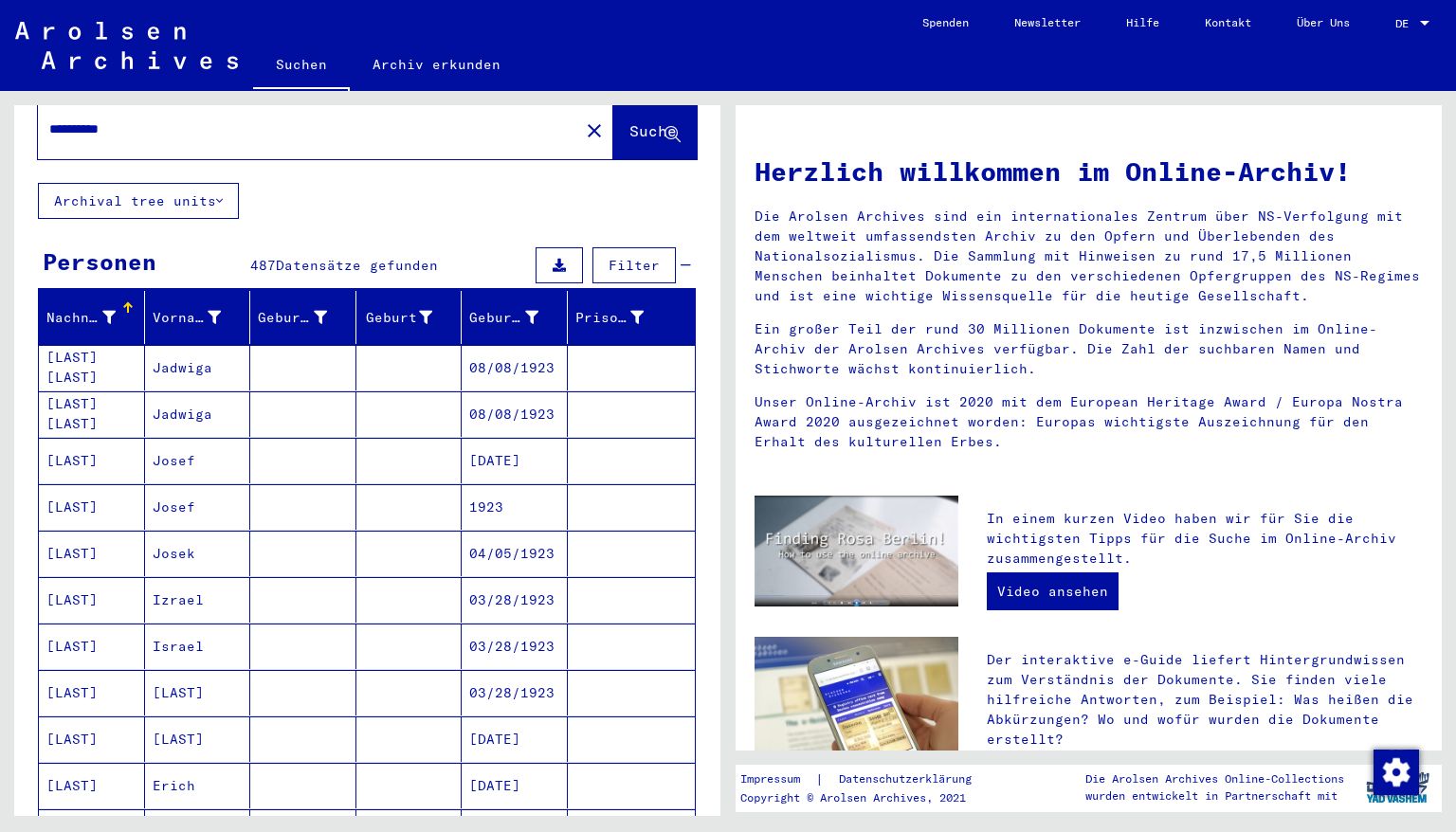 scroll, scrollTop: 0, scrollLeft: 0, axis: both 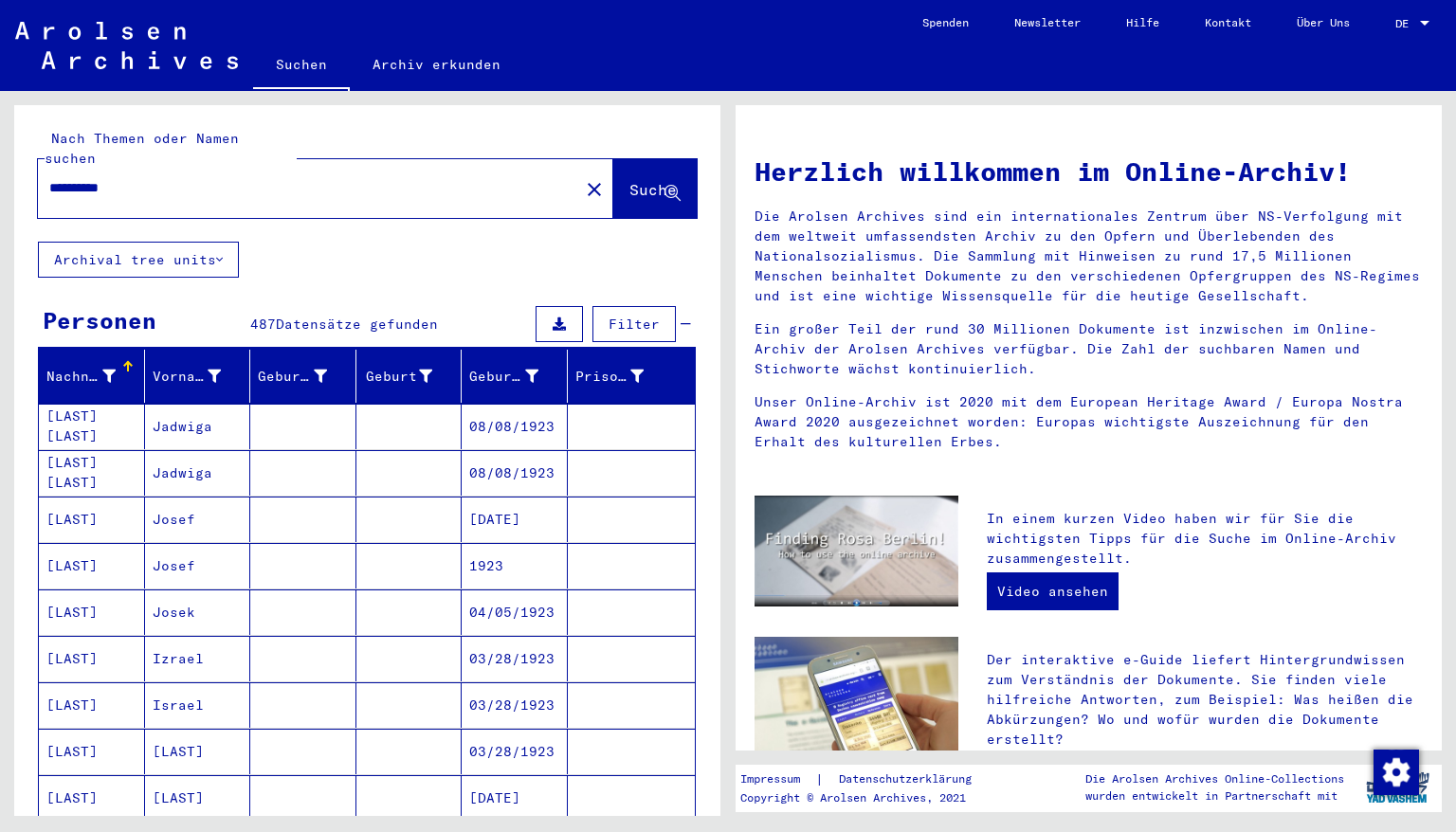 drag, startPoint x: 137, startPoint y: 164, endPoint x: 0, endPoint y: 161, distance: 137.03284 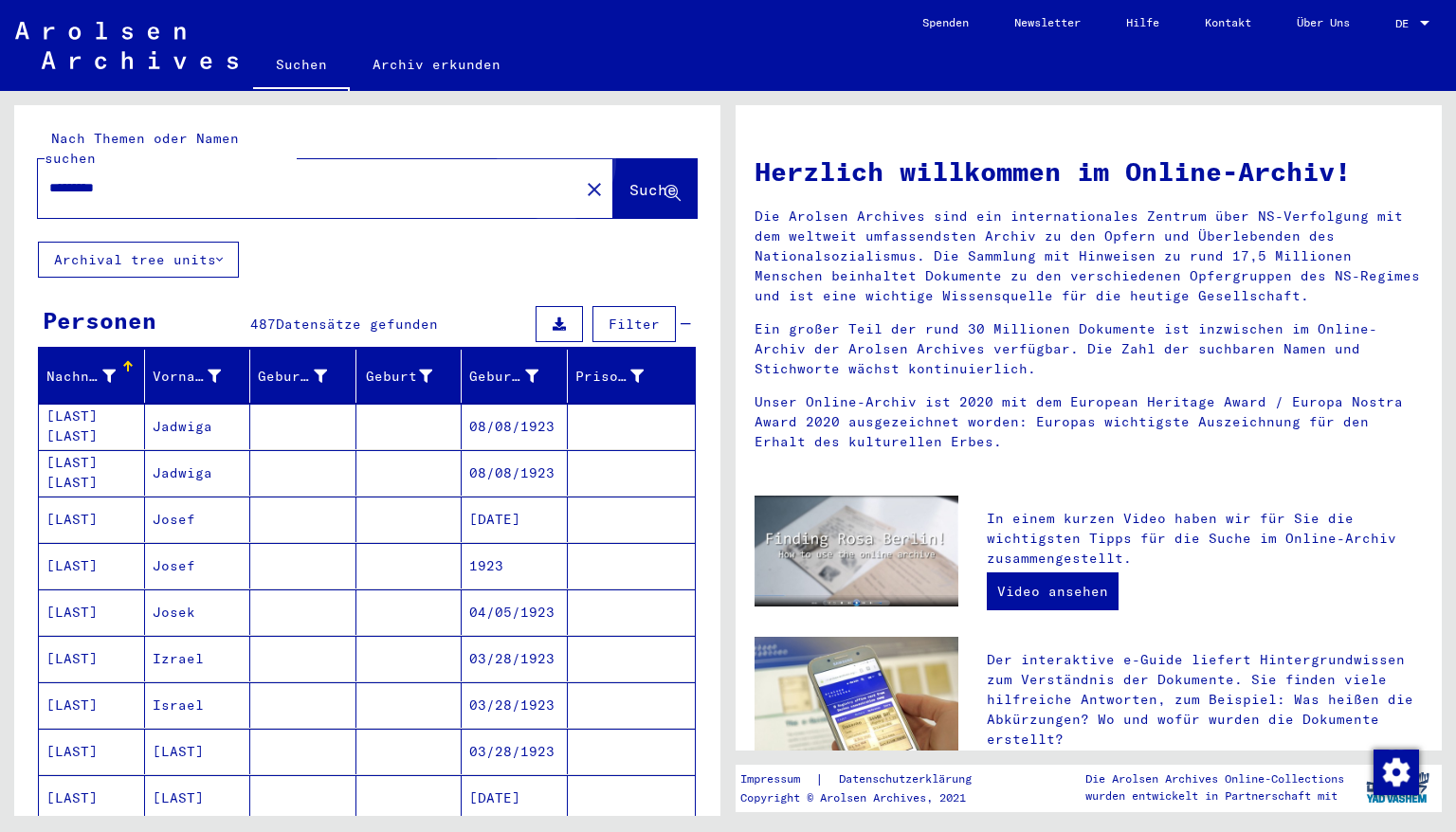 click on "Suche" 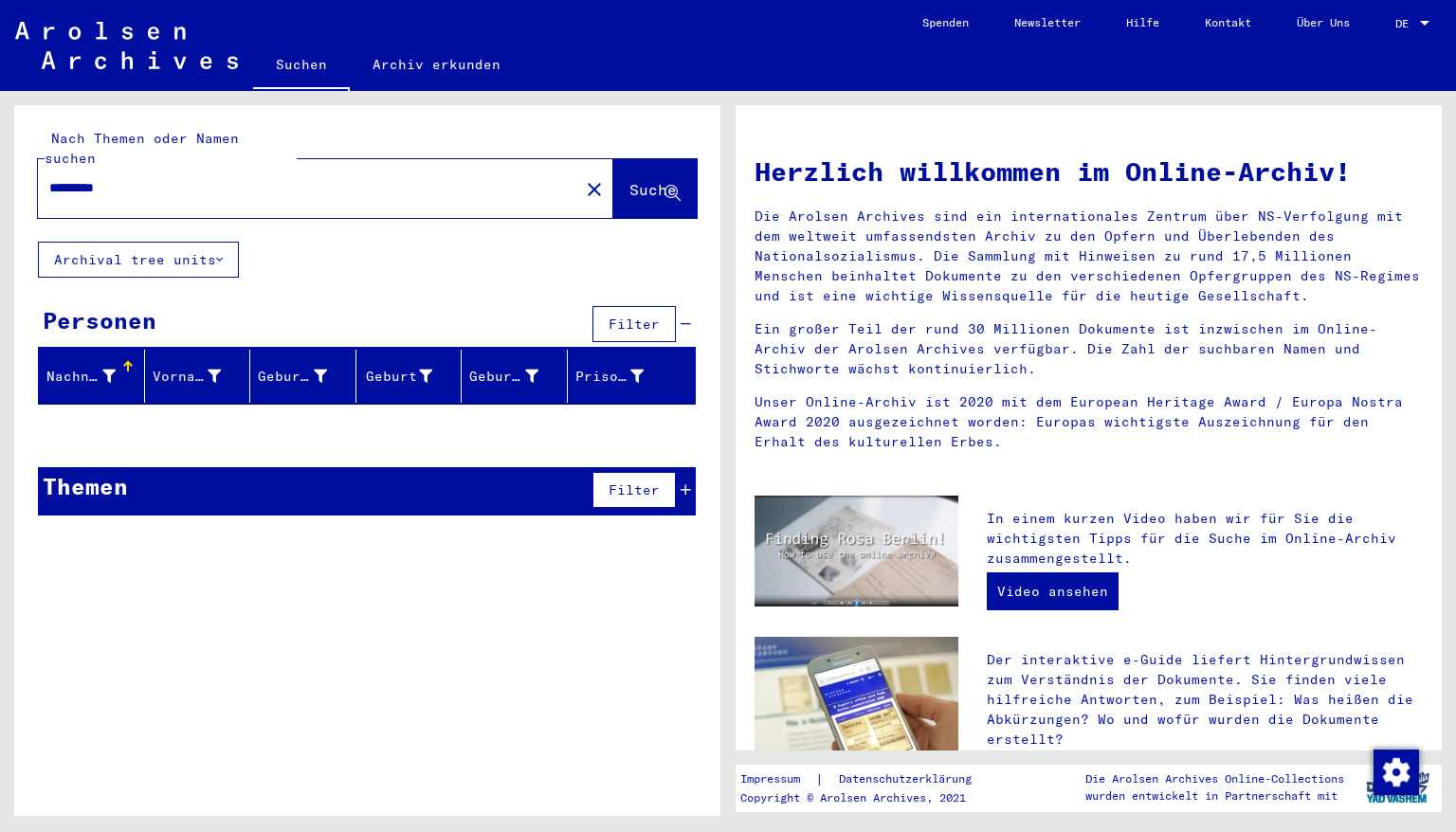 click on "*********" 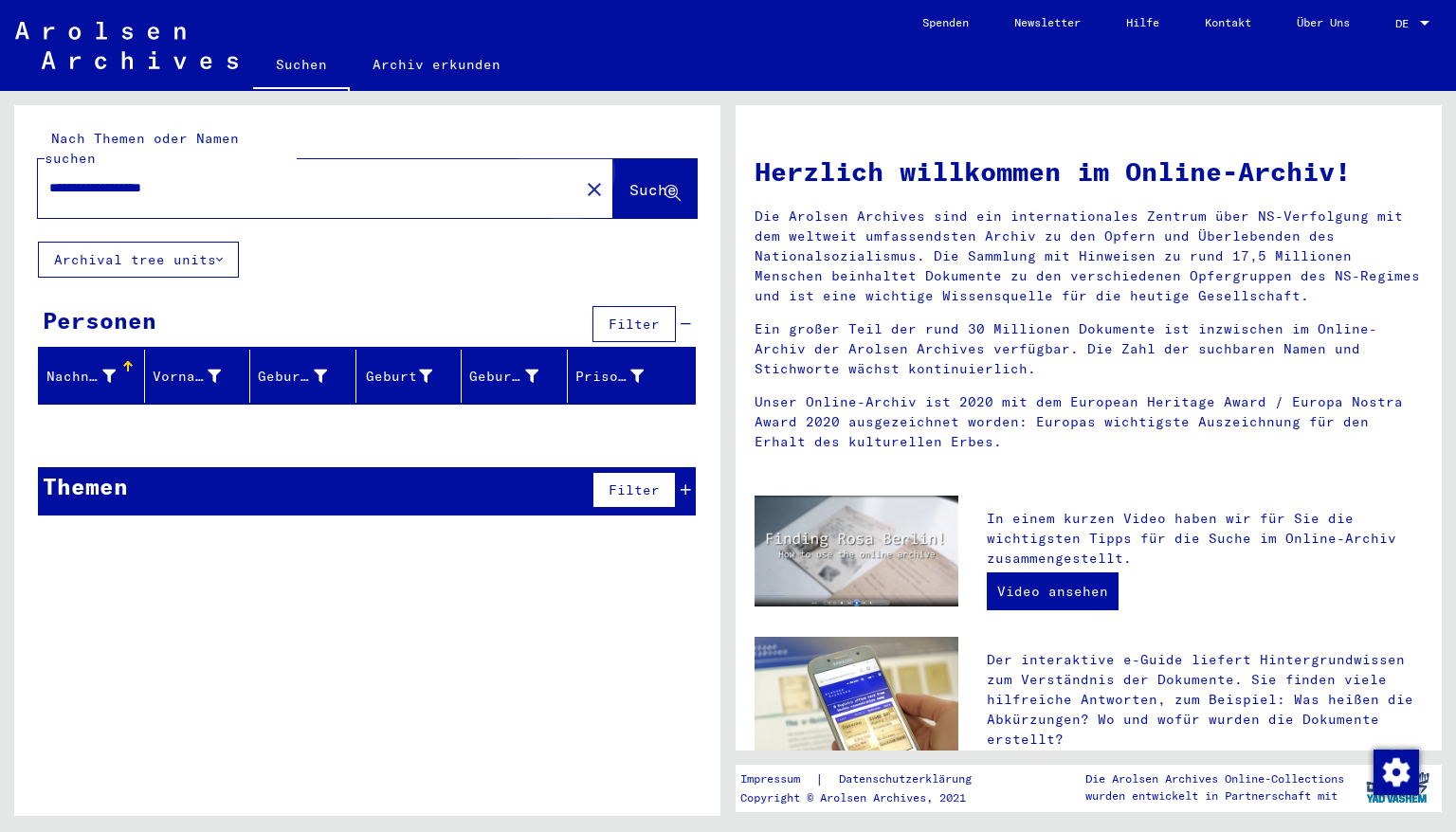 click on "Suche" 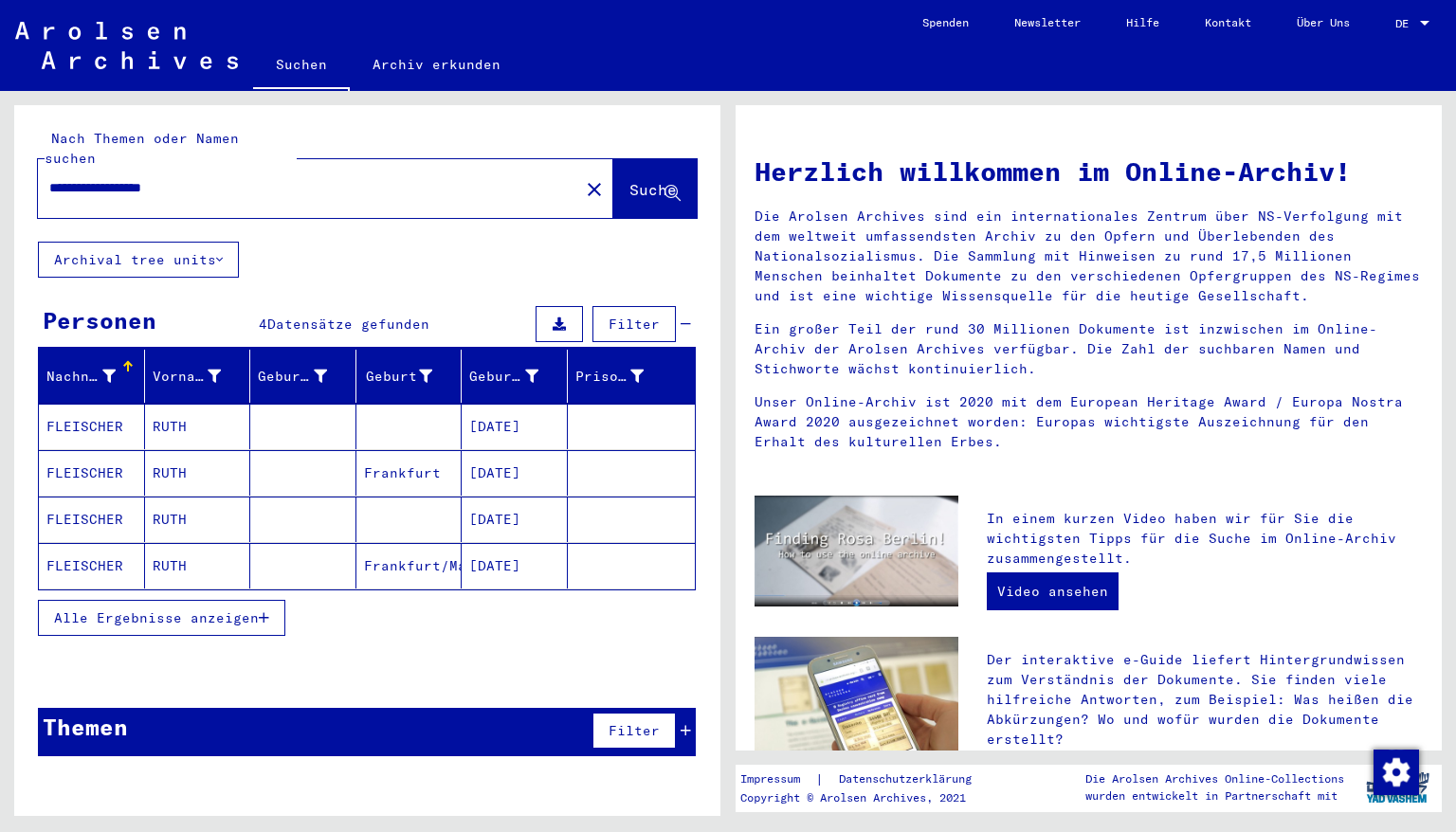click on "[DATE]" at bounding box center [515, 473] 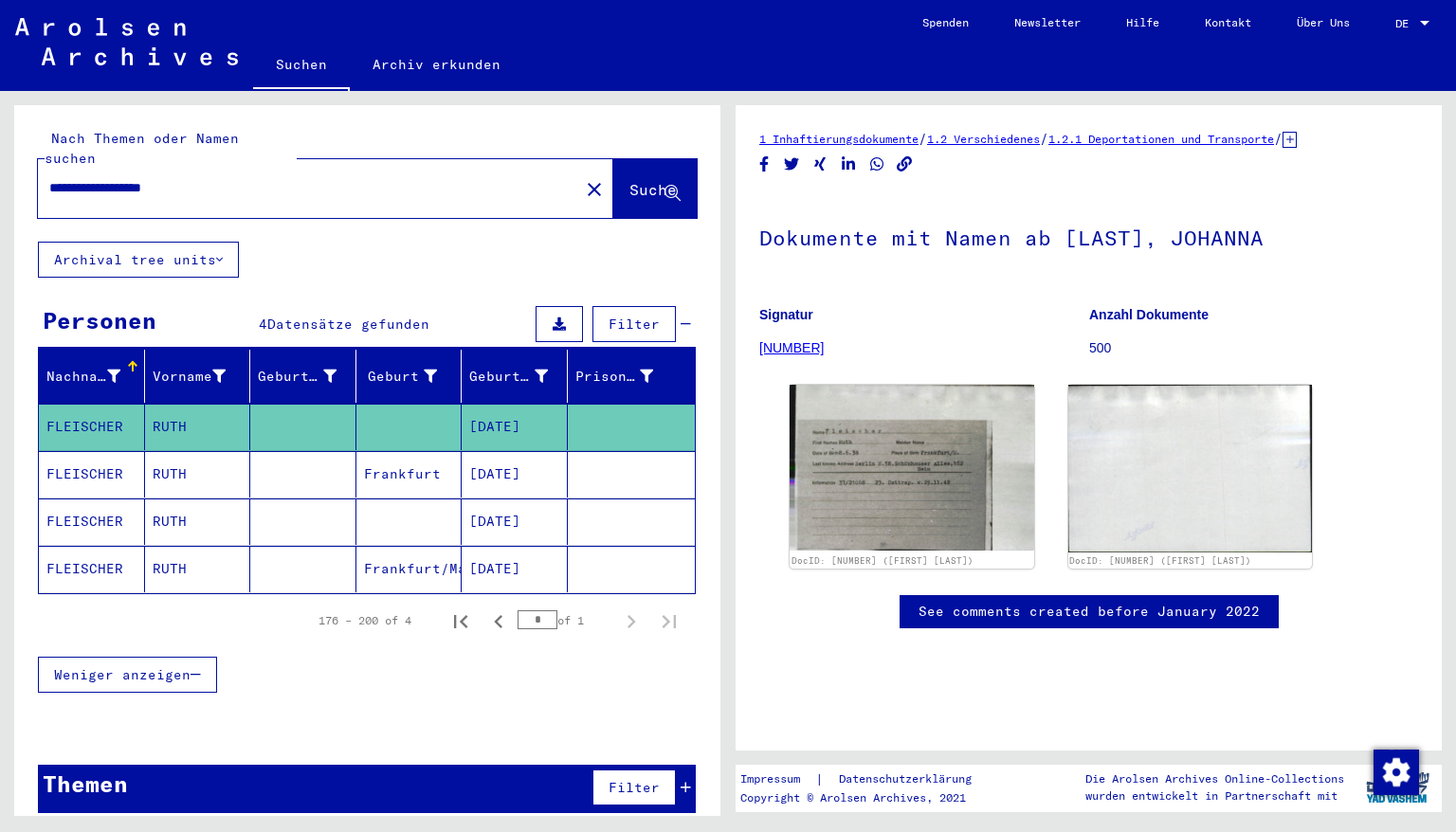 scroll, scrollTop: 0, scrollLeft: 0, axis: both 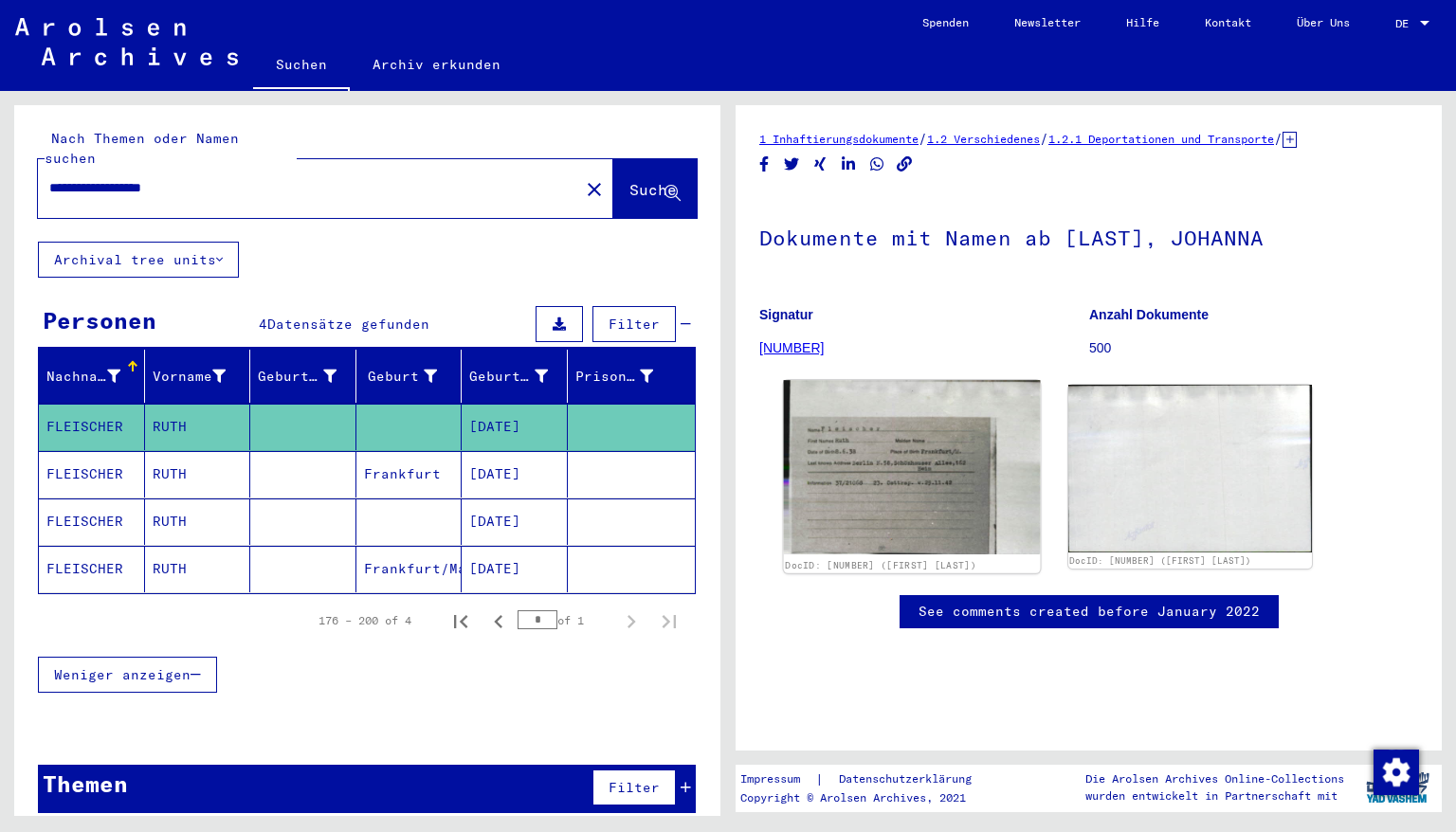 click 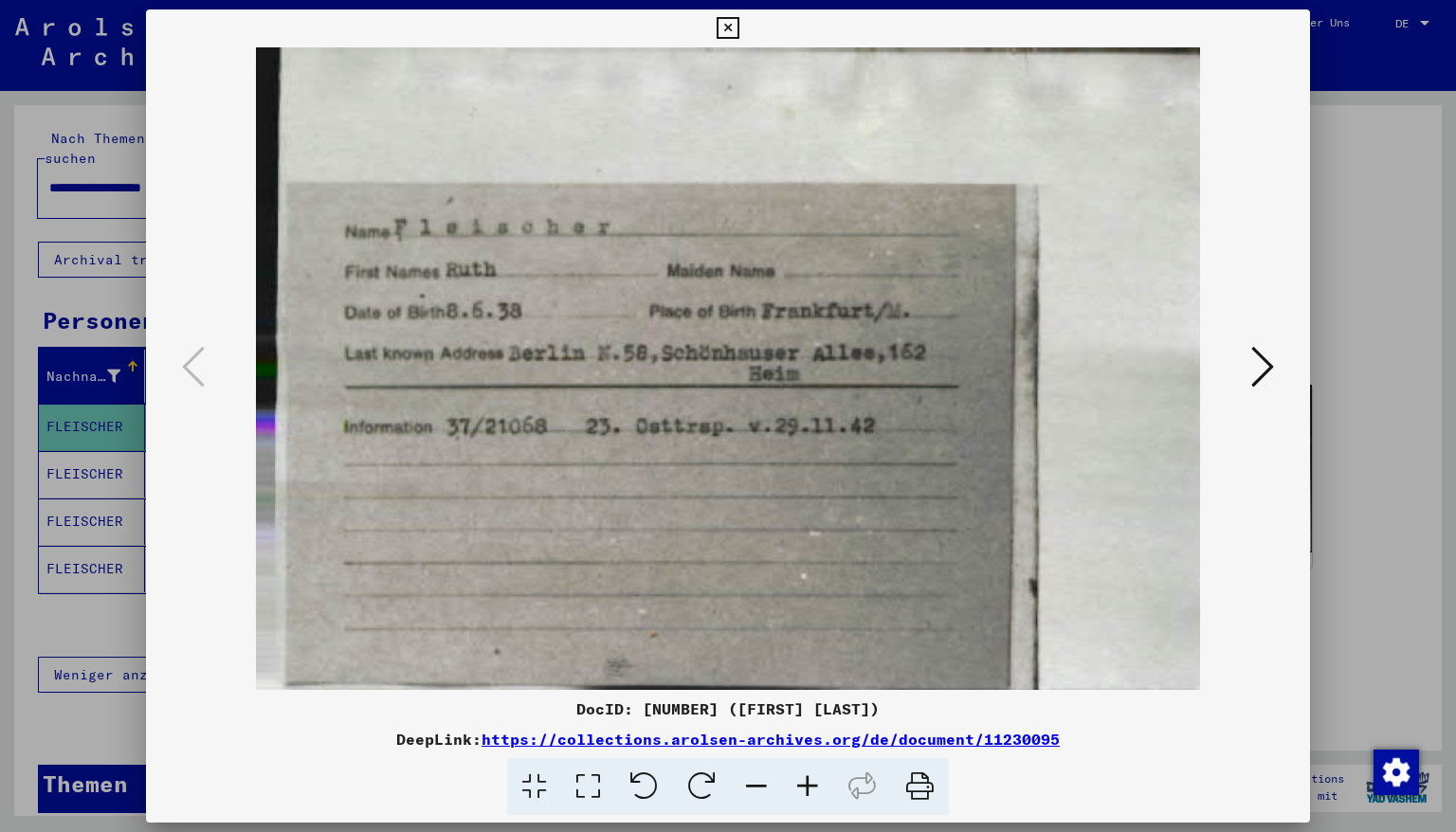click at bounding box center (727, 28) 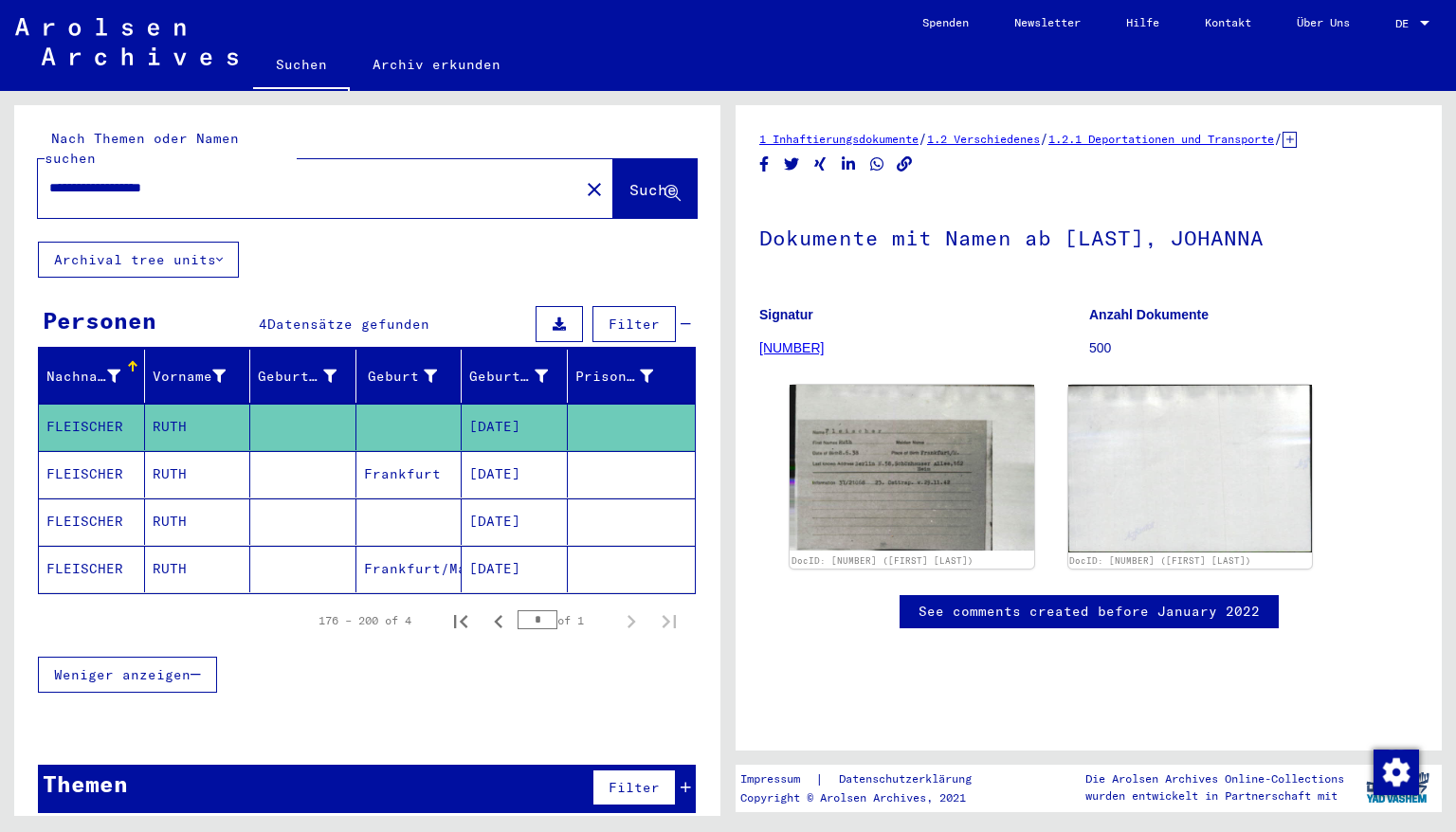 click on "[DATE]" at bounding box center (515, 521) 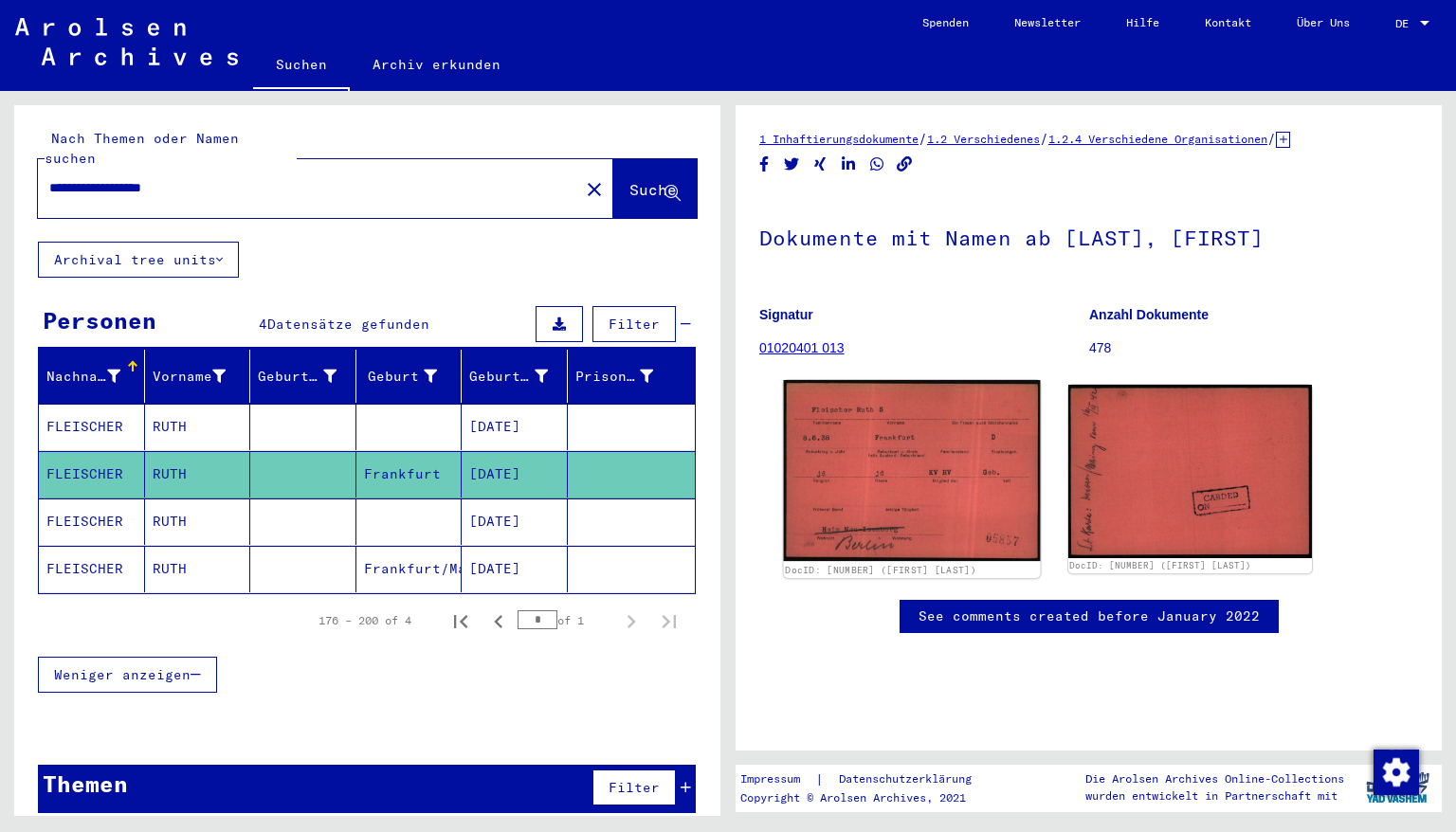 scroll, scrollTop: 0, scrollLeft: 0, axis: both 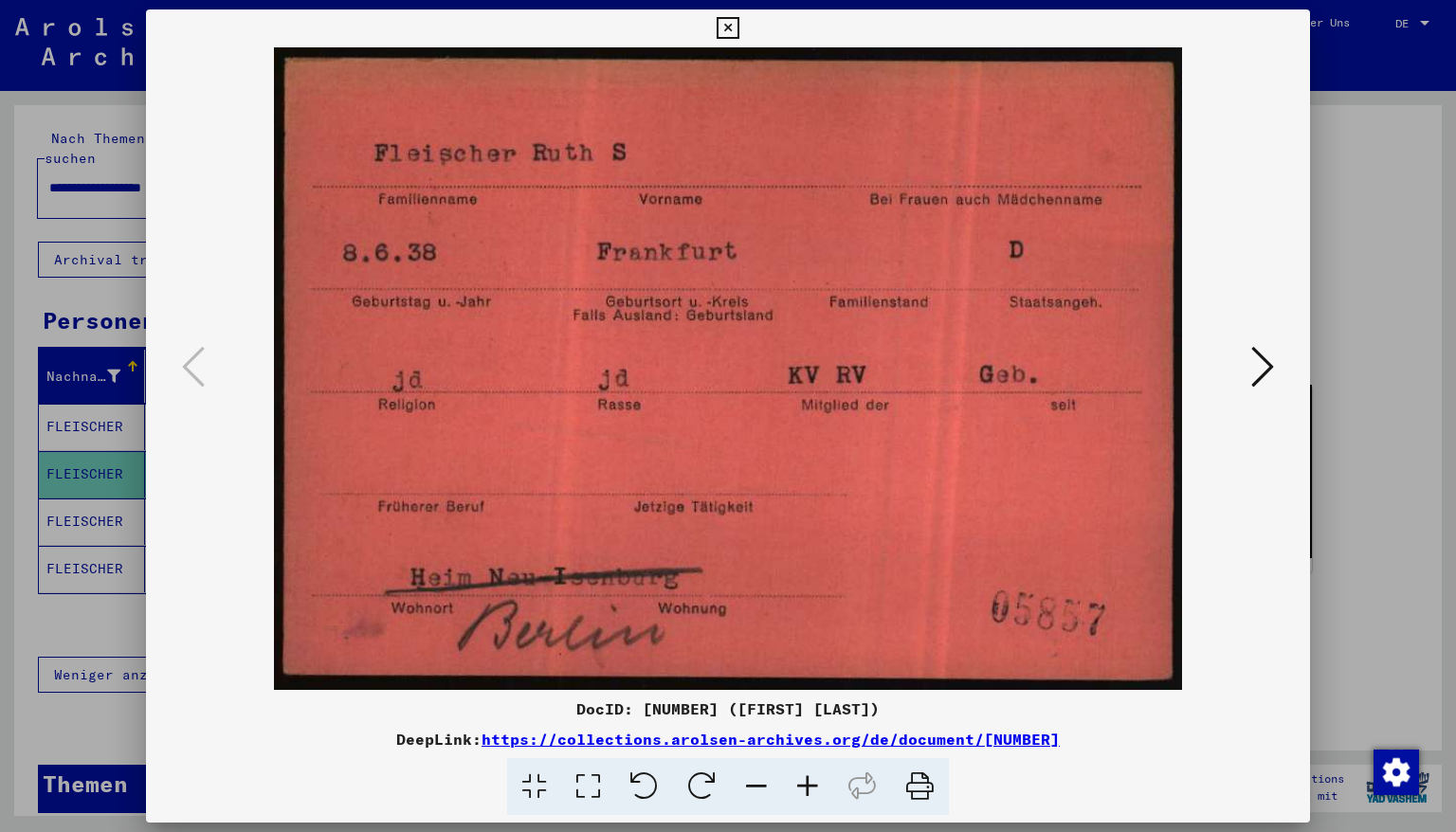 click at bounding box center [727, 28] 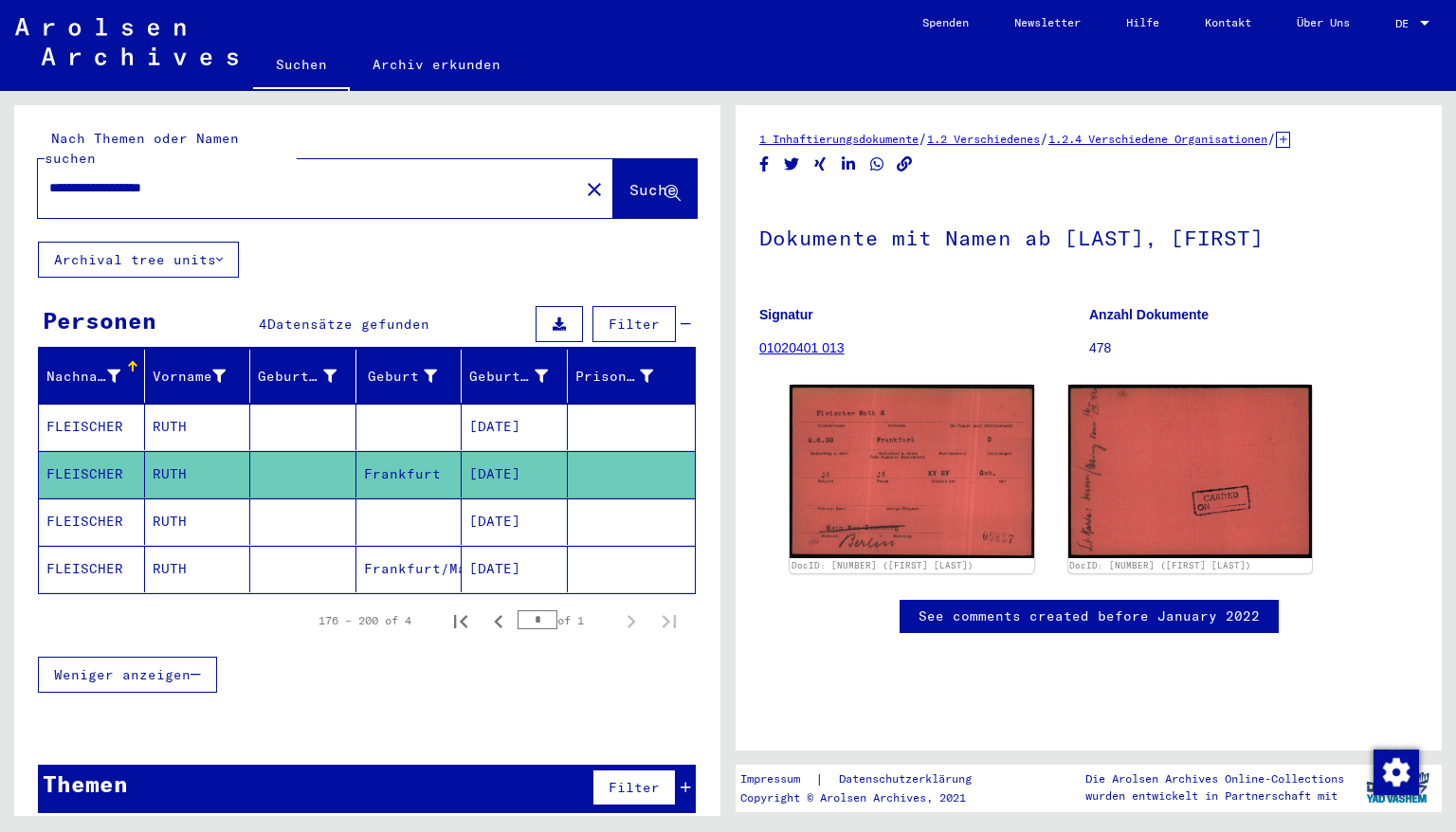 click on "[DATE]" at bounding box center (515, 569) 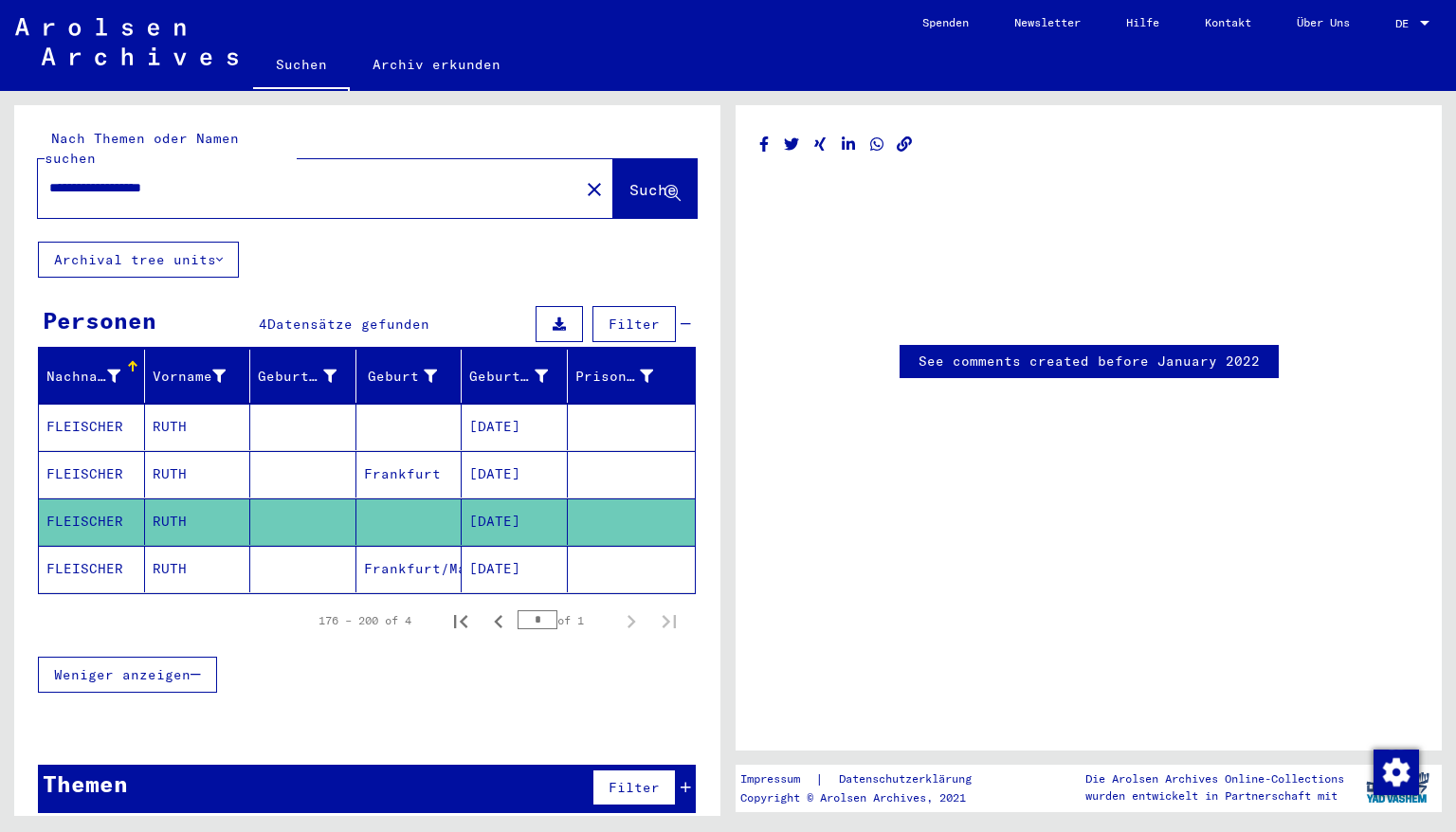 scroll, scrollTop: 0, scrollLeft: 0, axis: both 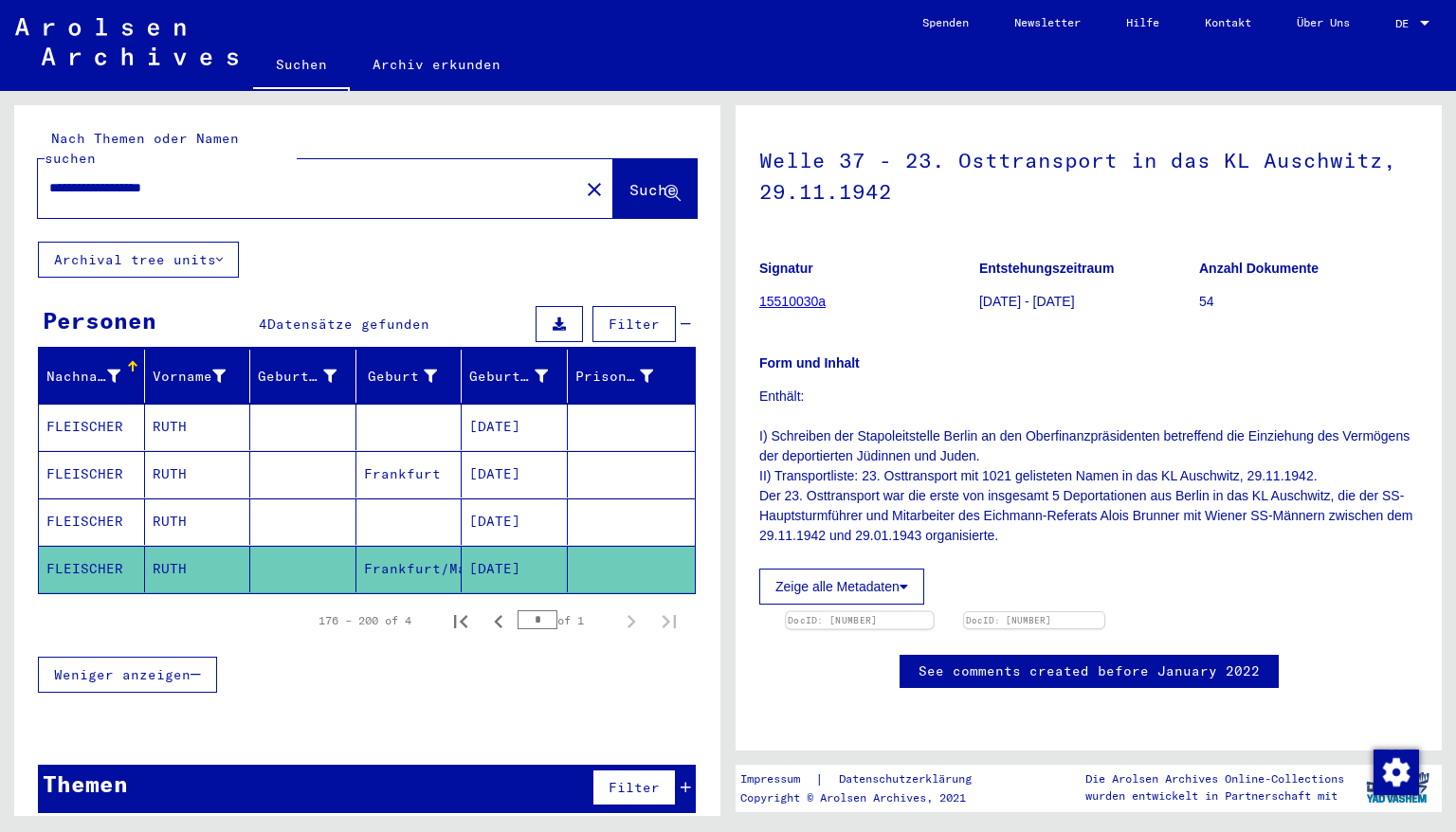 click 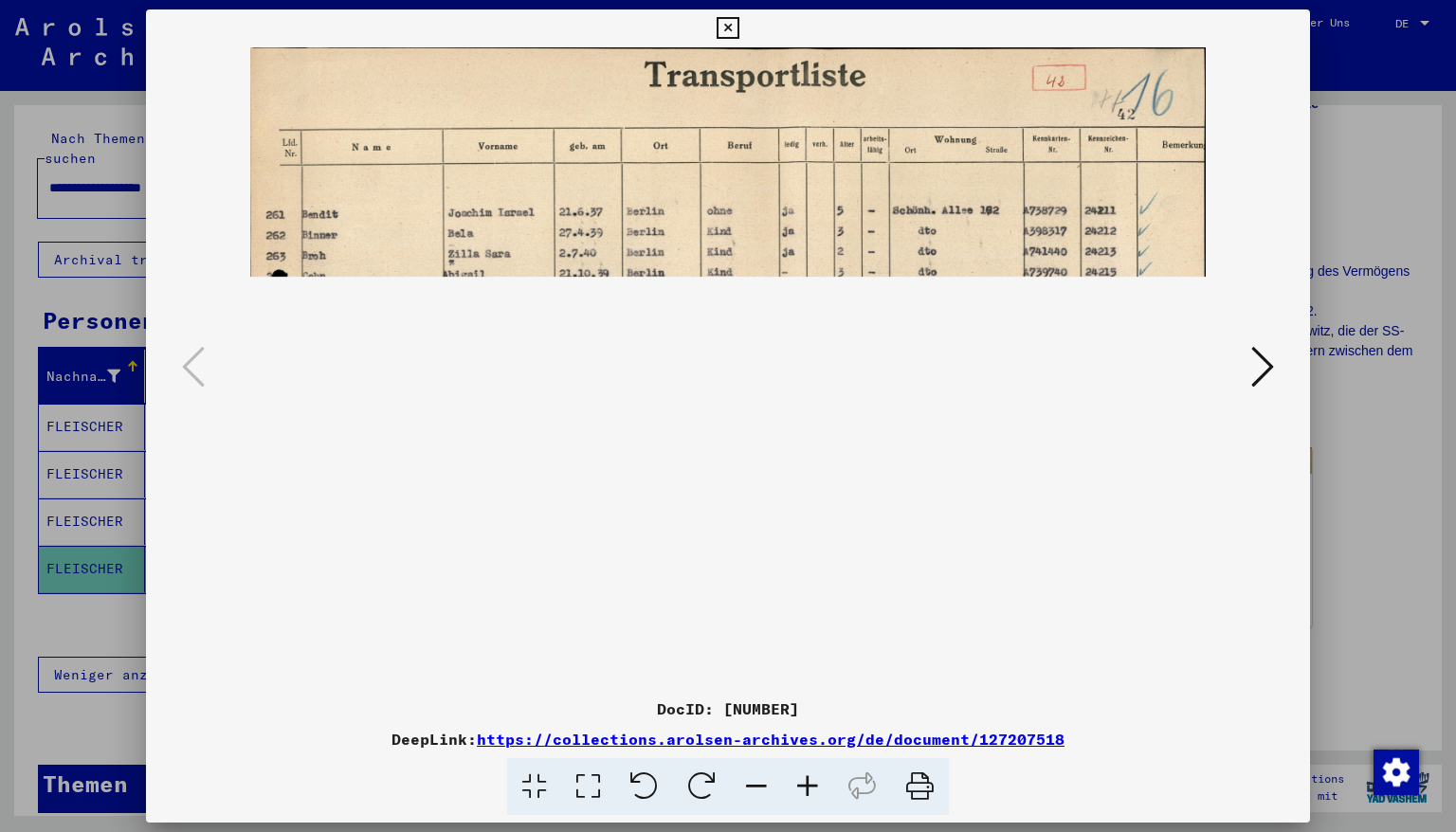 click at bounding box center [808, 787] 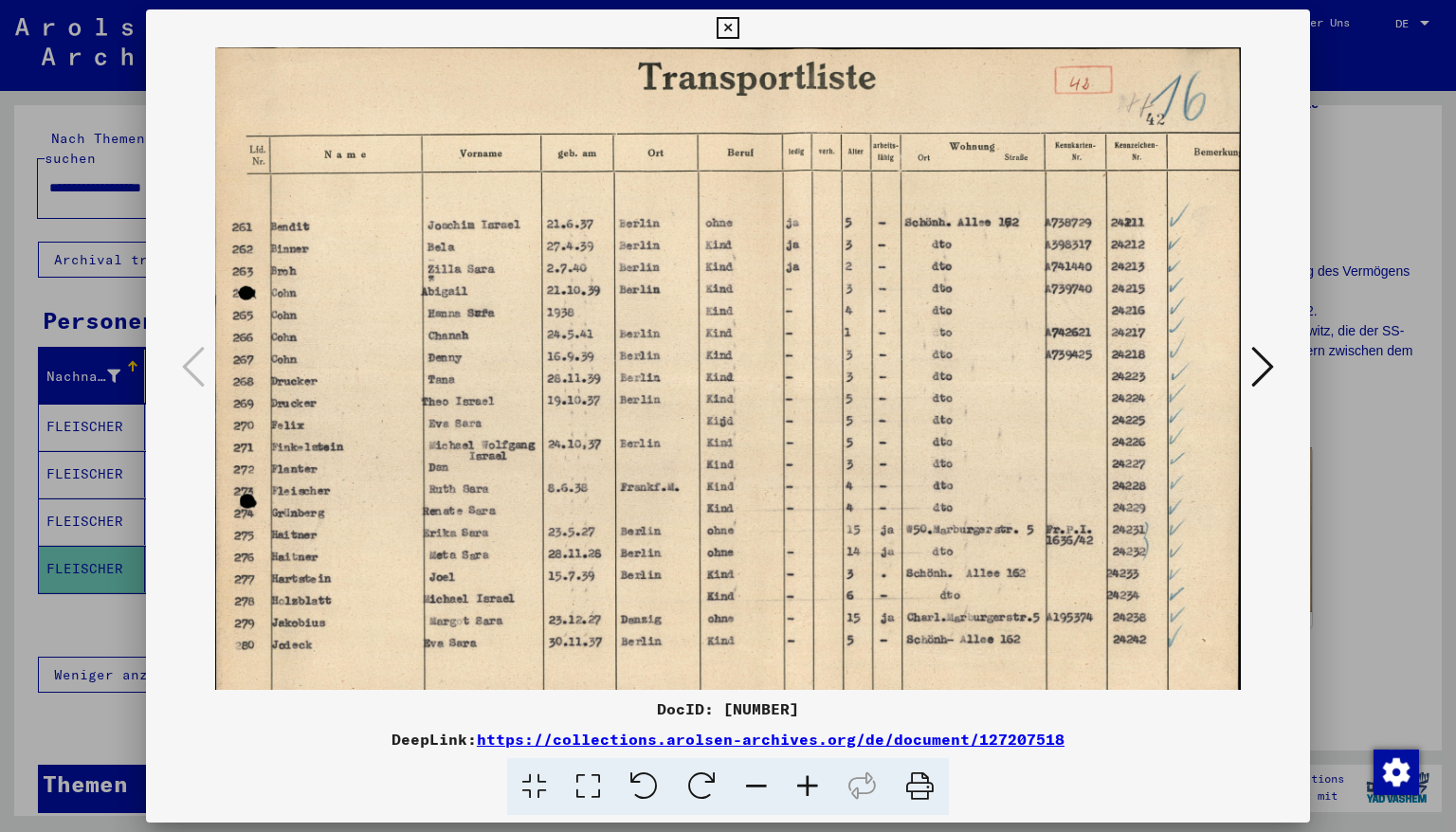 click at bounding box center [808, 787] 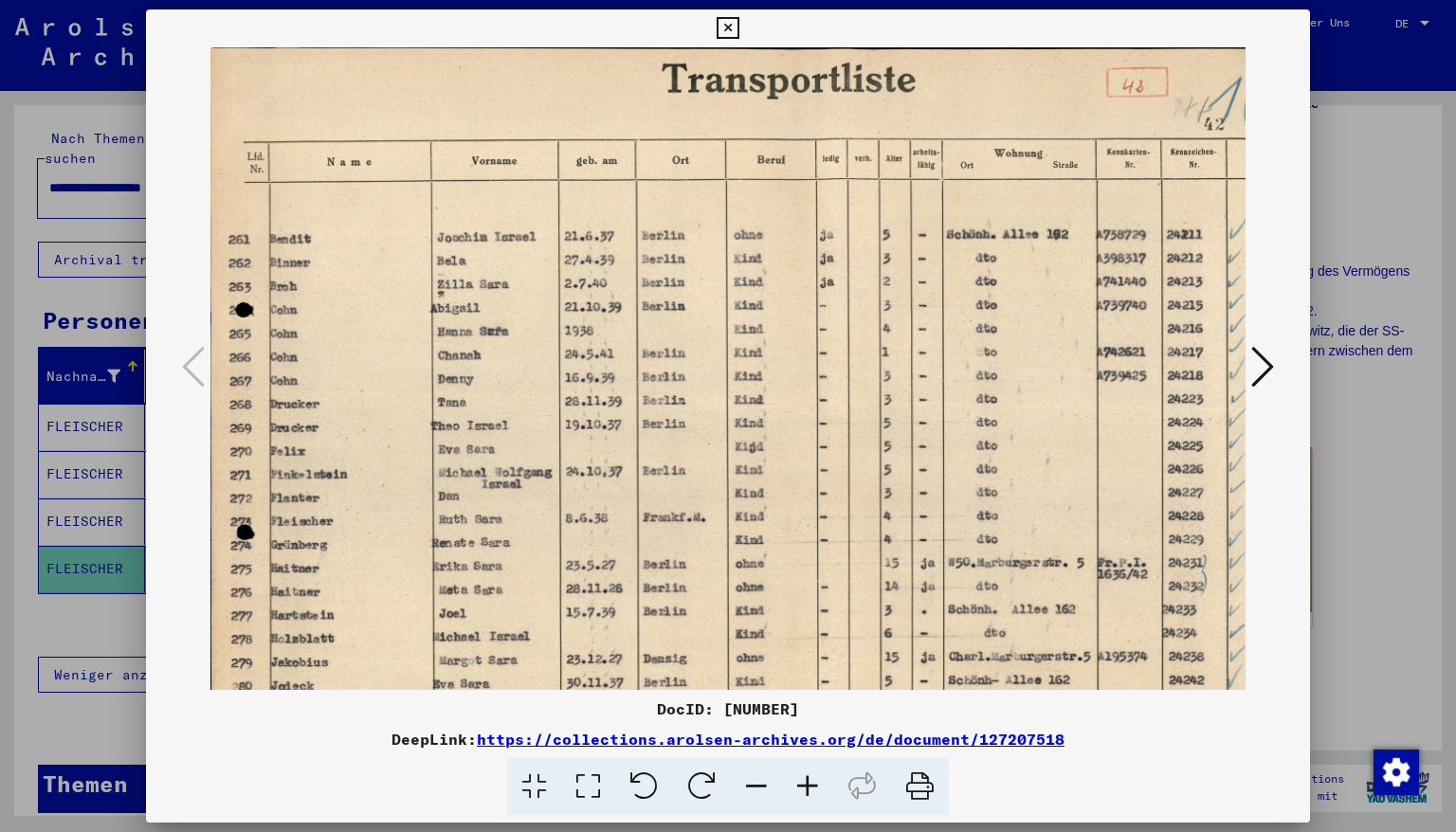 click at bounding box center (727, 28) 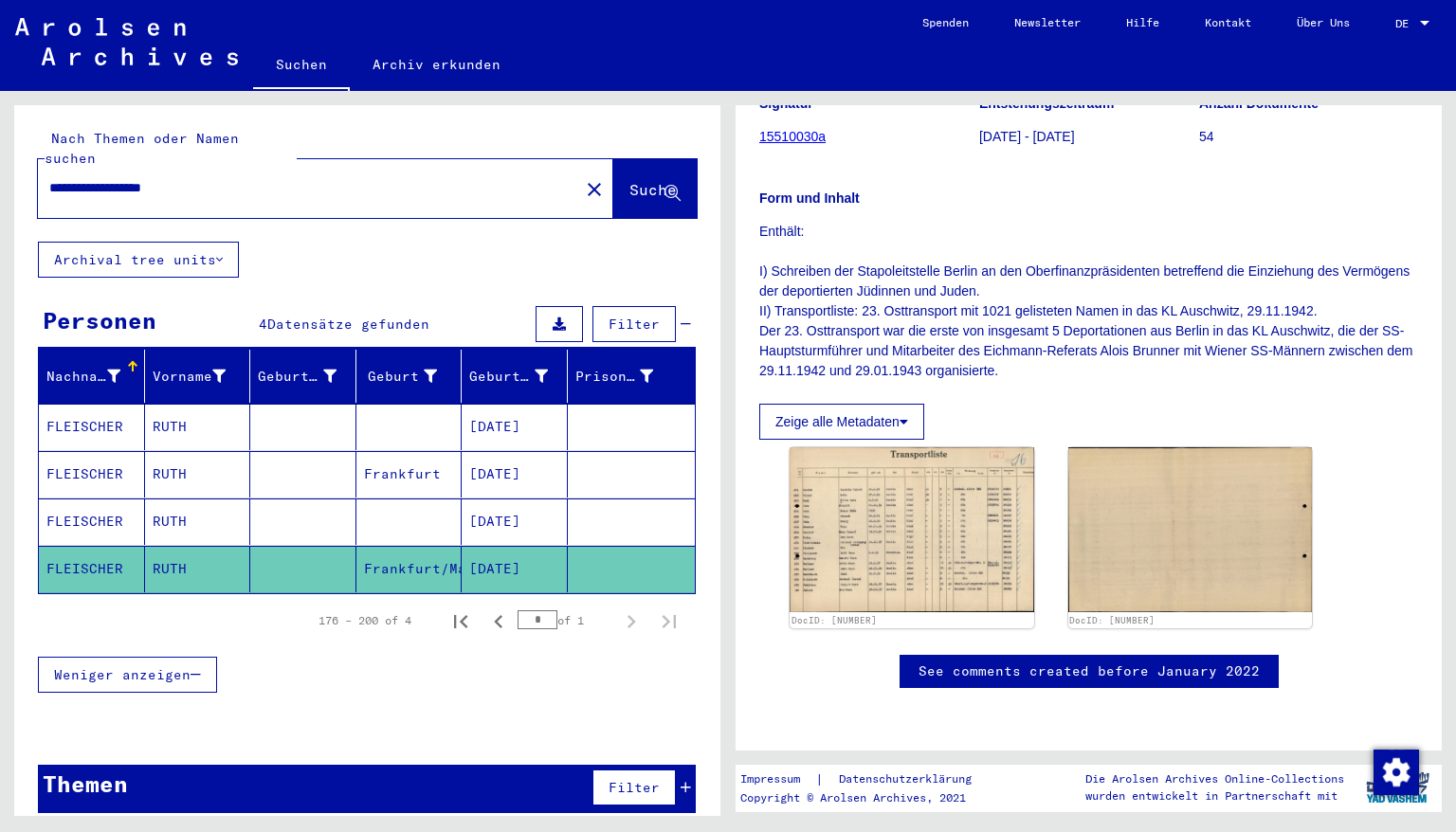 drag, startPoint x: 81, startPoint y: 171, endPoint x: 23, endPoint y: 178, distance: 58.420887 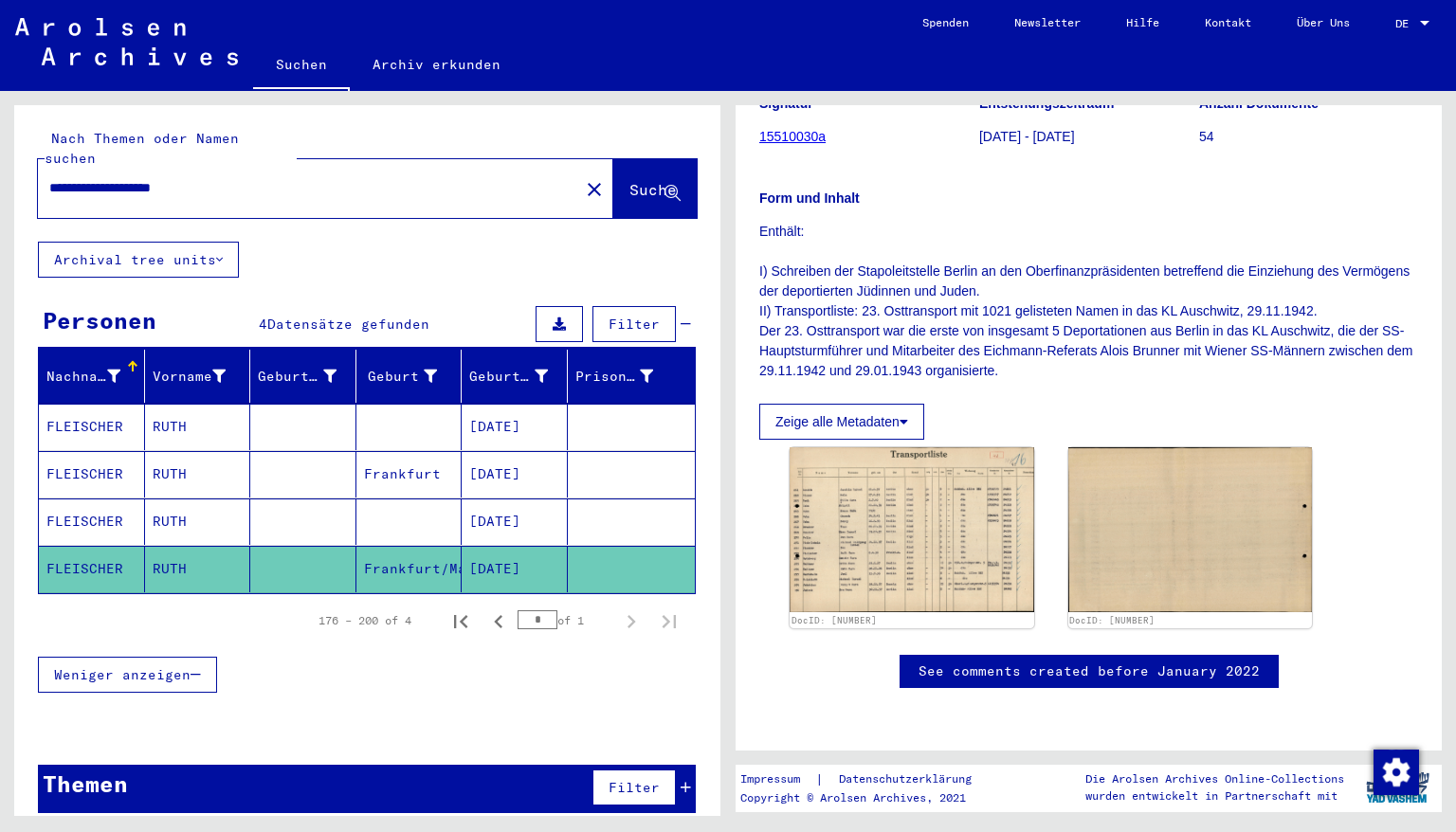 click on "Suche" 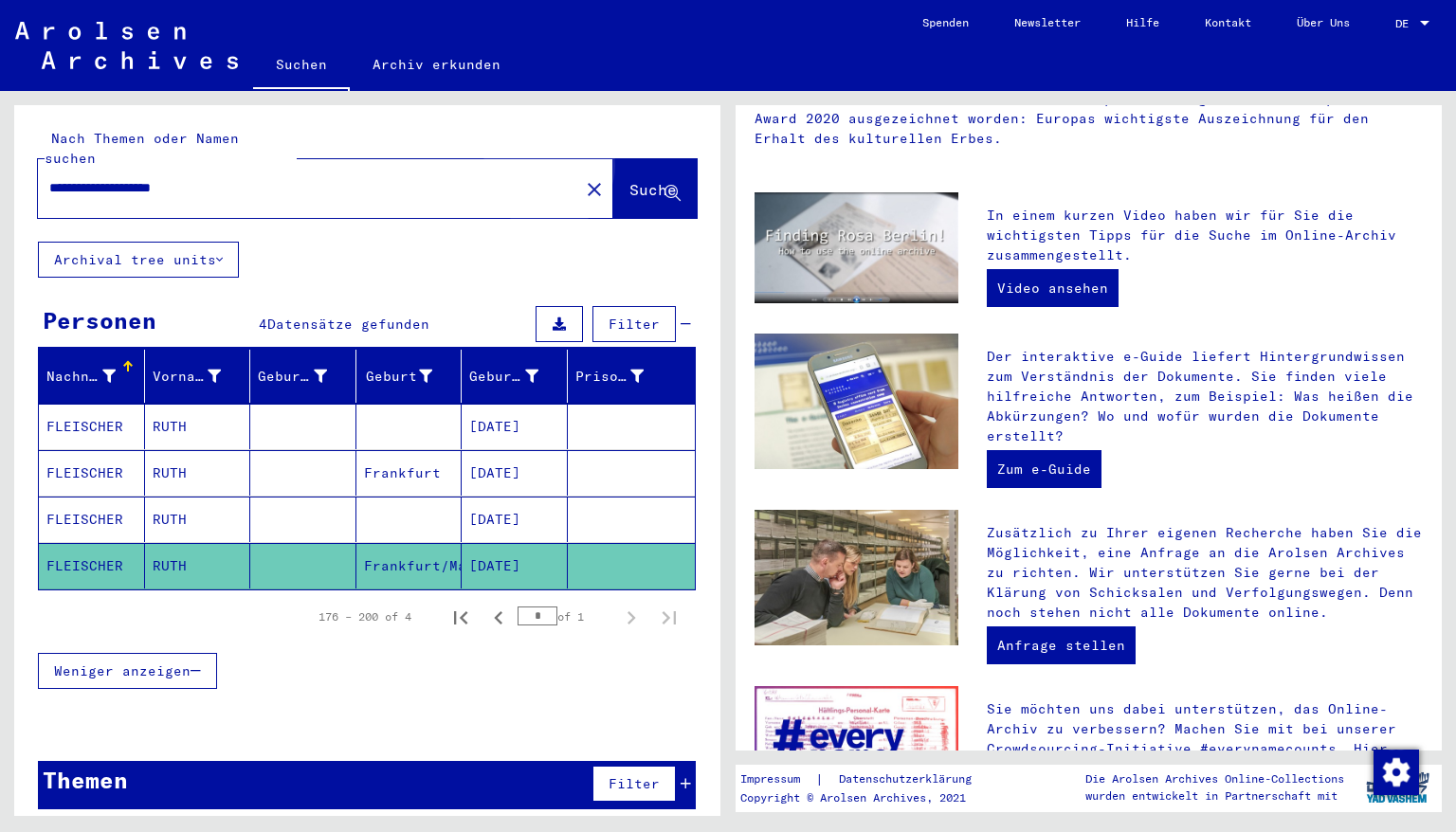 scroll, scrollTop: 0, scrollLeft: 0, axis: both 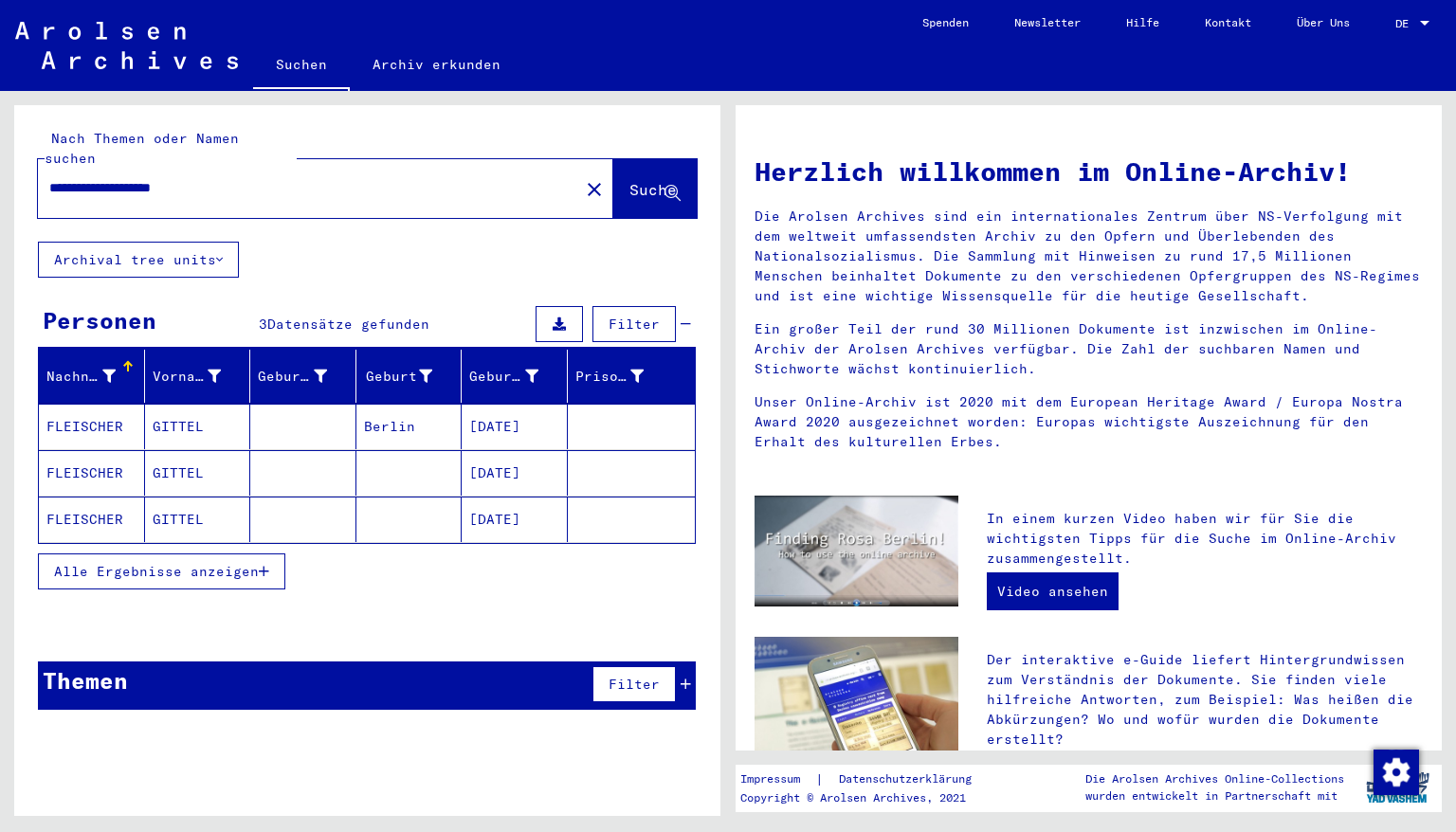 click on "[DATE]" at bounding box center (515, 473) 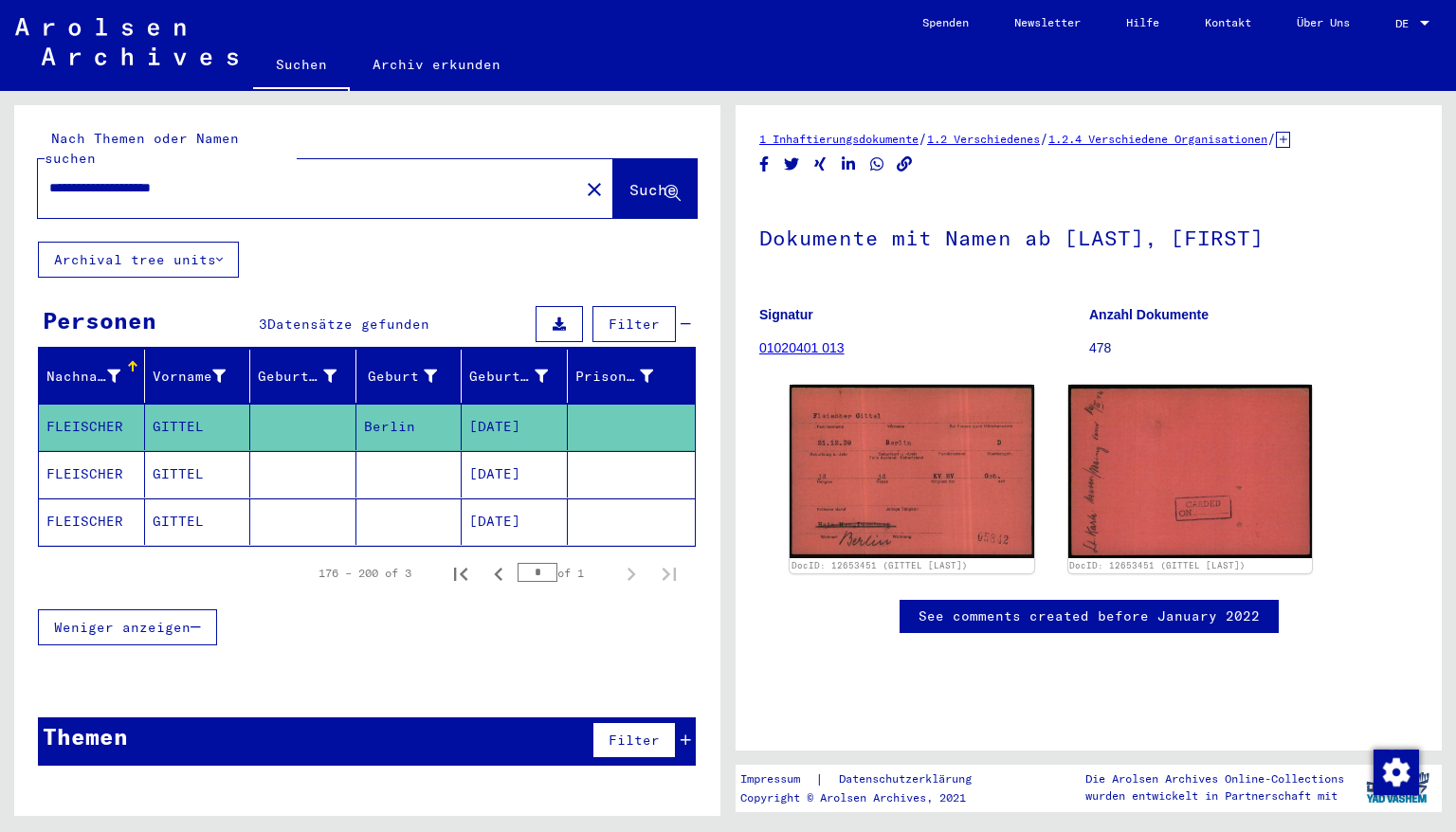 click on "[DATE]" at bounding box center (515, 521) 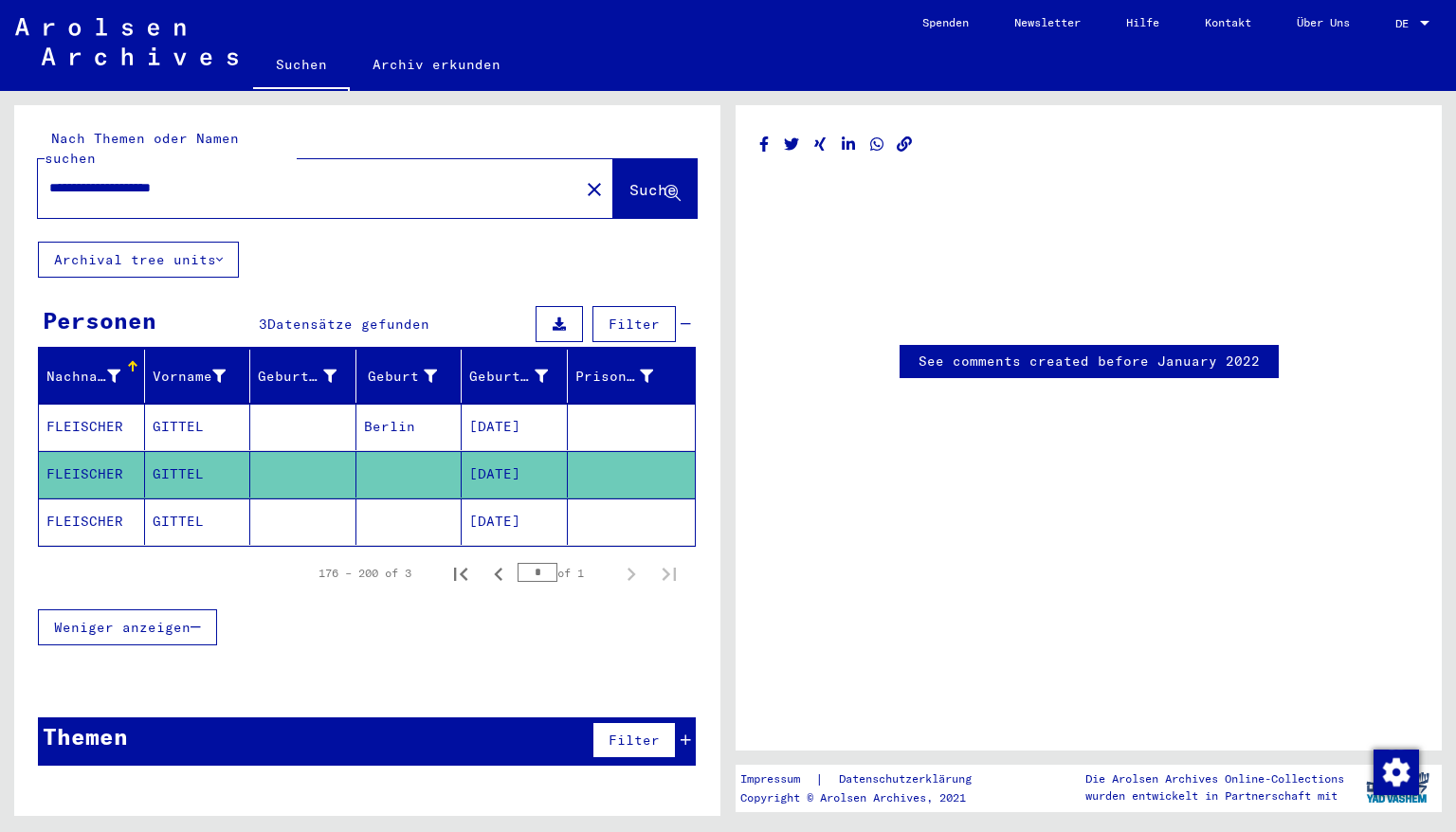 scroll, scrollTop: 0, scrollLeft: 0, axis: both 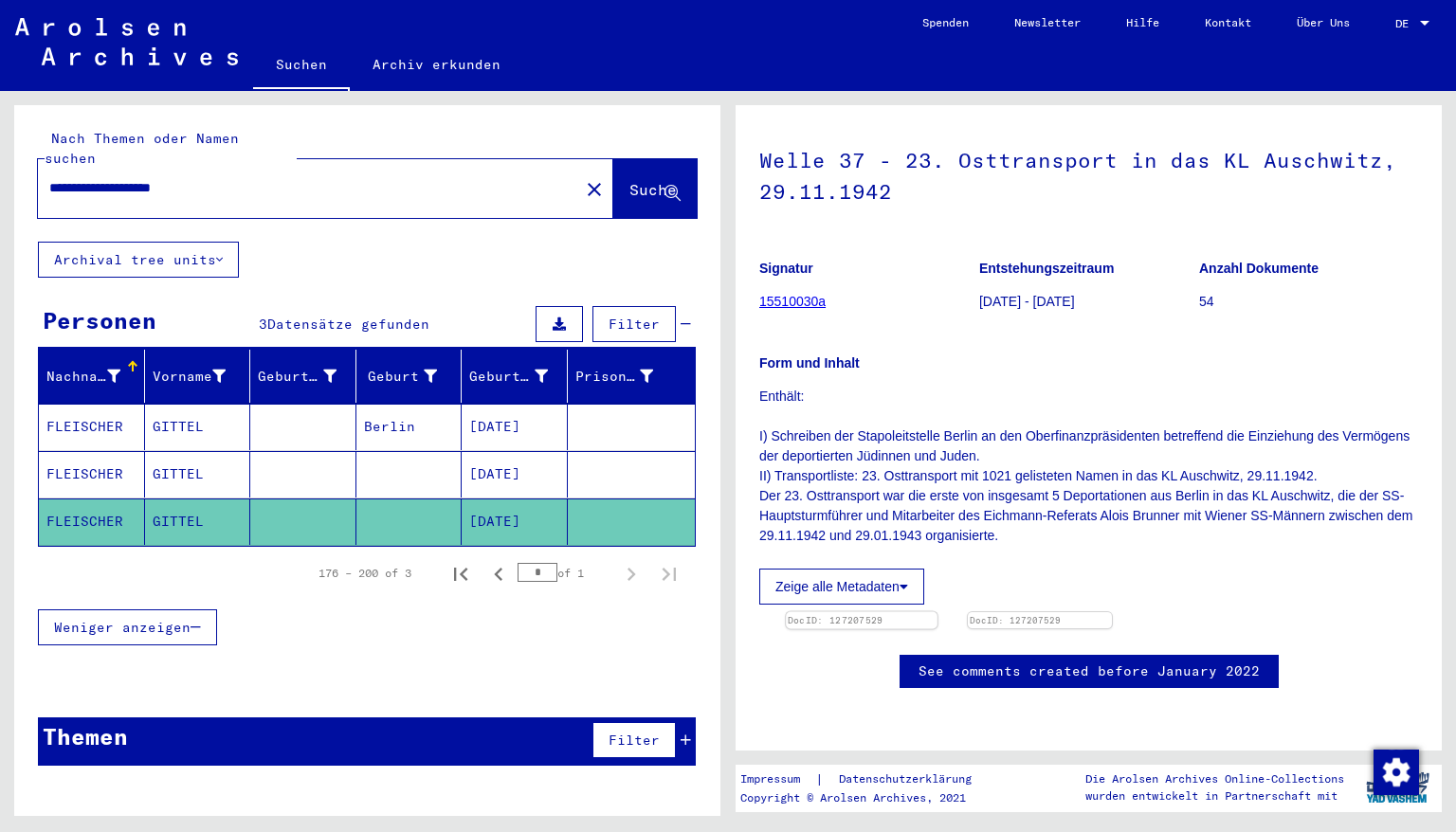 click 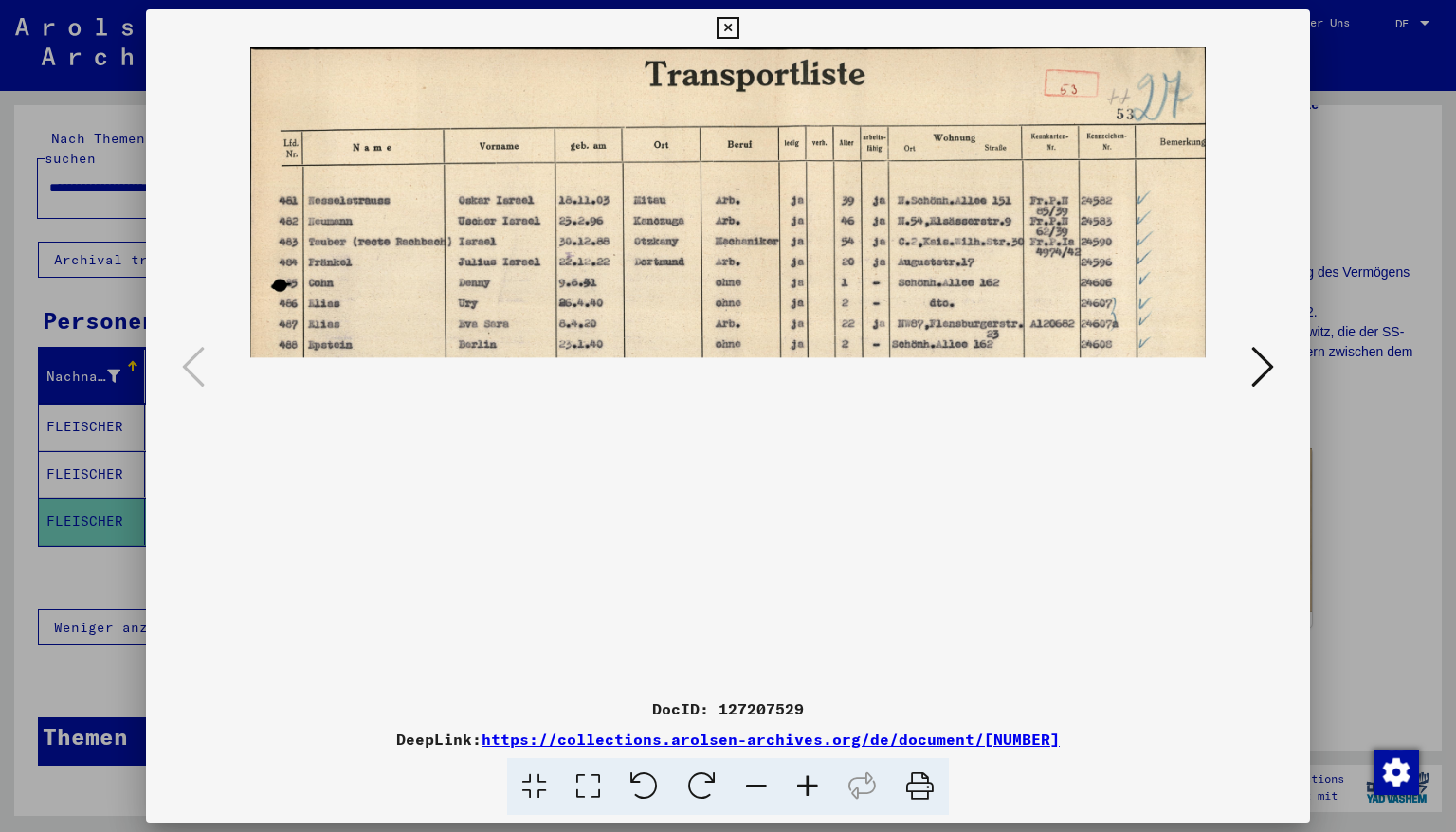 click at bounding box center [727, 28] 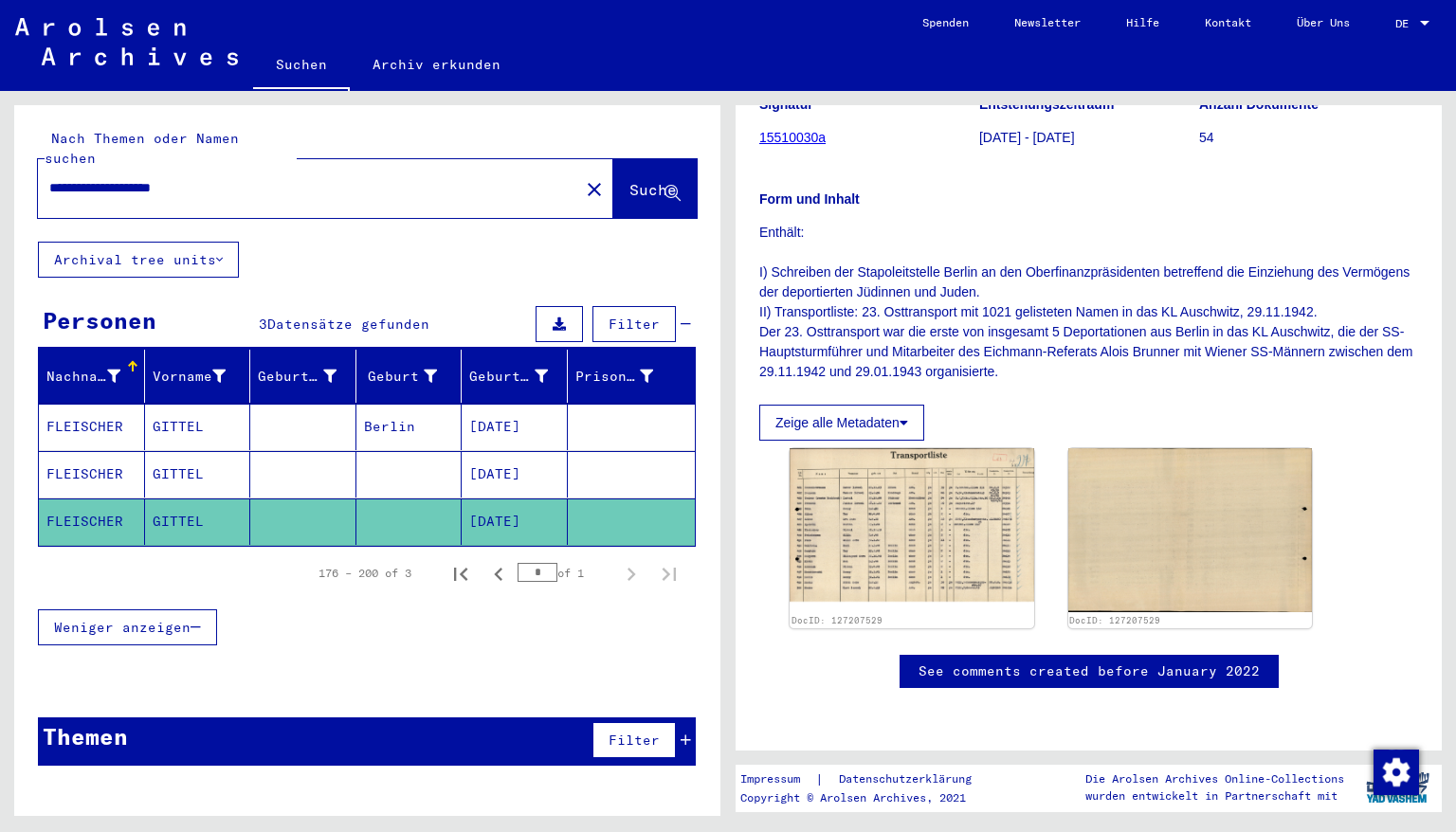 drag, startPoint x: 100, startPoint y: 162, endPoint x: 36, endPoint y: 171, distance: 64.63 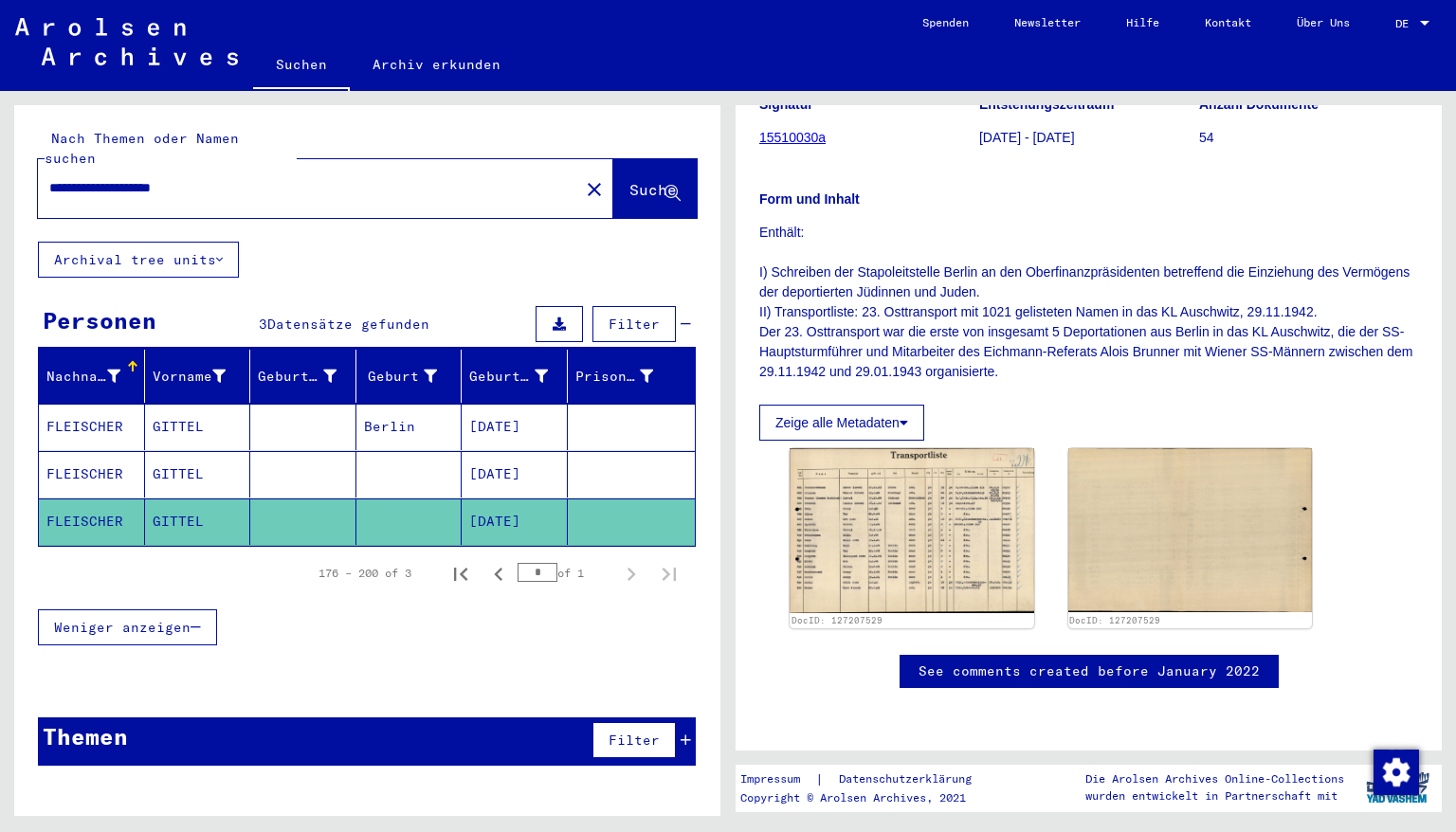 click on "**********" 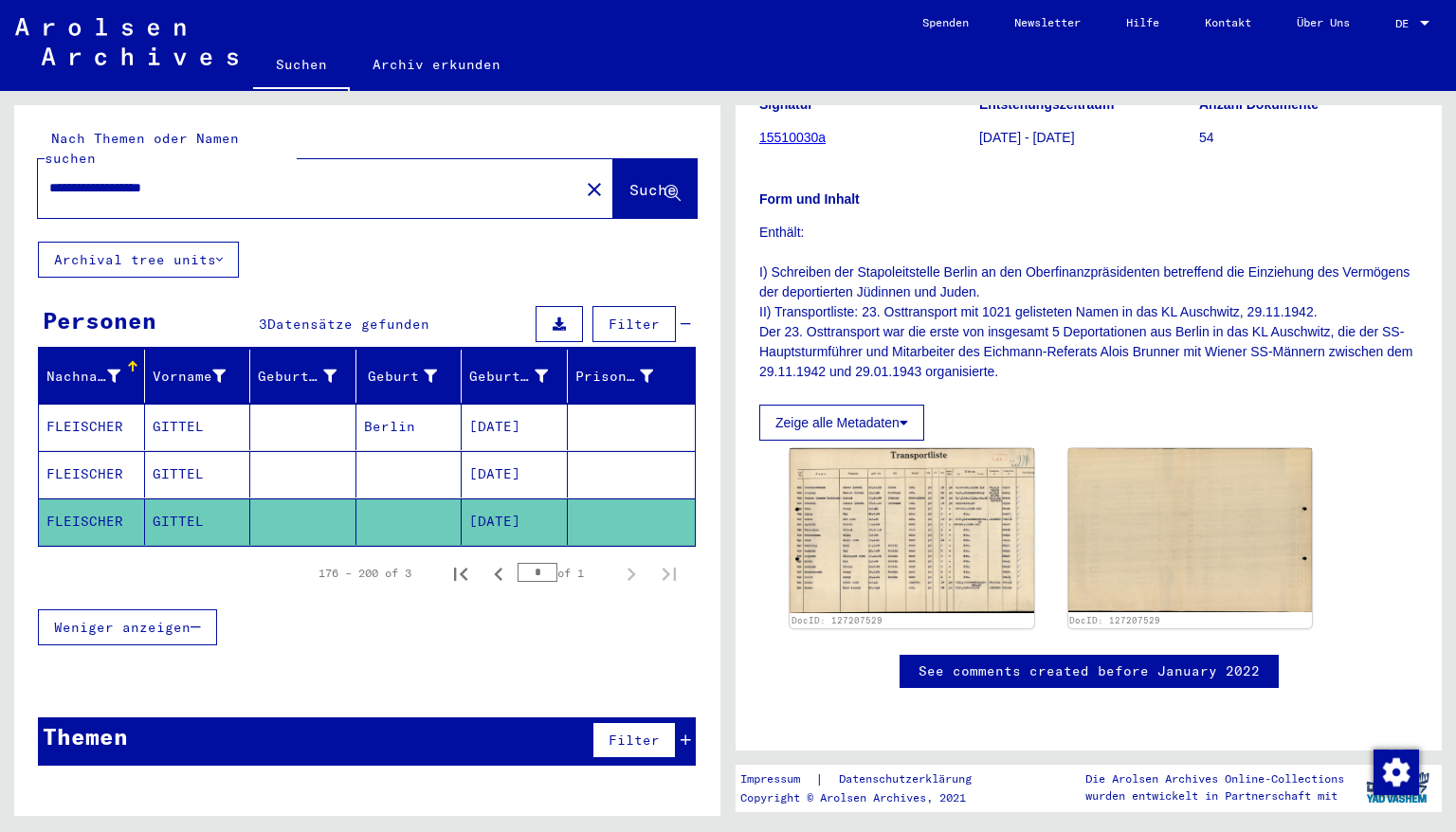 click on "Suche" 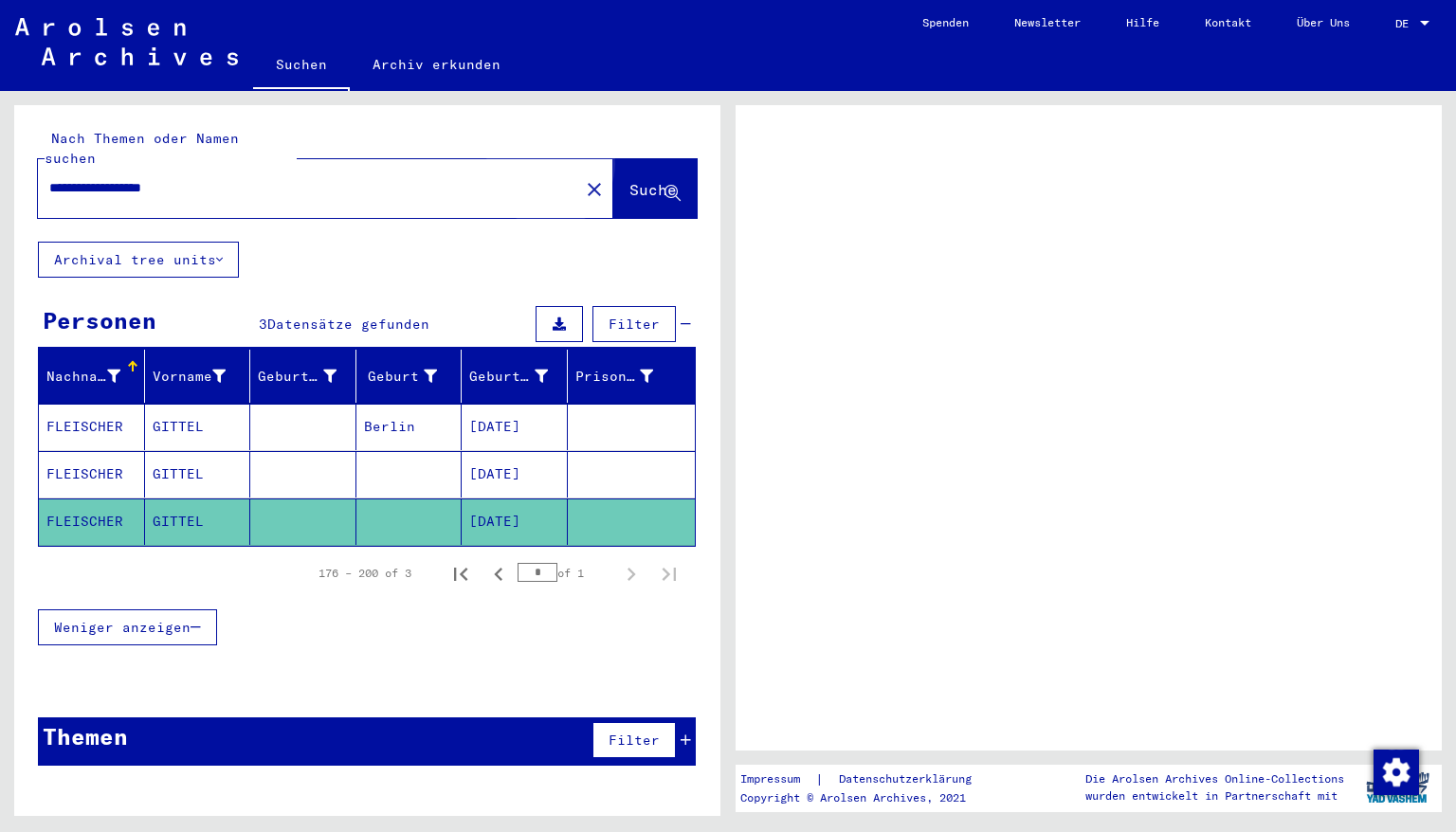scroll, scrollTop: 0, scrollLeft: 0, axis: both 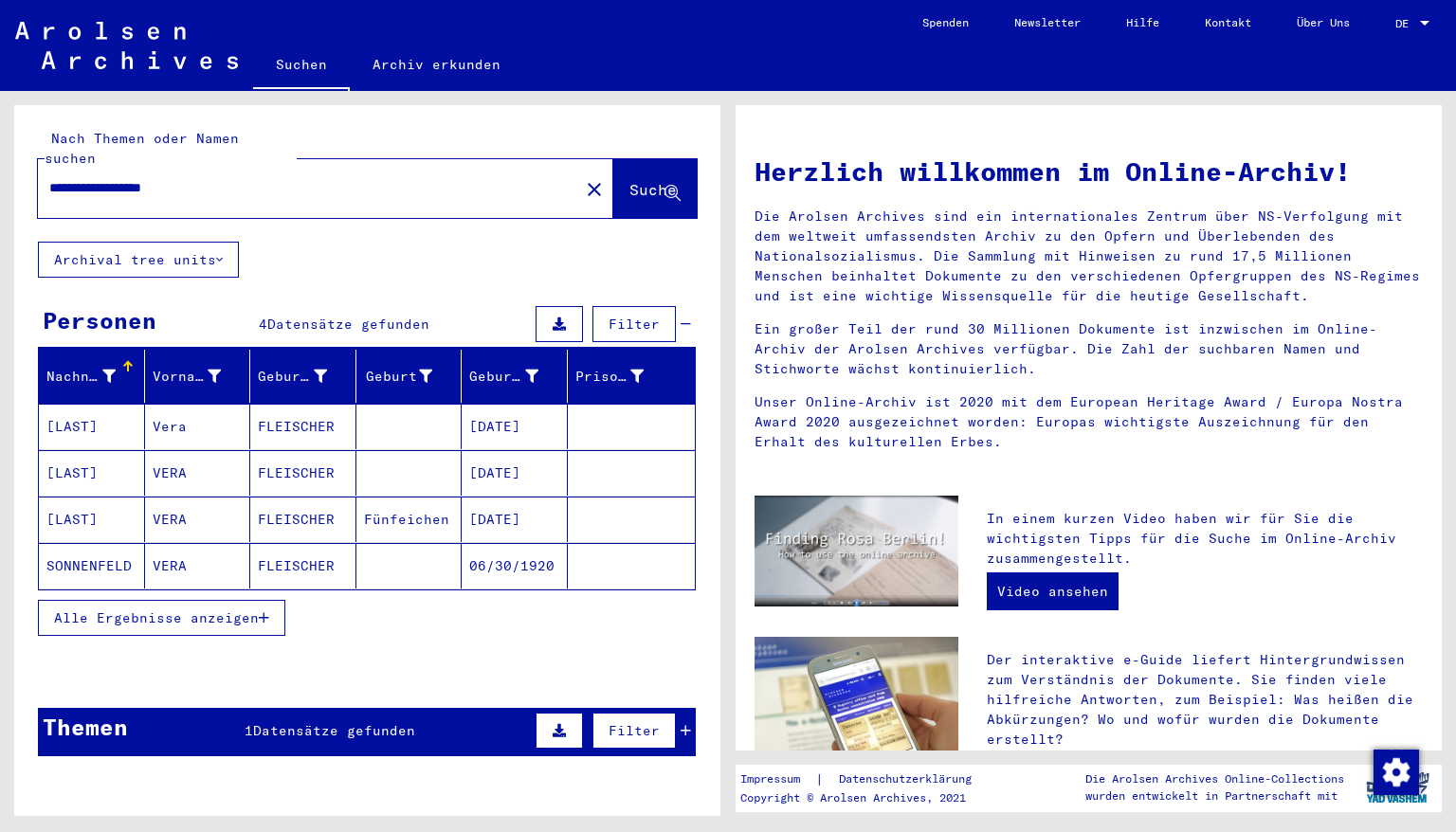 click on "06/30/1920" 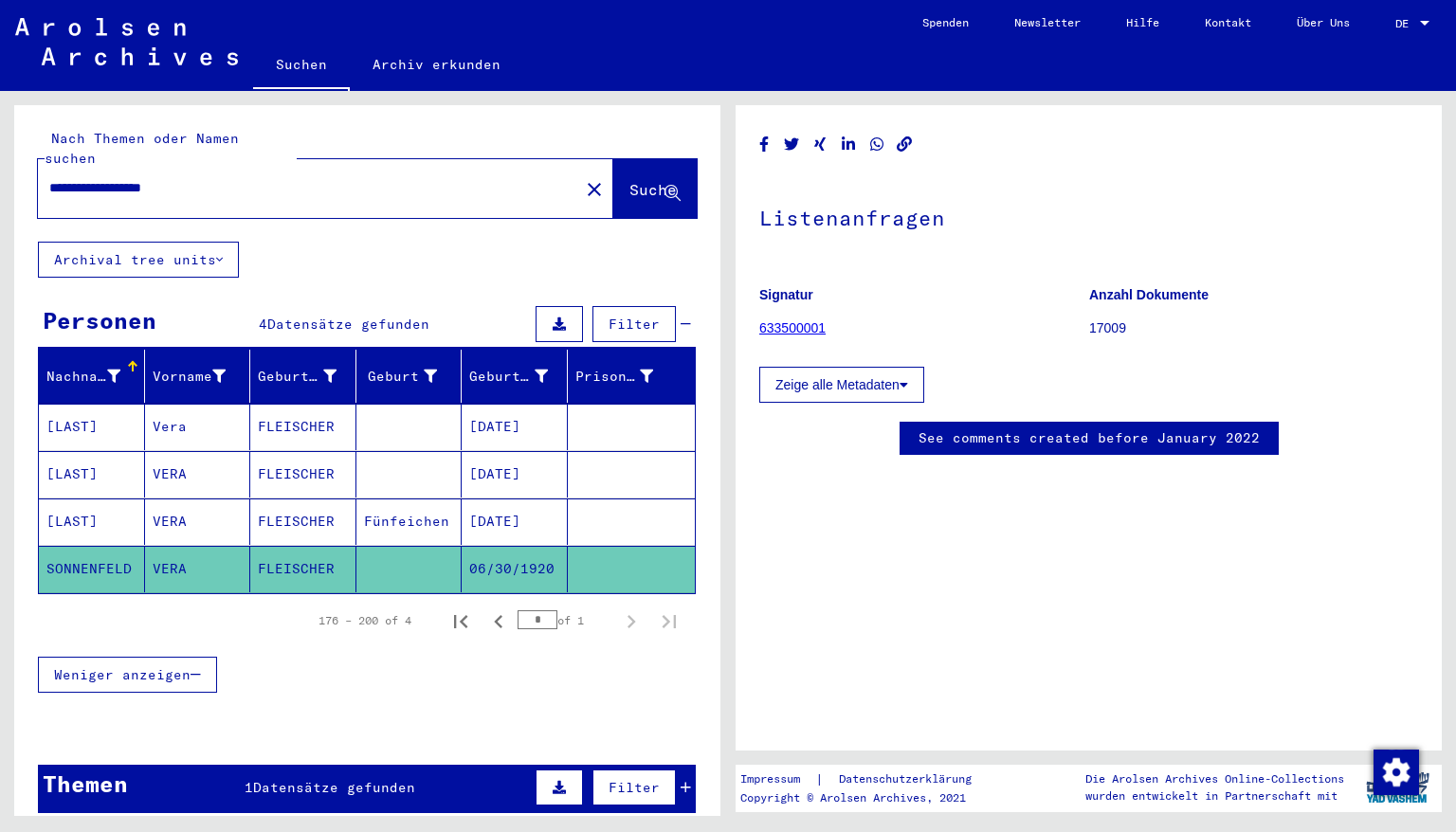 scroll, scrollTop: 0, scrollLeft: 0, axis: both 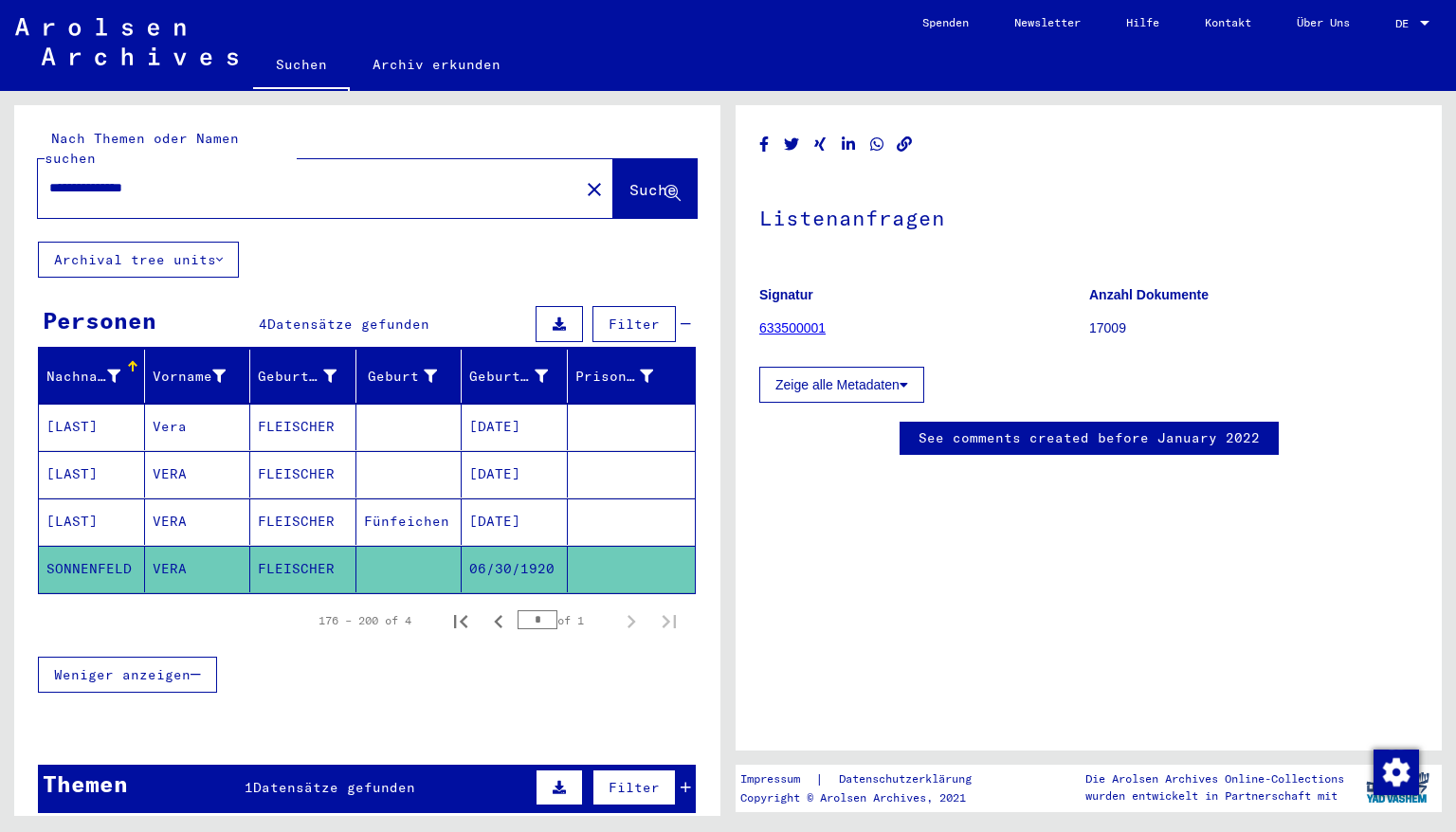 click on "Suche" 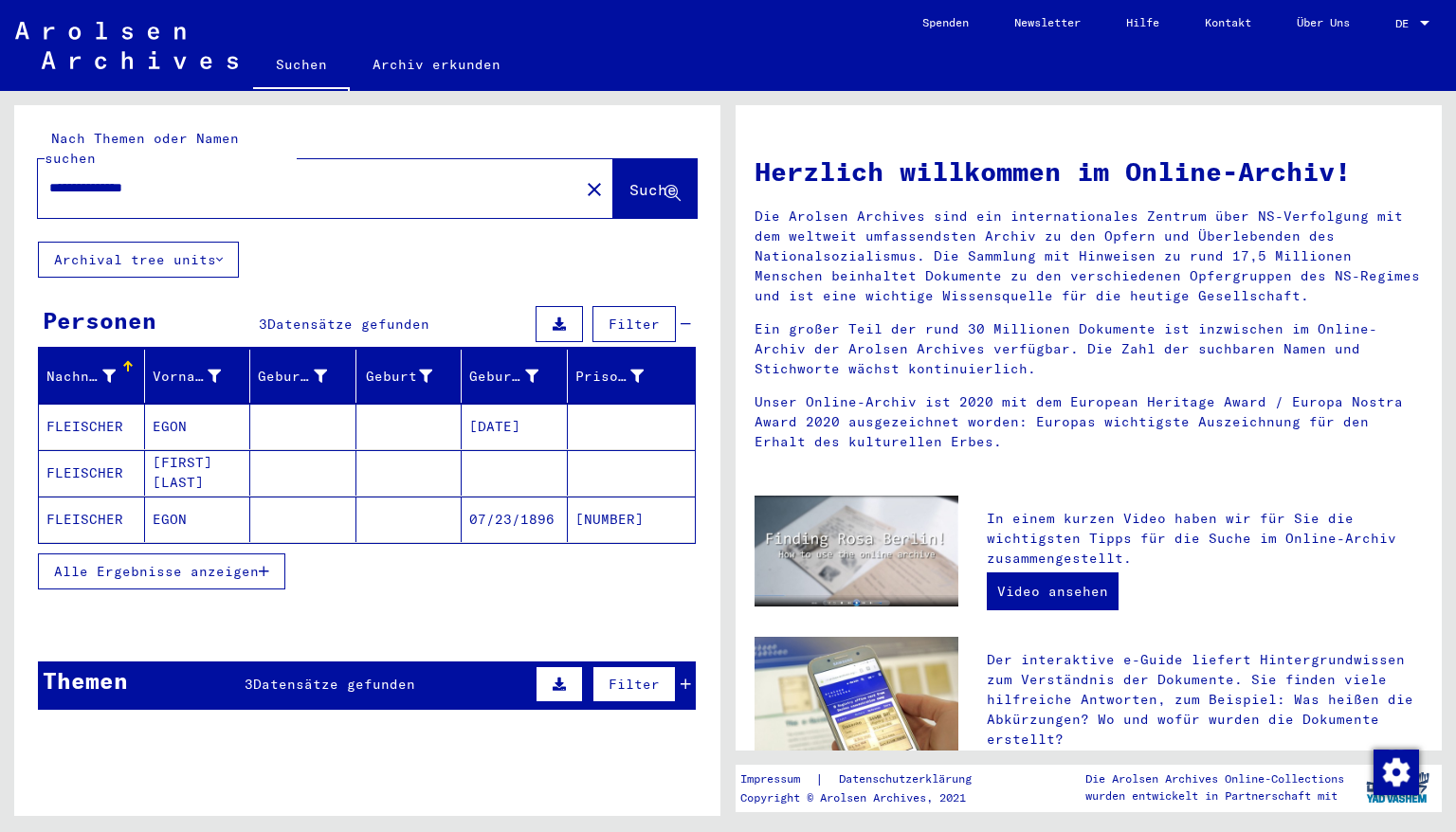 click on "07/23/1896" 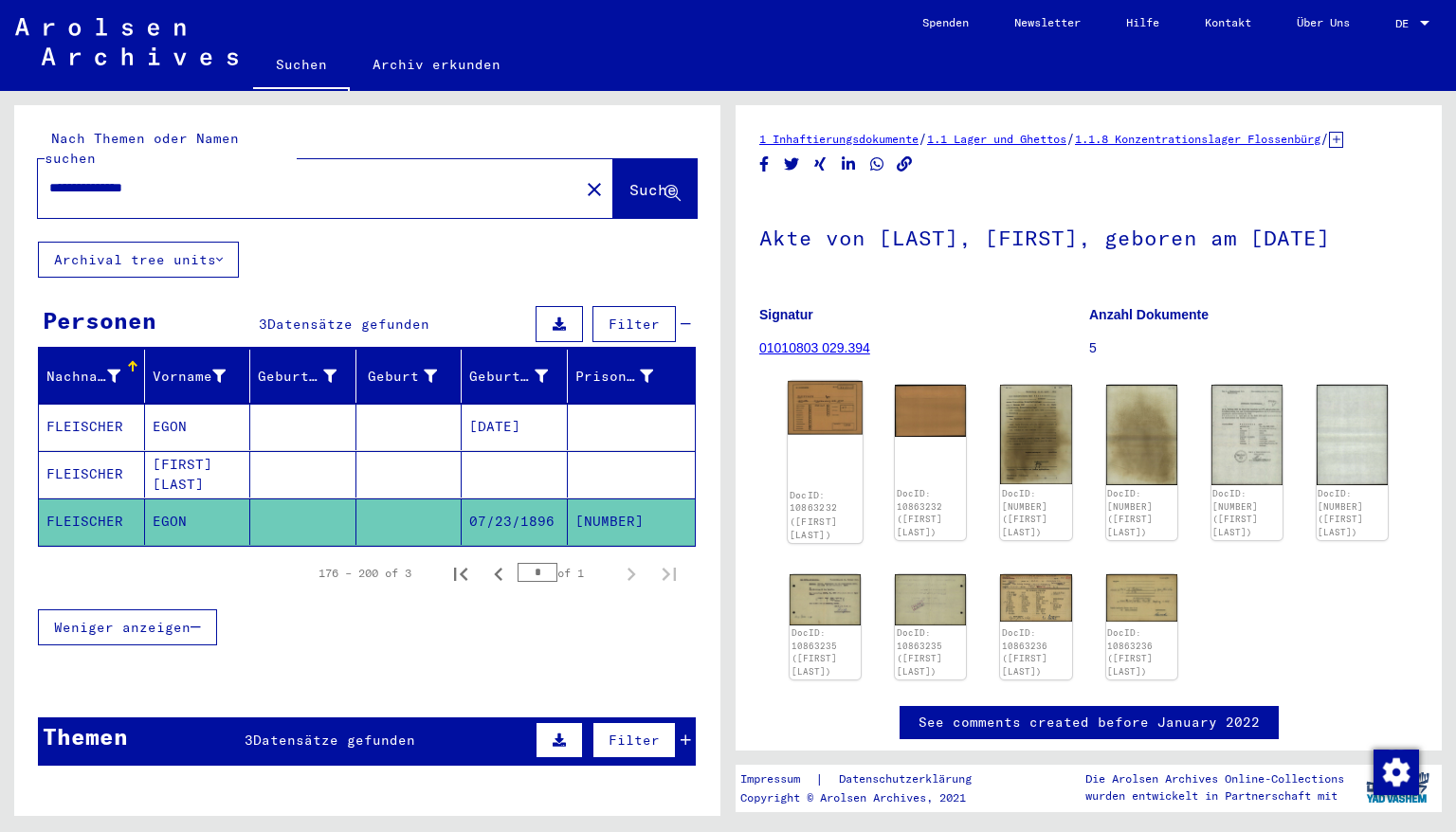 click 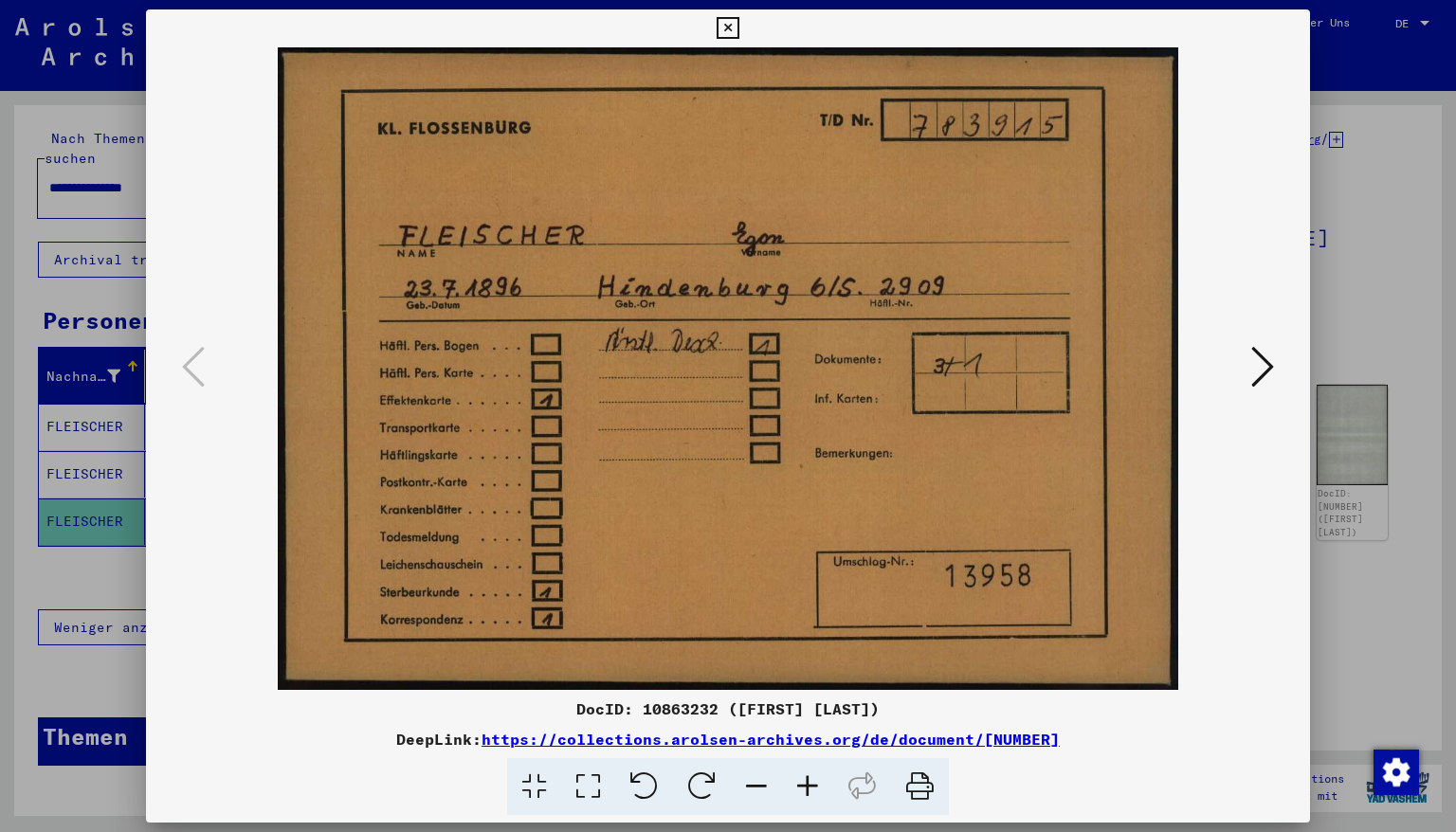 scroll, scrollTop: 0, scrollLeft: 0, axis: both 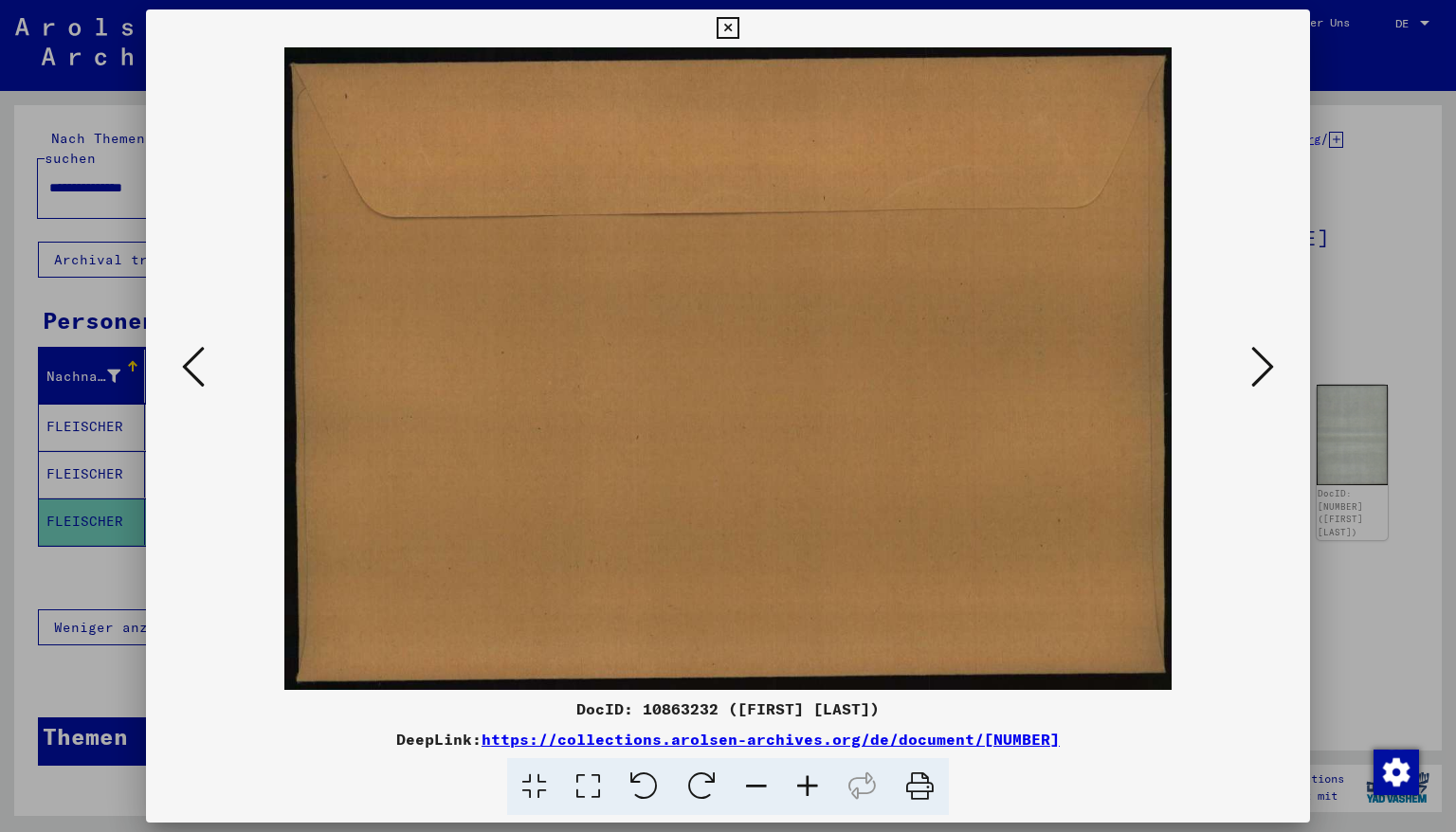 click at bounding box center (1263, 367) 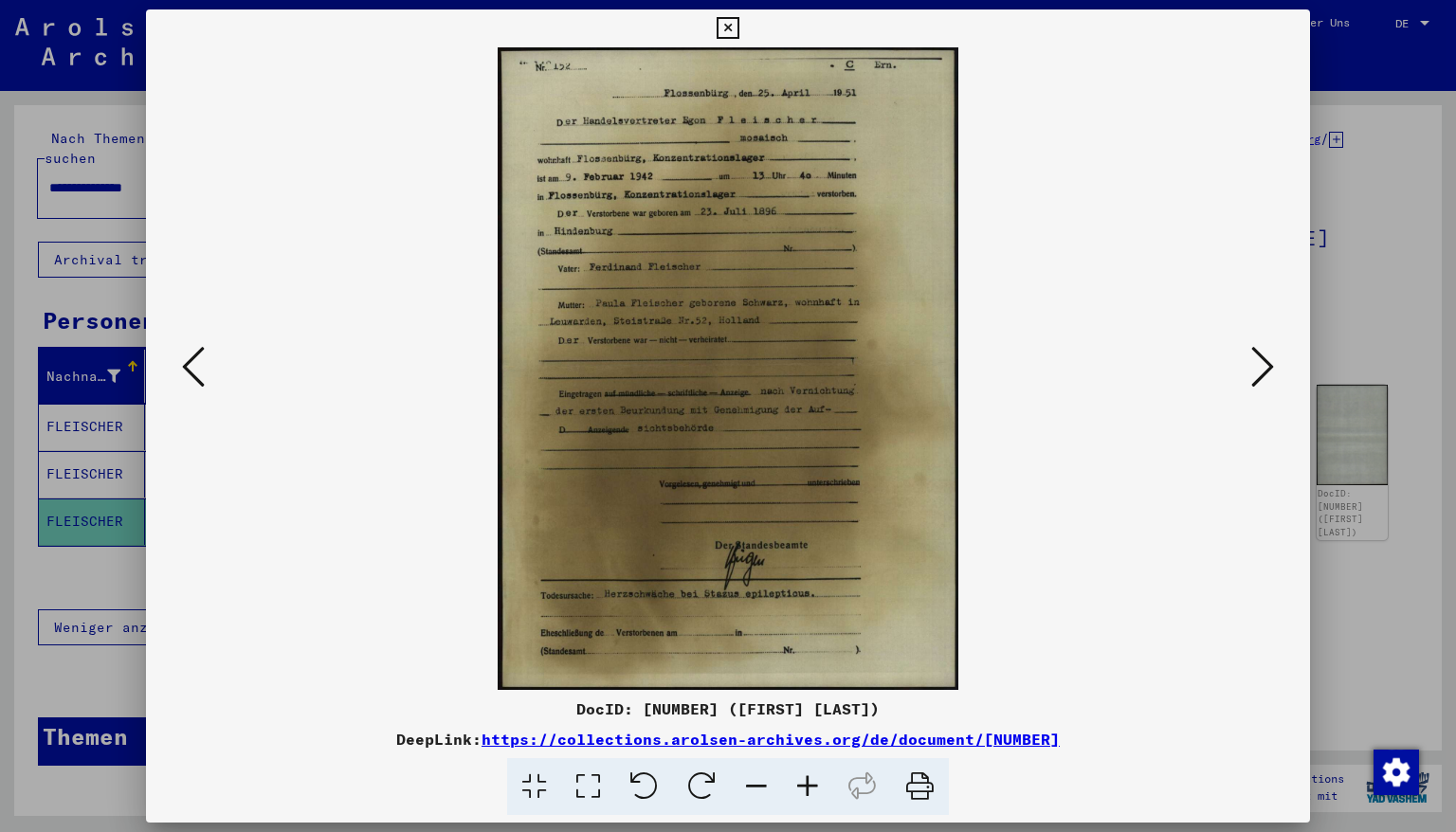 click at bounding box center [808, 787] 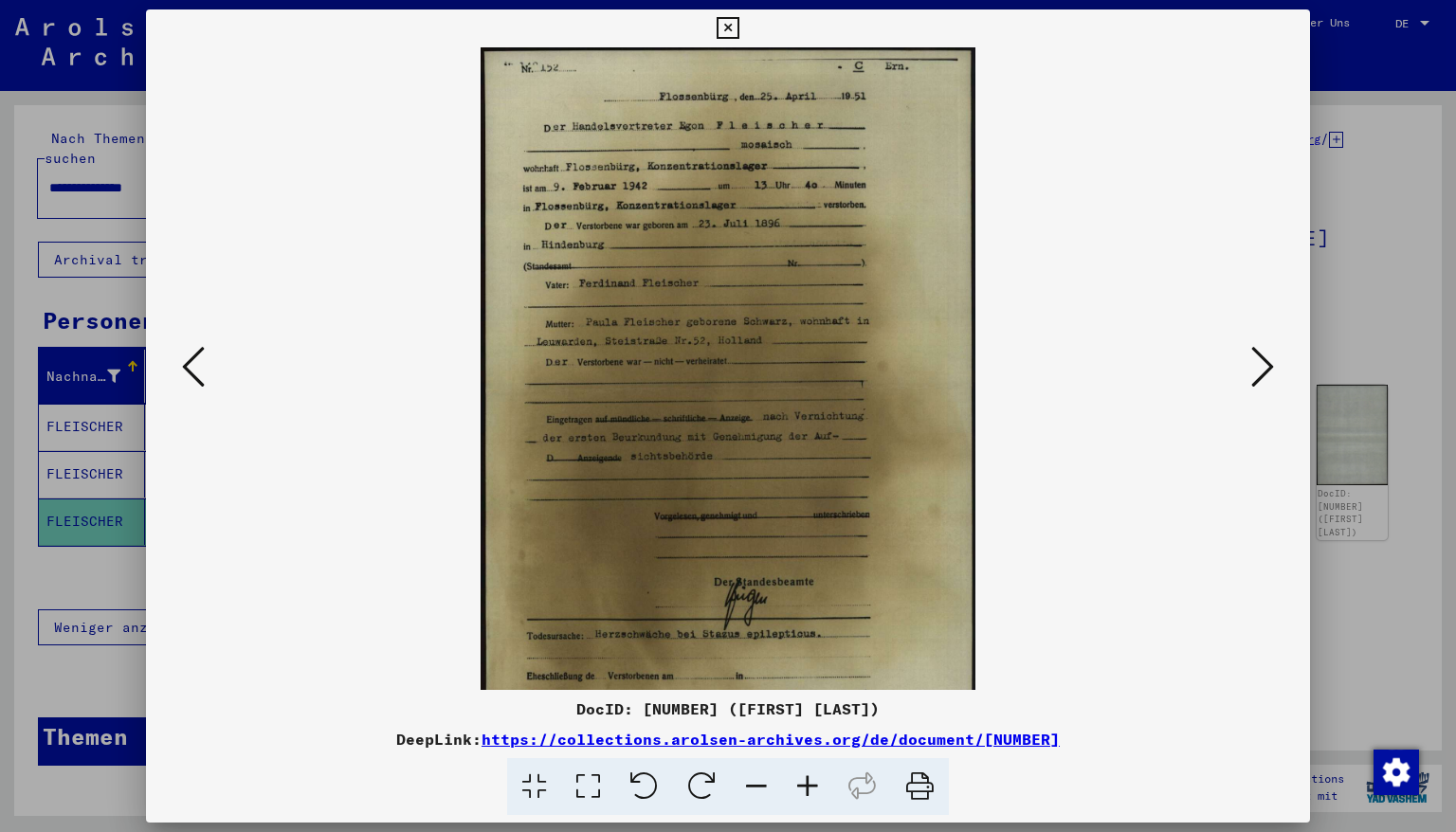 click at bounding box center [808, 787] 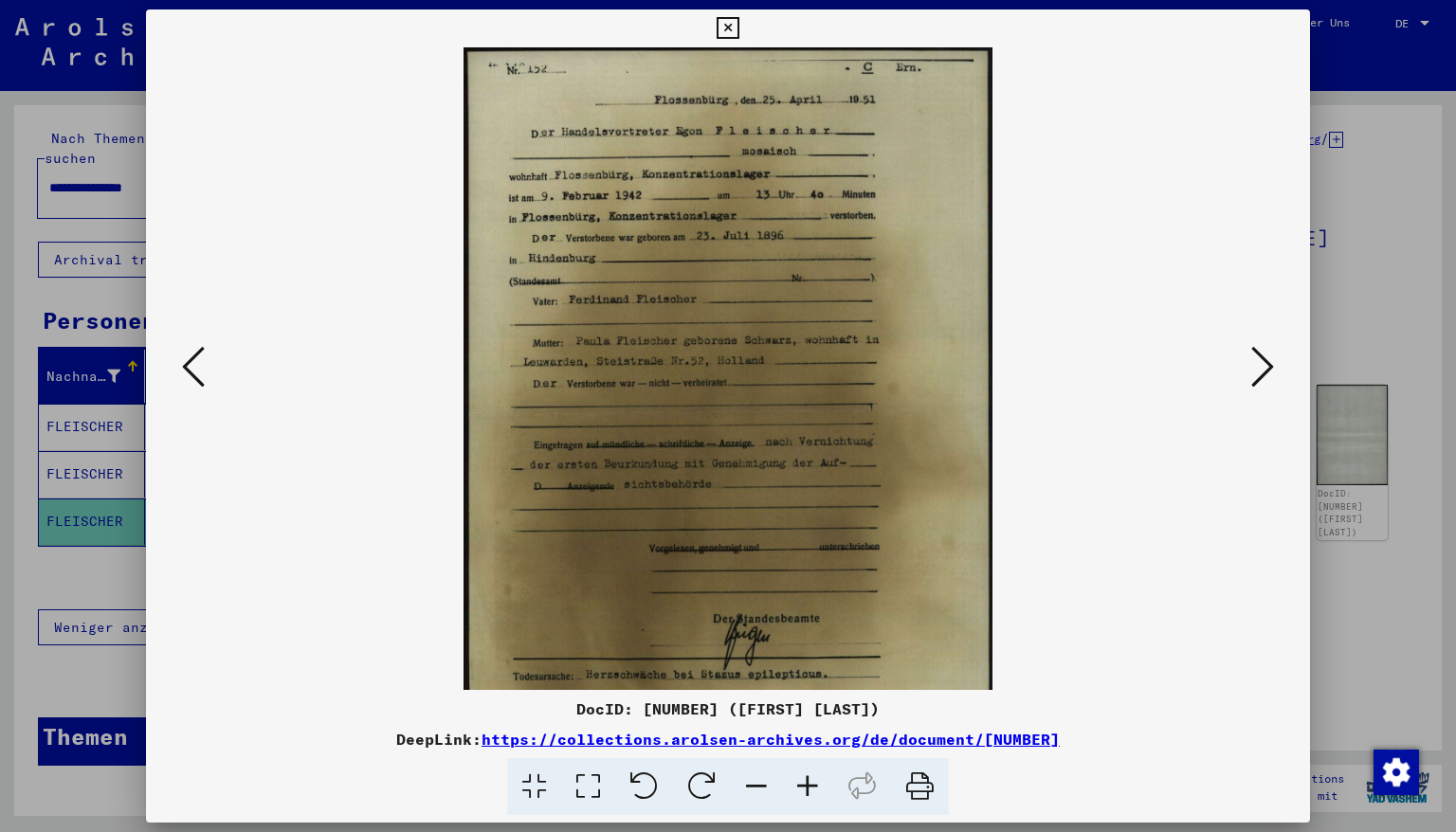 click at bounding box center (808, 787) 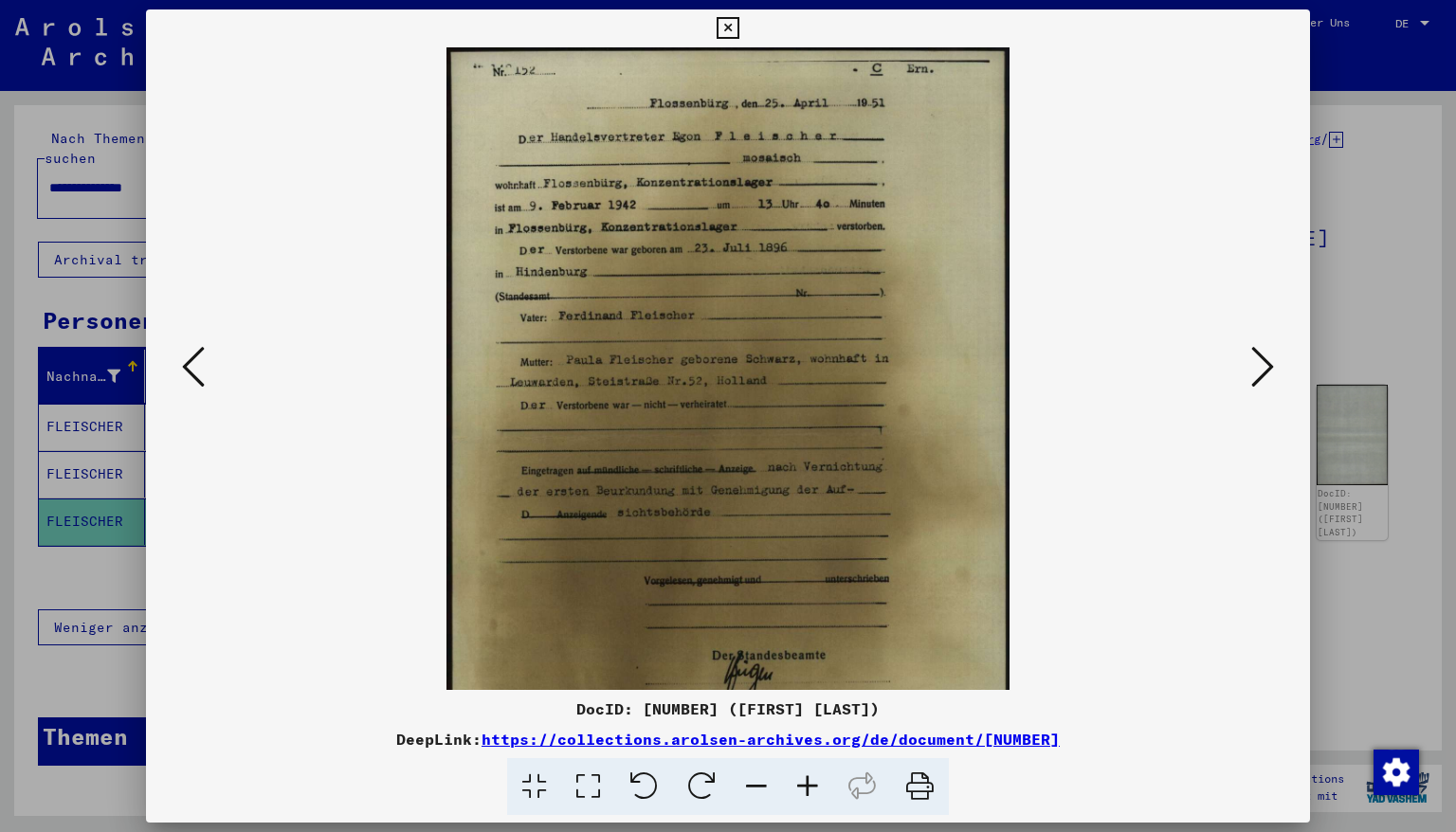 click at bounding box center (808, 787) 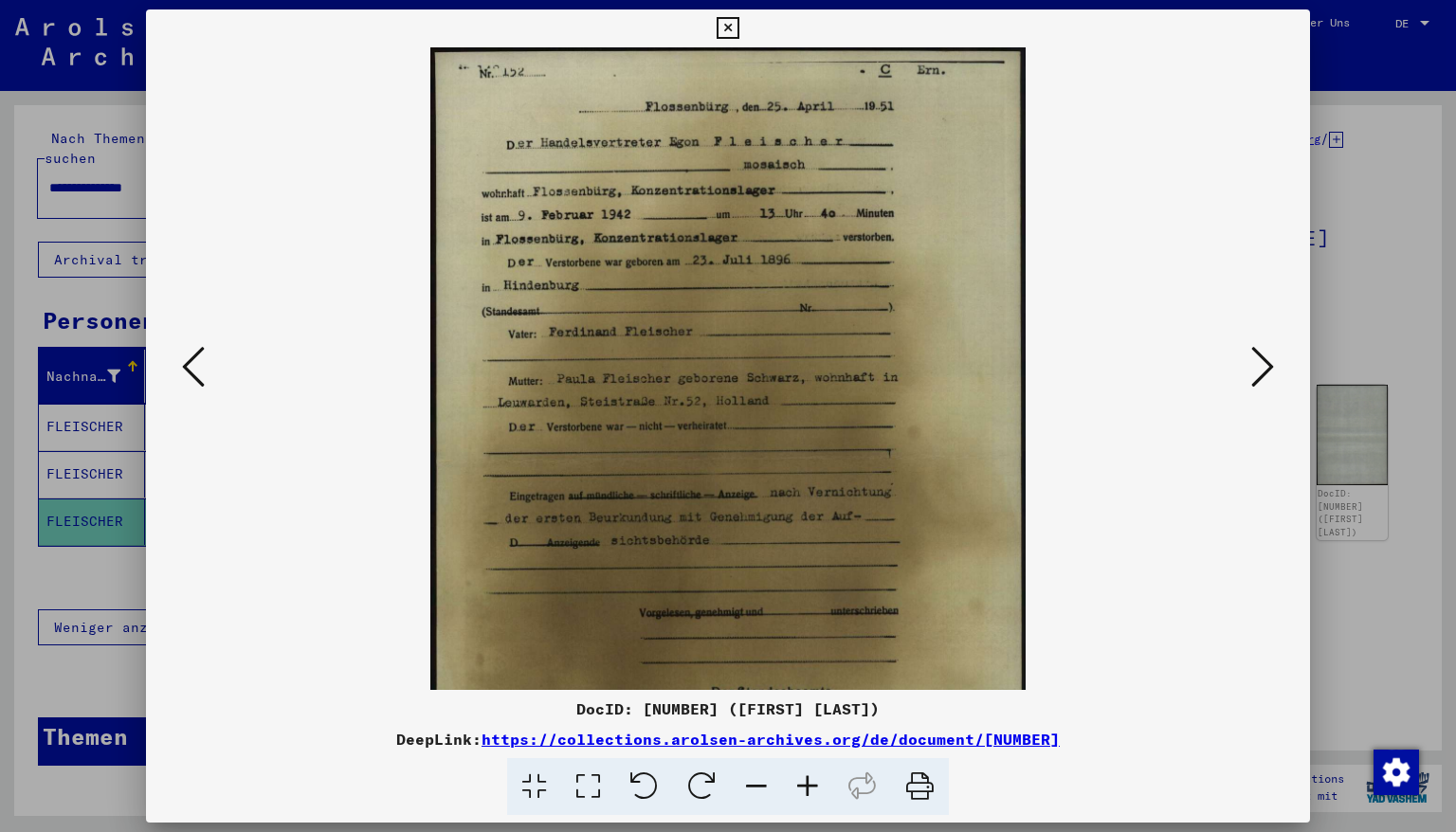 click at bounding box center [808, 787] 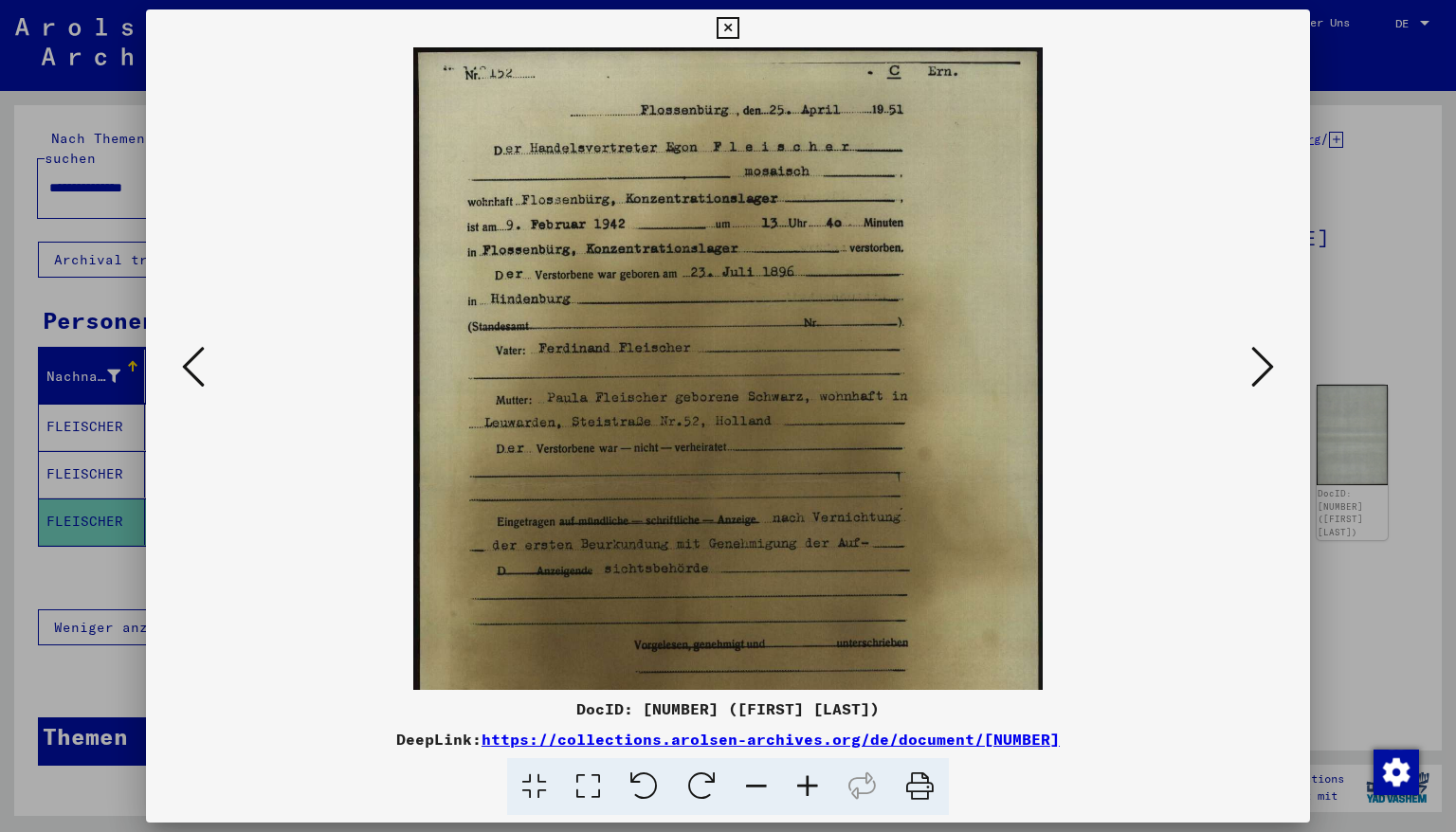 click at bounding box center (808, 787) 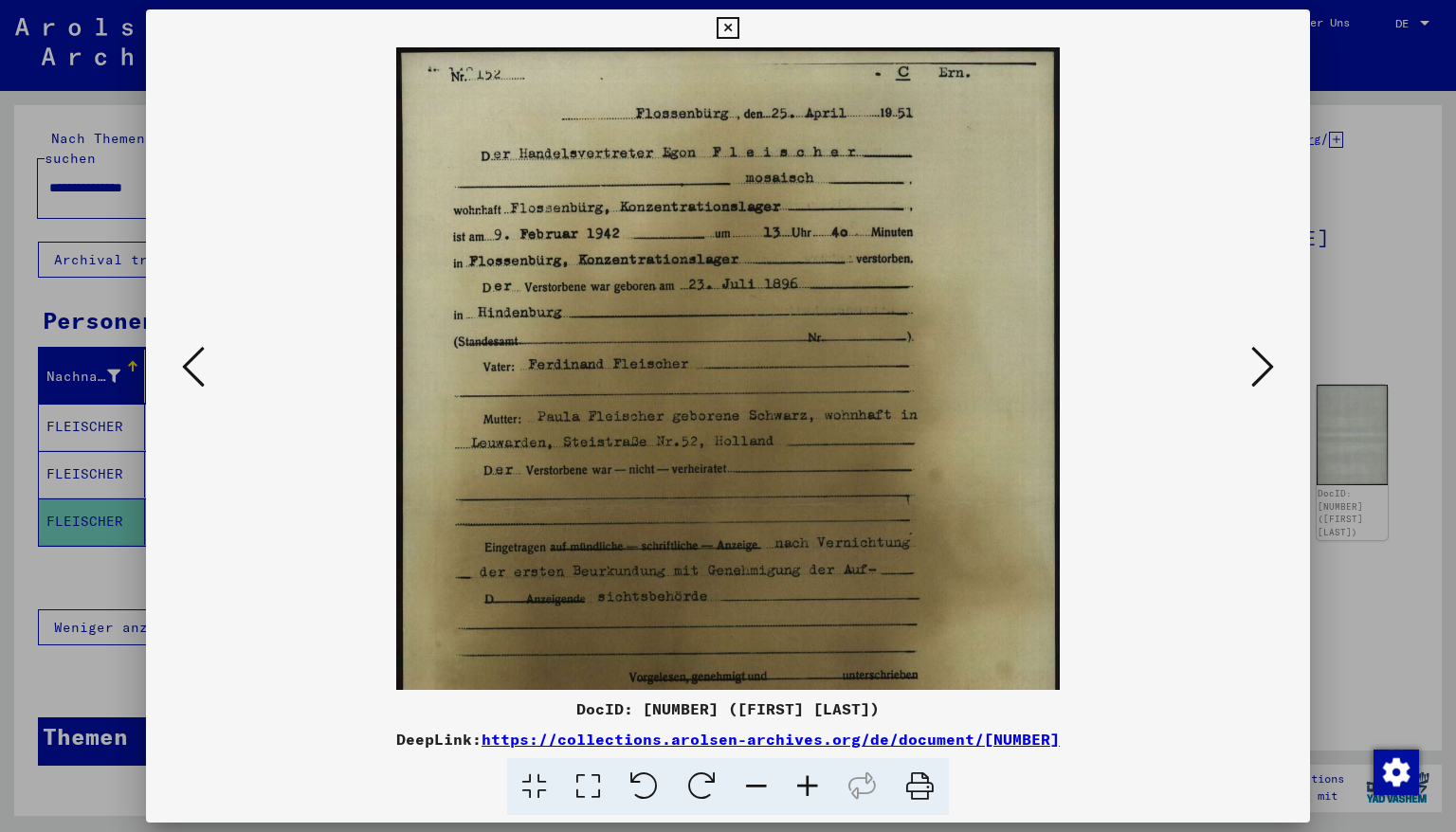 click at bounding box center (808, 787) 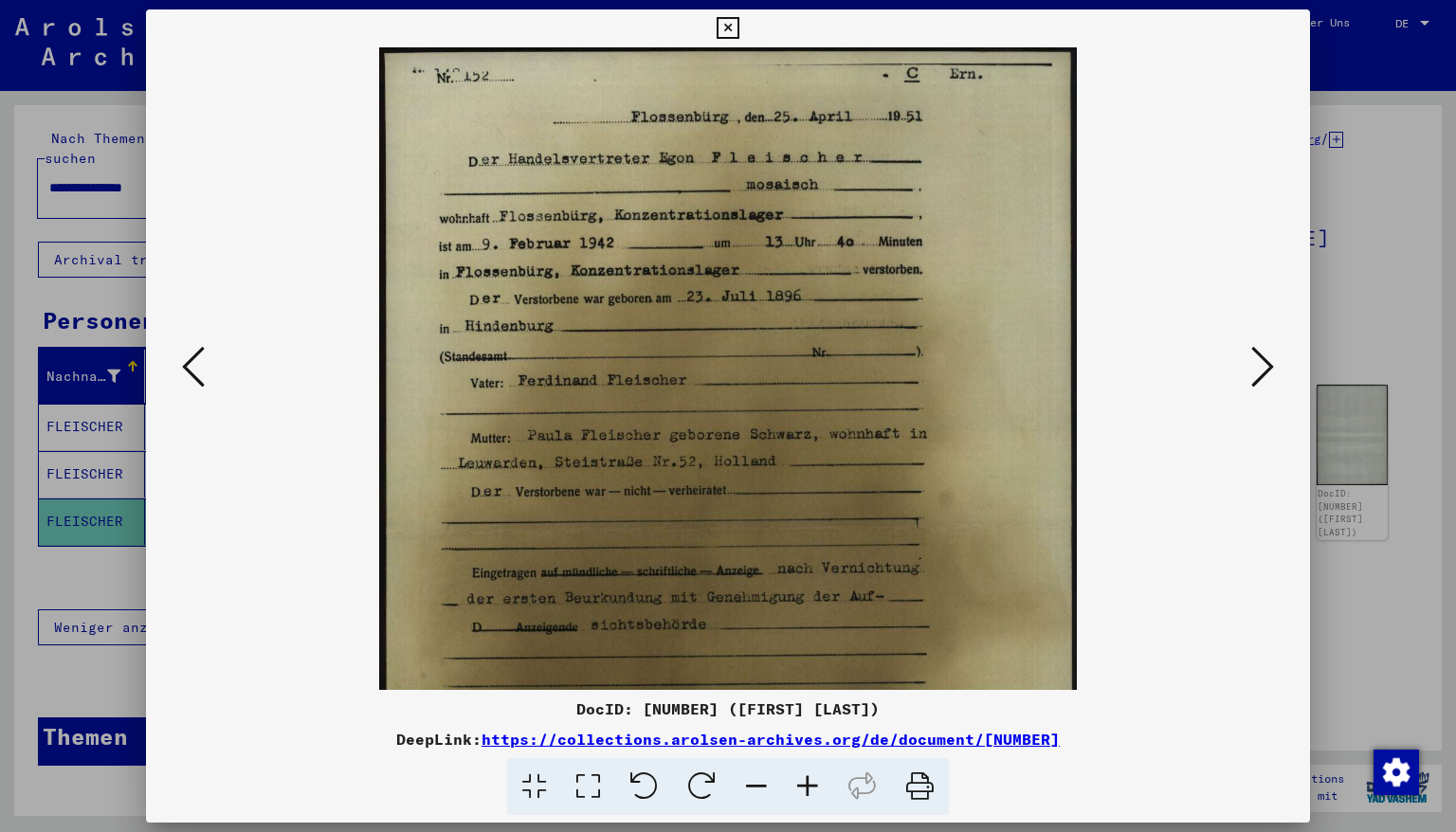 click at bounding box center [808, 787] 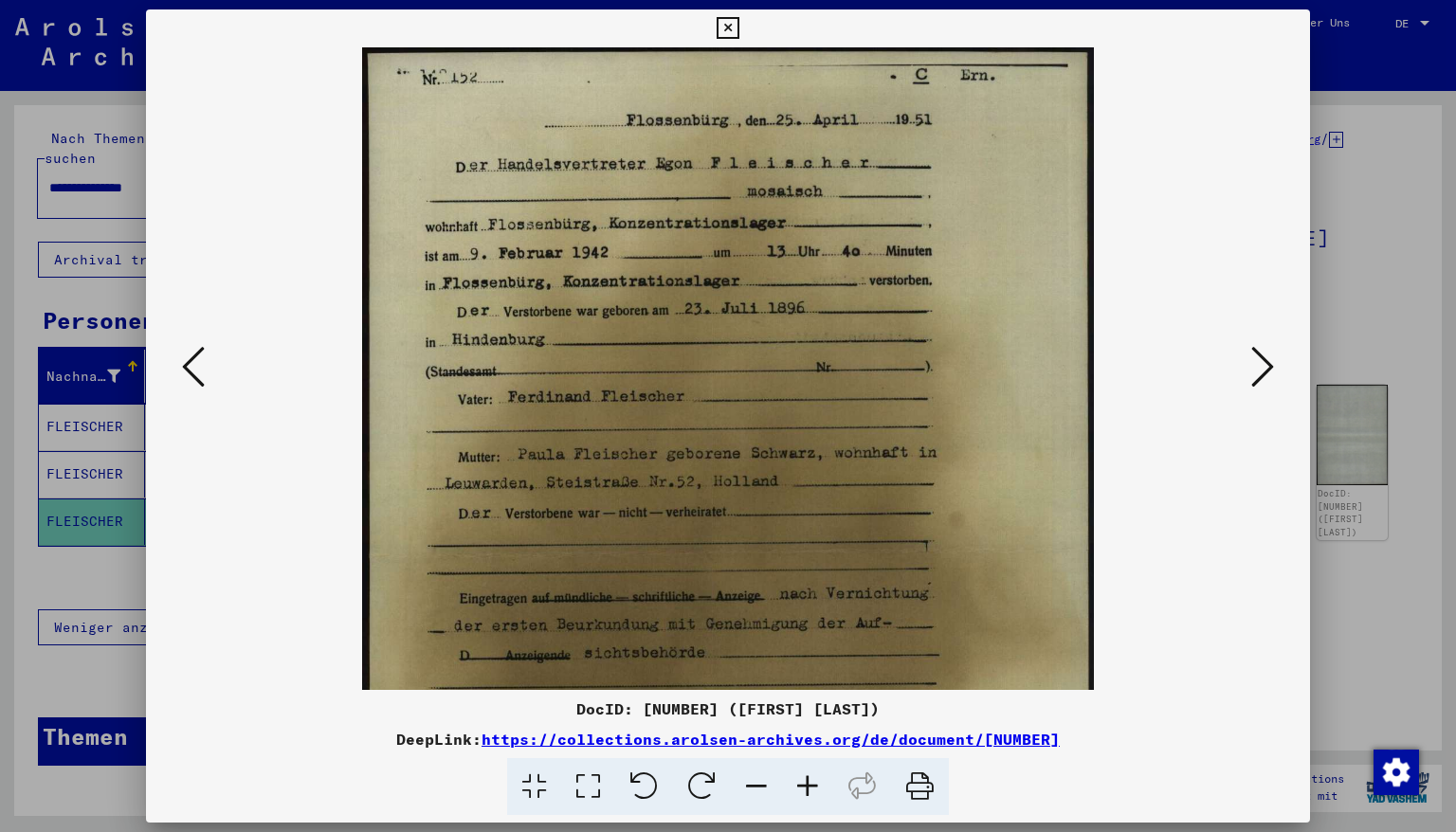 click at bounding box center (808, 787) 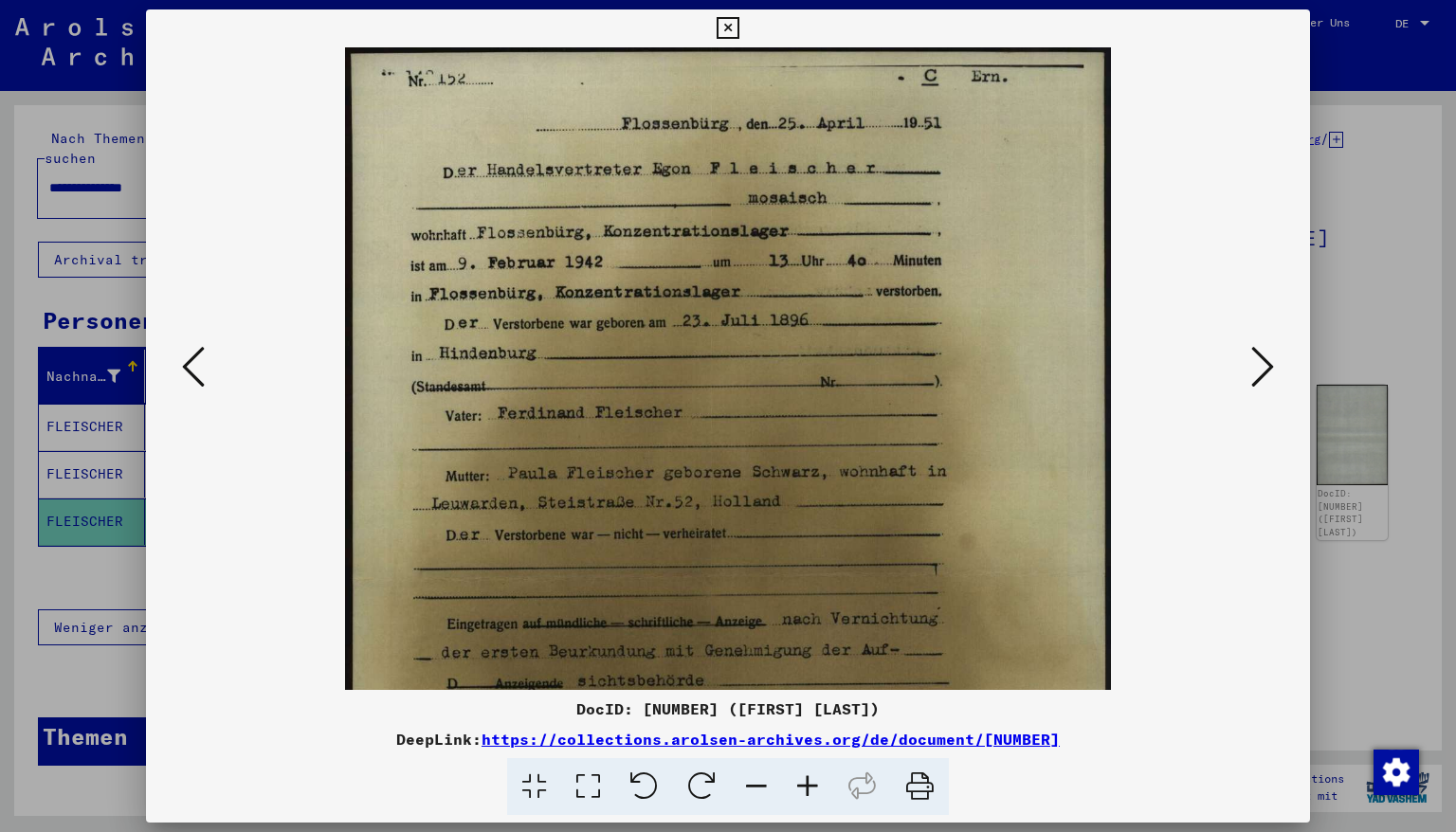 click at bounding box center [808, 787] 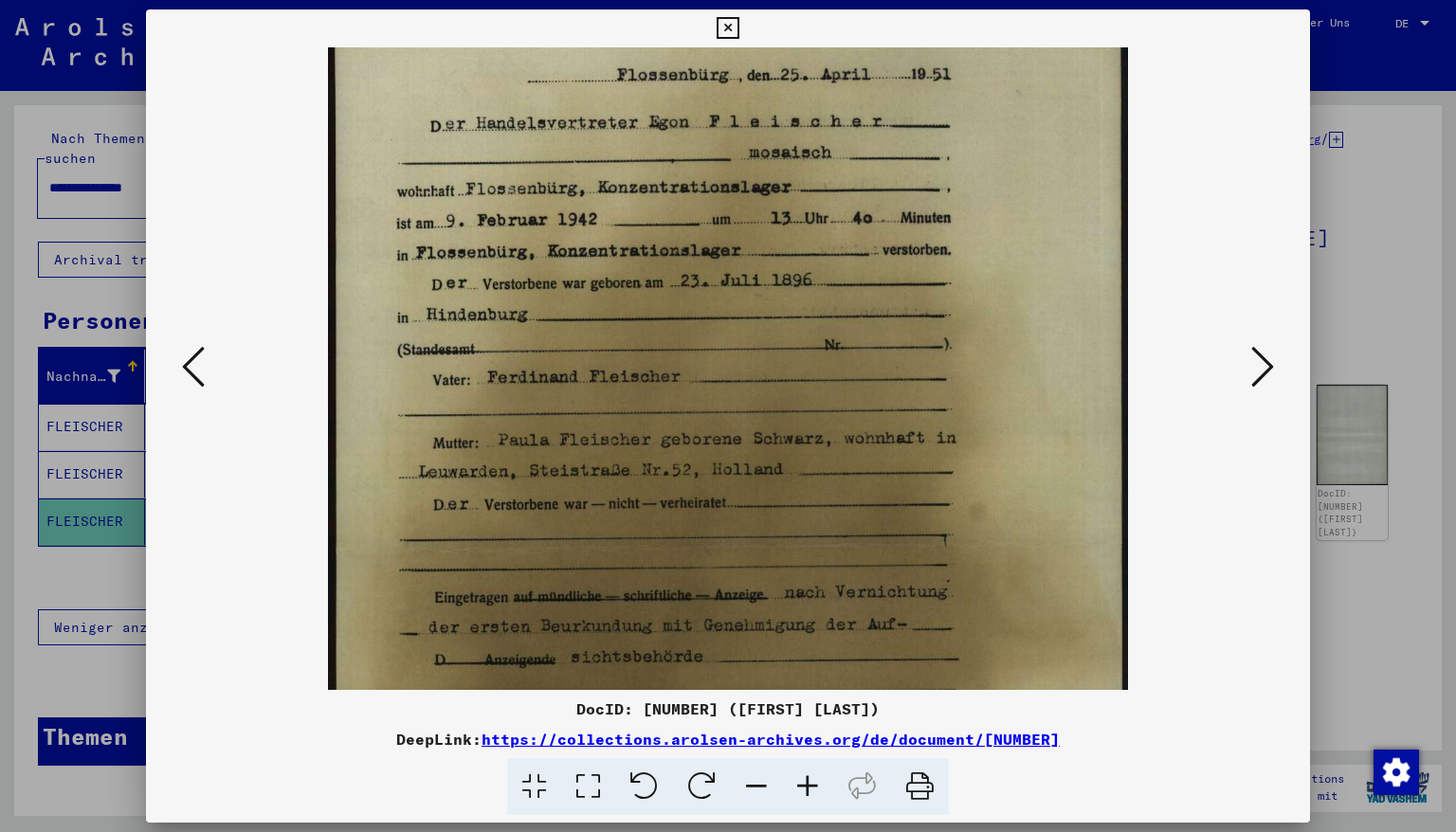 scroll, scrollTop: 118, scrollLeft: 0, axis: vertical 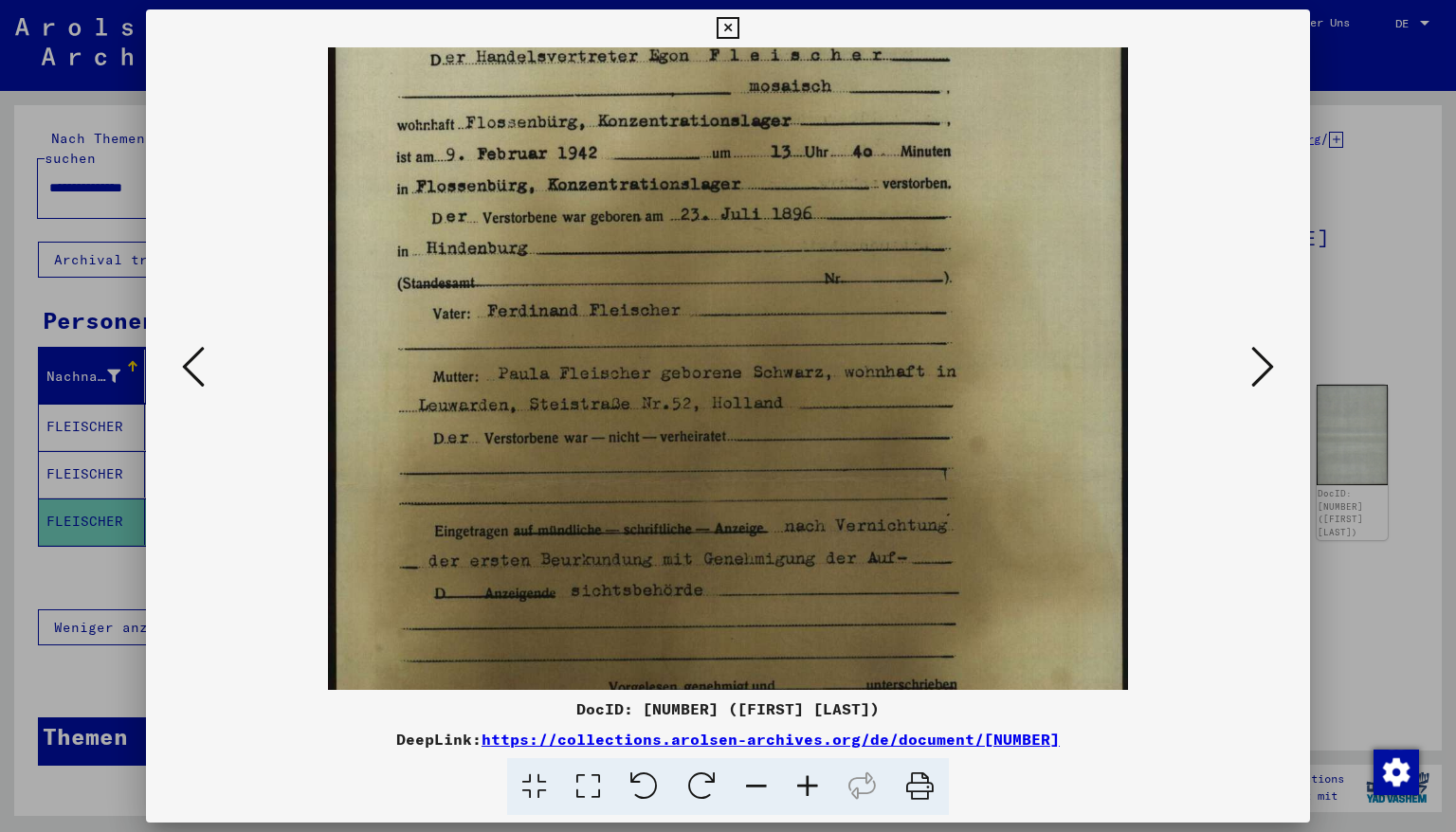 drag, startPoint x: 681, startPoint y: 269, endPoint x: 724, endPoint y: 145, distance: 131.24405 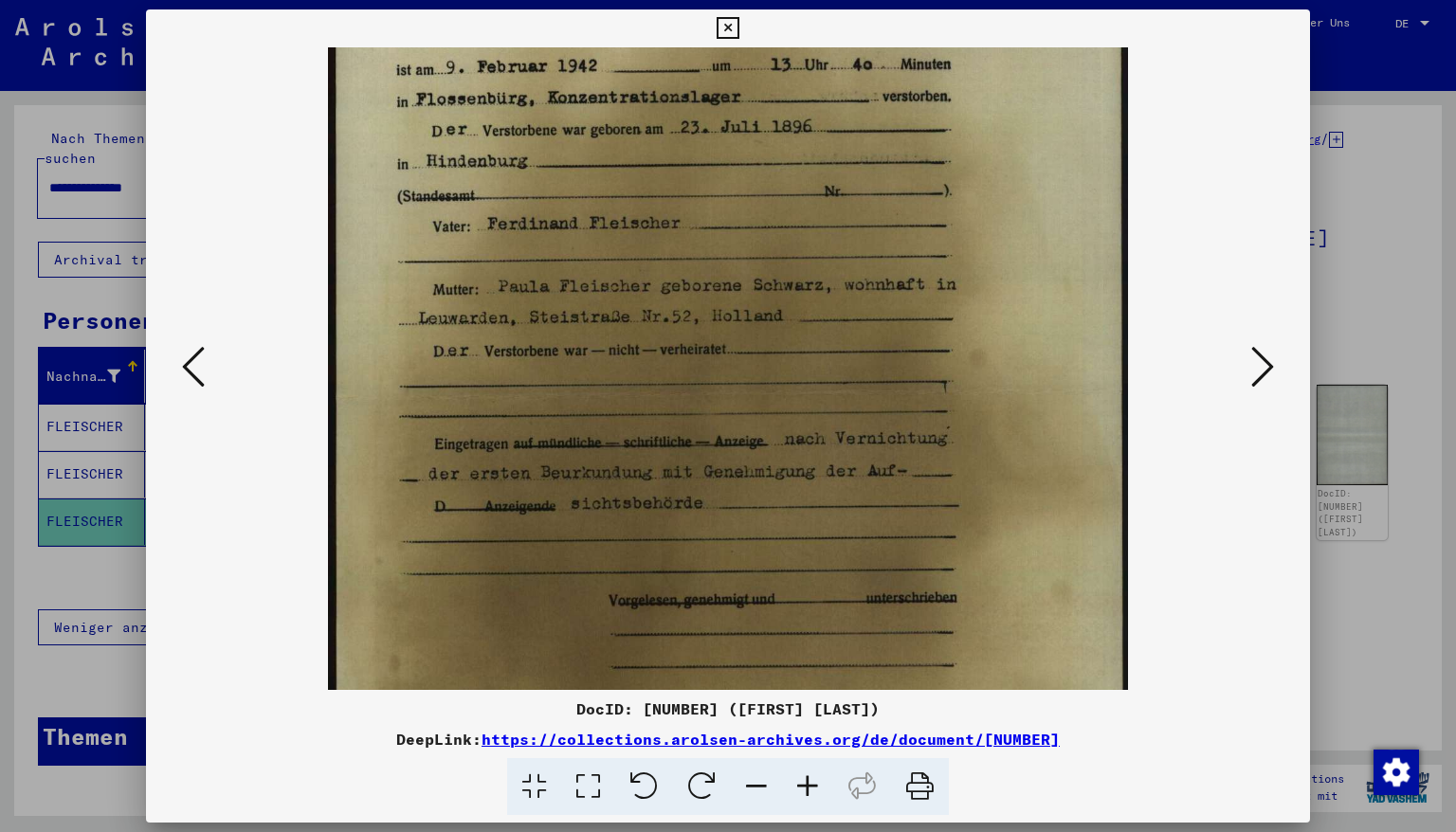 scroll, scrollTop: 229, scrollLeft: 0, axis: vertical 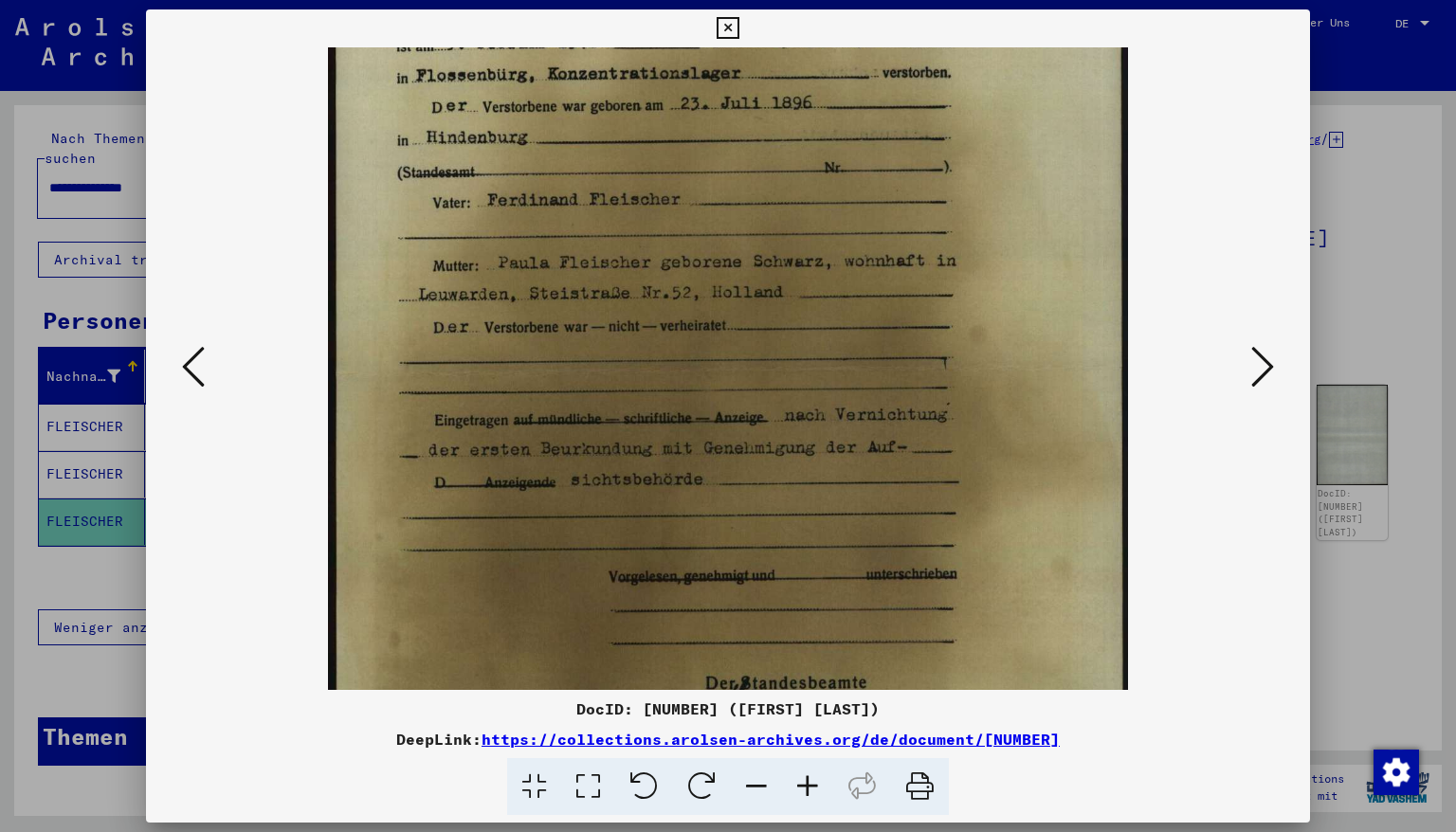 drag, startPoint x: 692, startPoint y: 312, endPoint x: 743, endPoint y: 196, distance: 126.71622 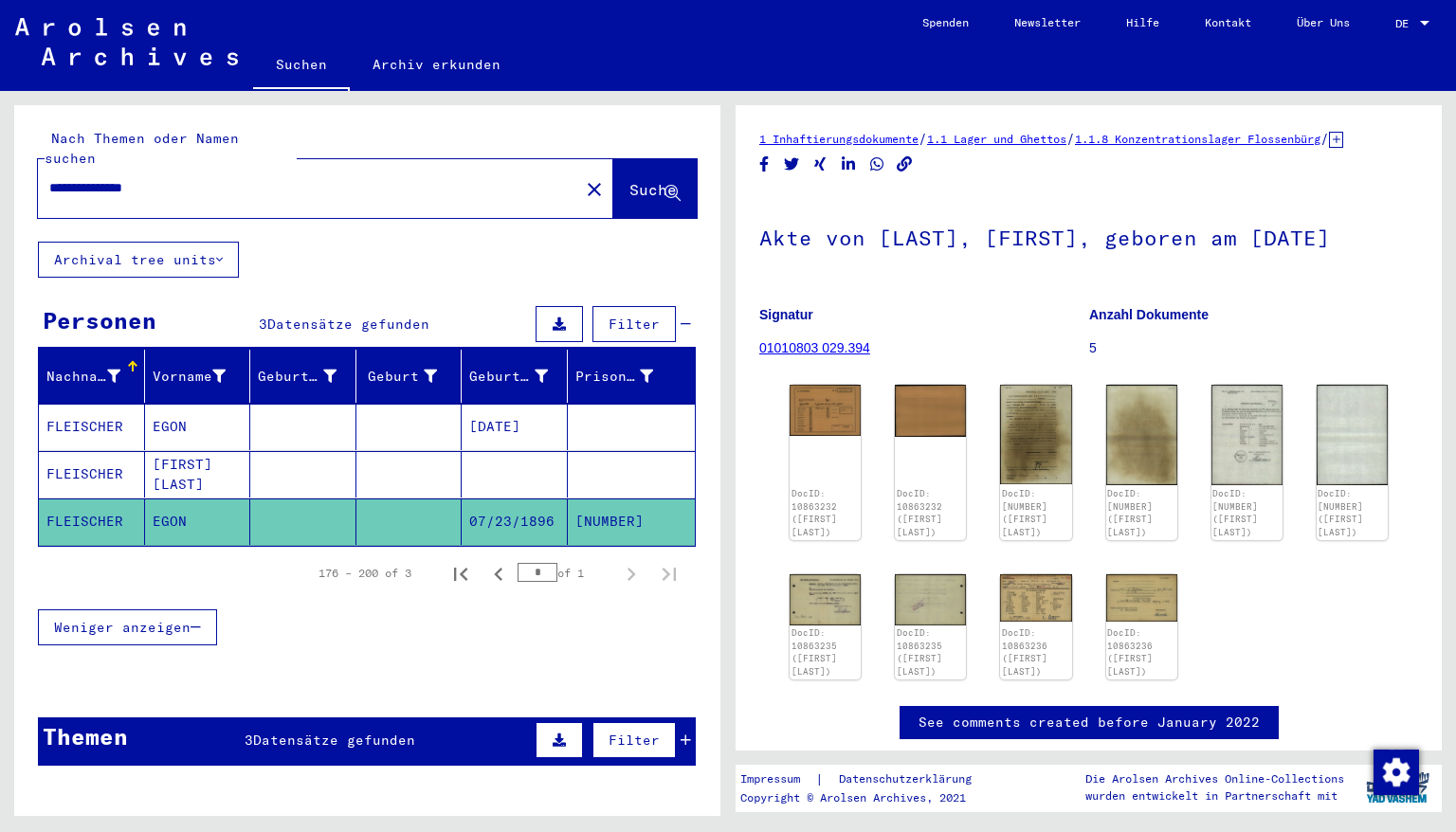 click at bounding box center (515, 521) 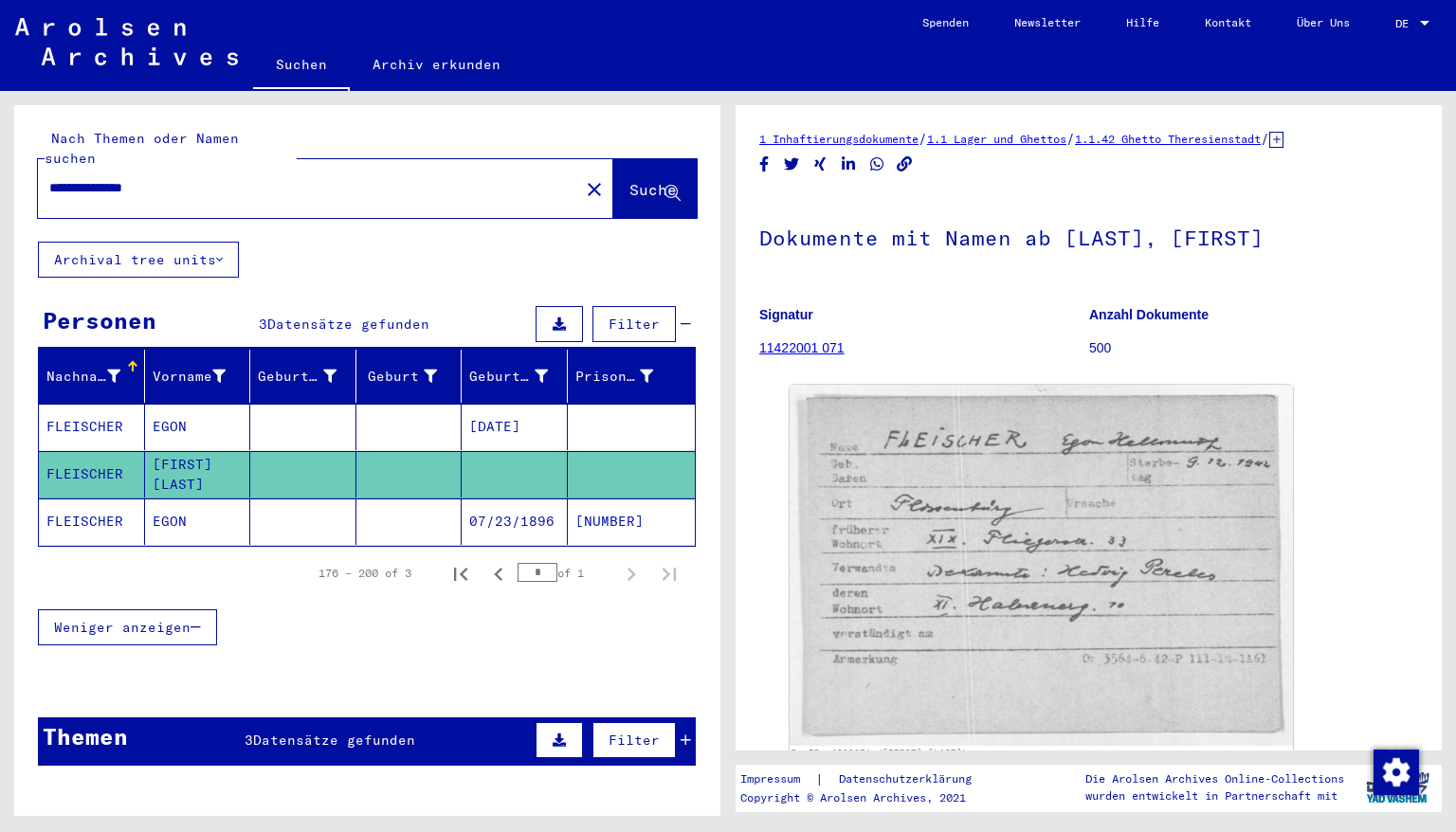 scroll, scrollTop: 0, scrollLeft: 0, axis: both 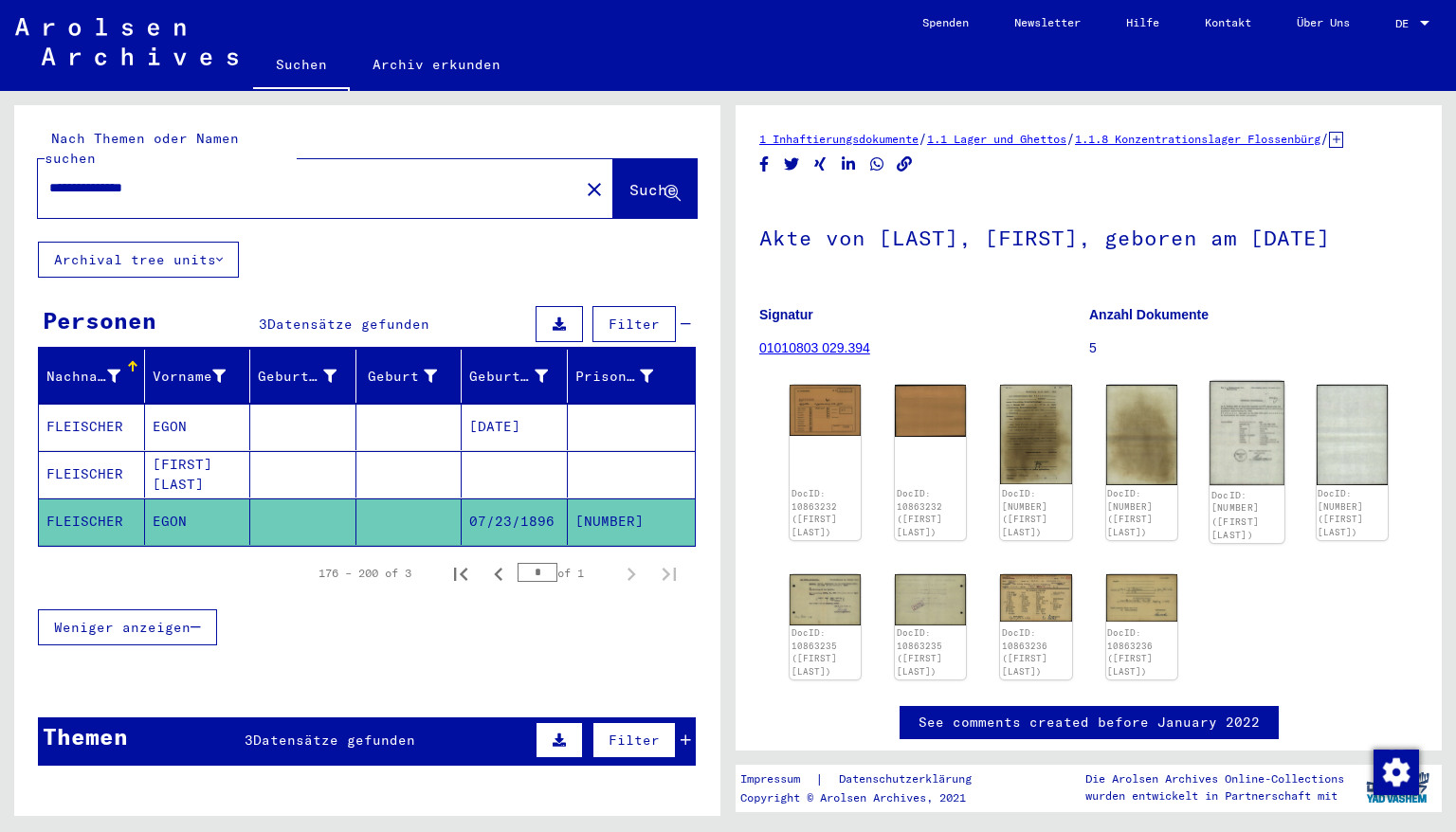 click 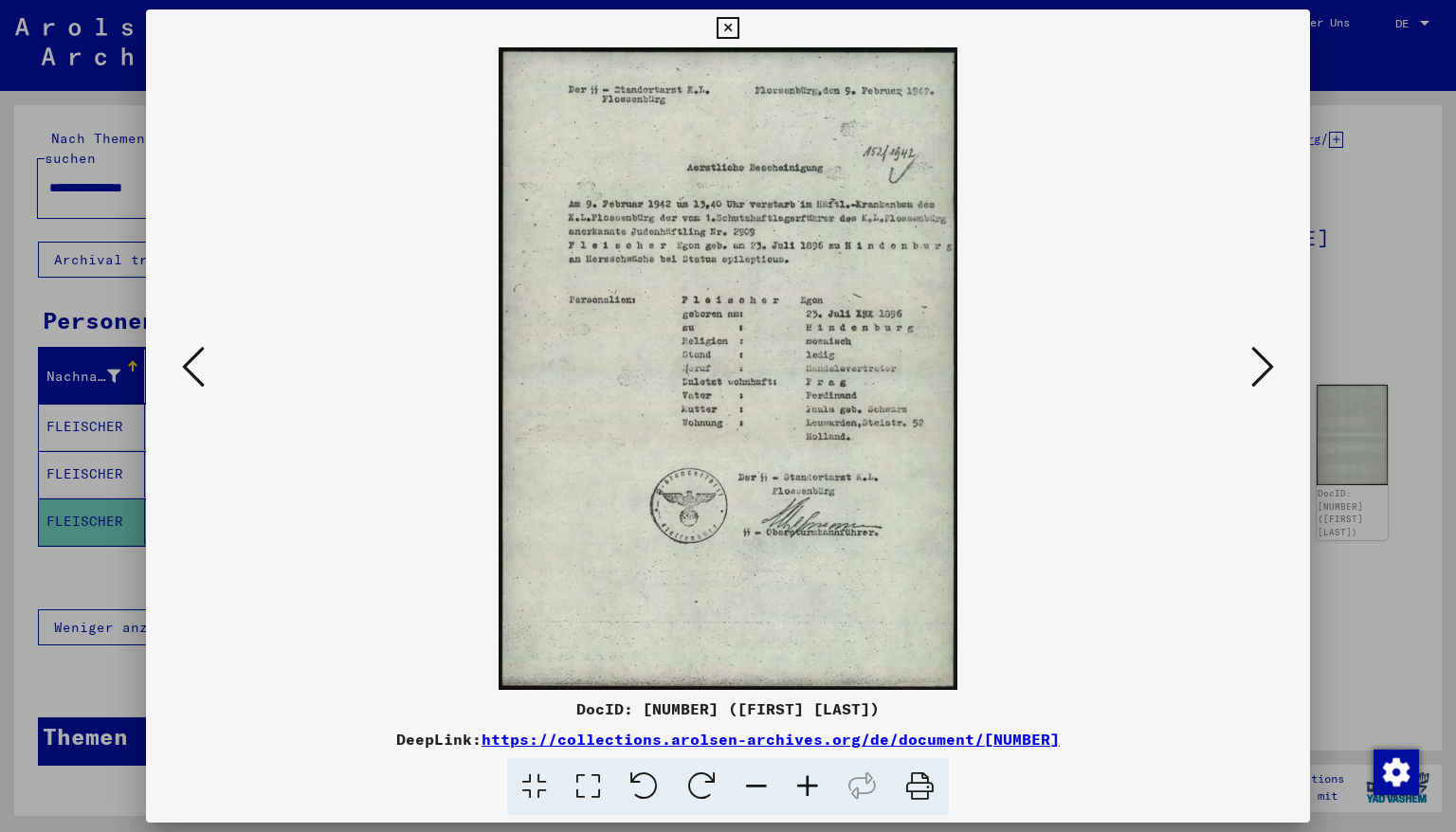 click at bounding box center (727, 28) 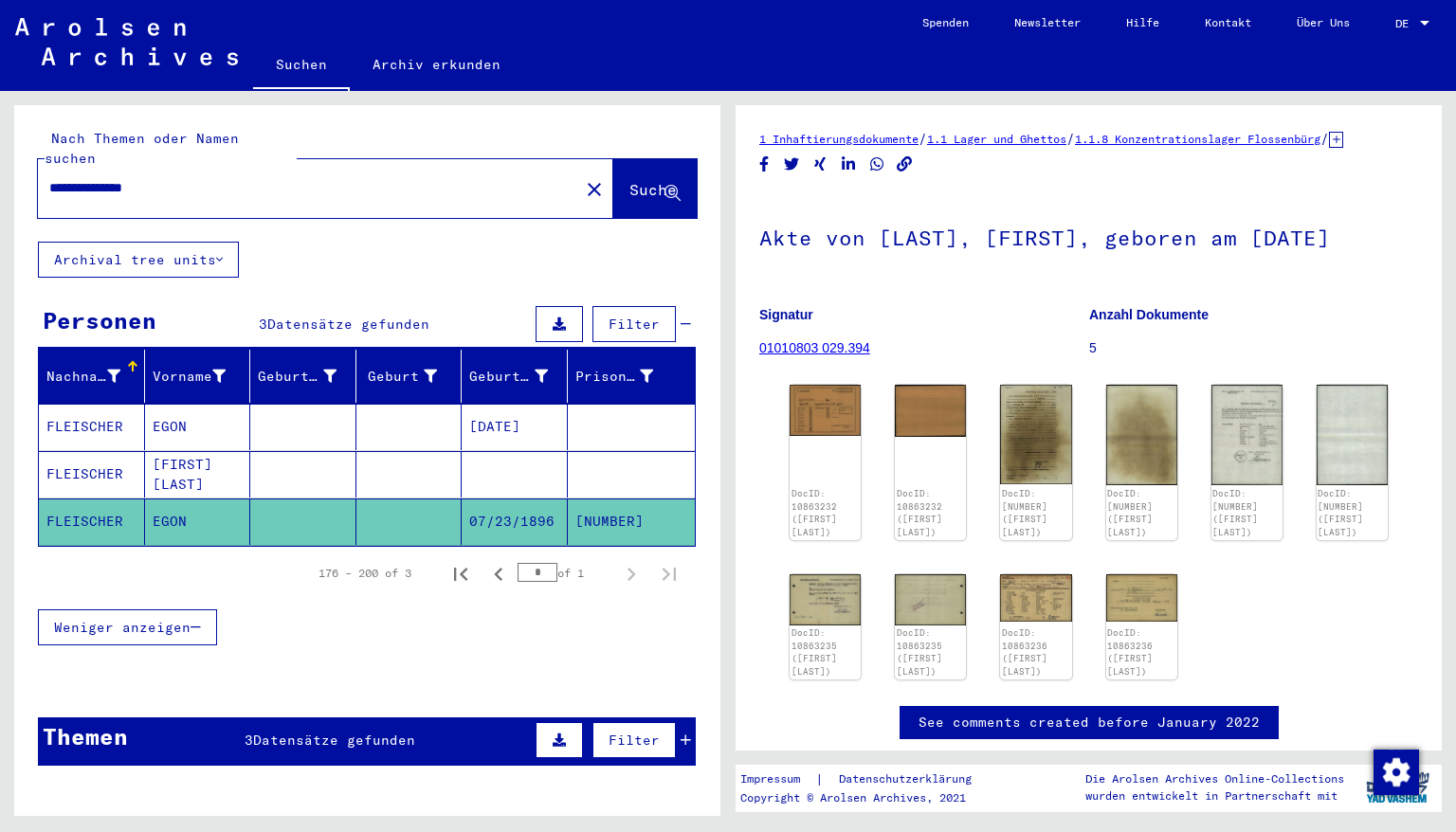 drag, startPoint x: 81, startPoint y: 175, endPoint x: 37, endPoint y: 192, distance: 47.169906 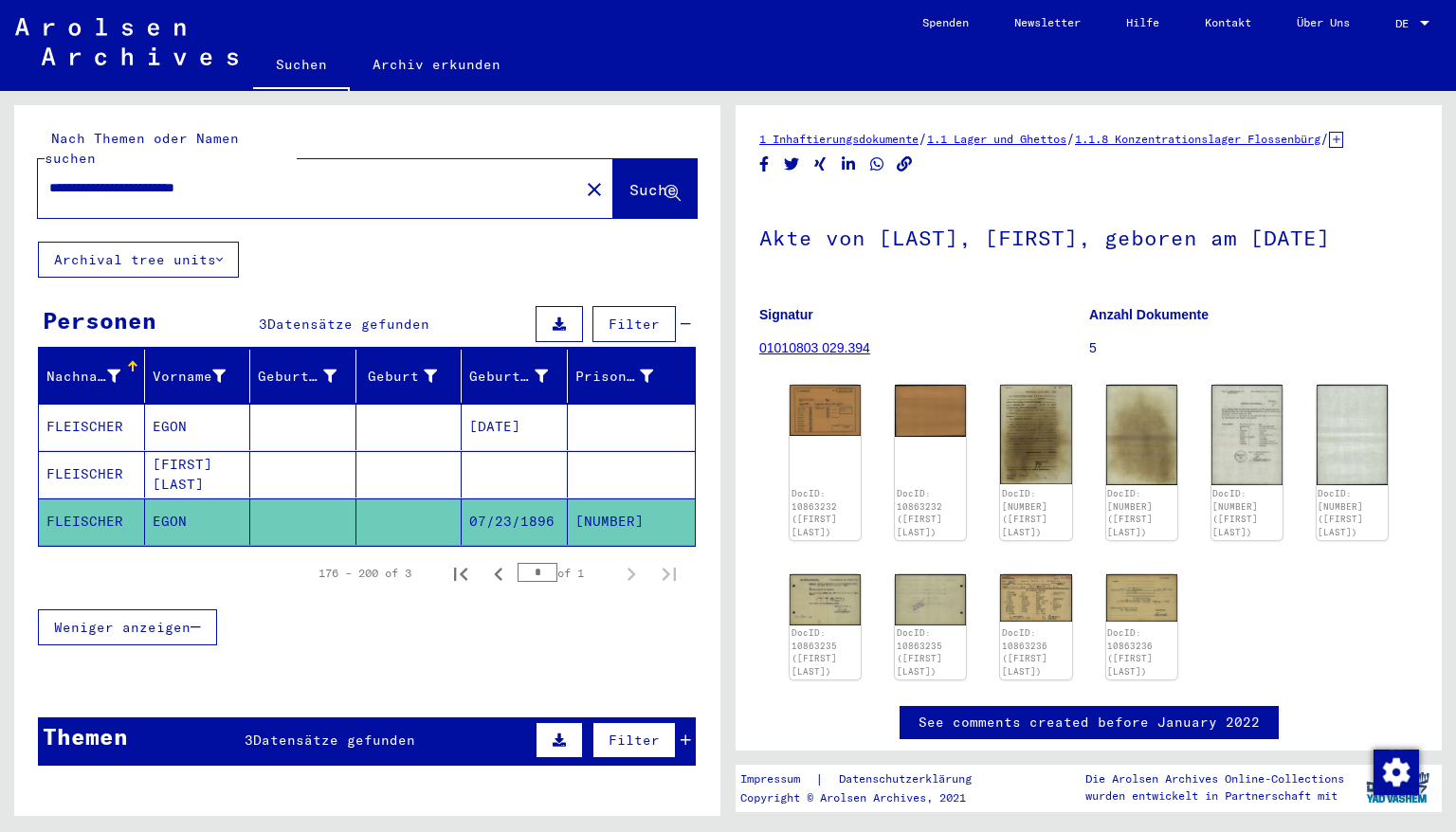 type on "**********" 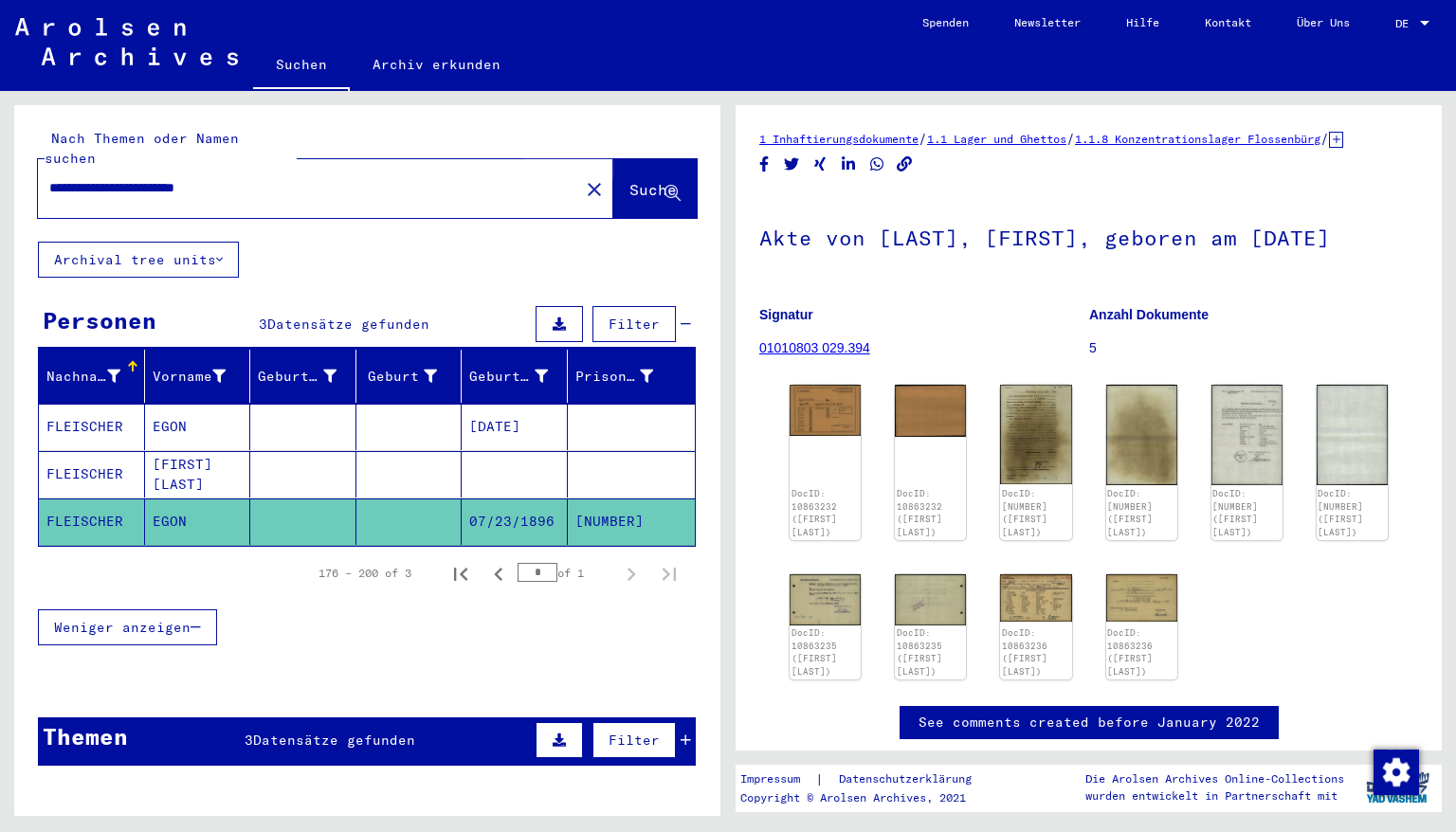 click on "Suche" 